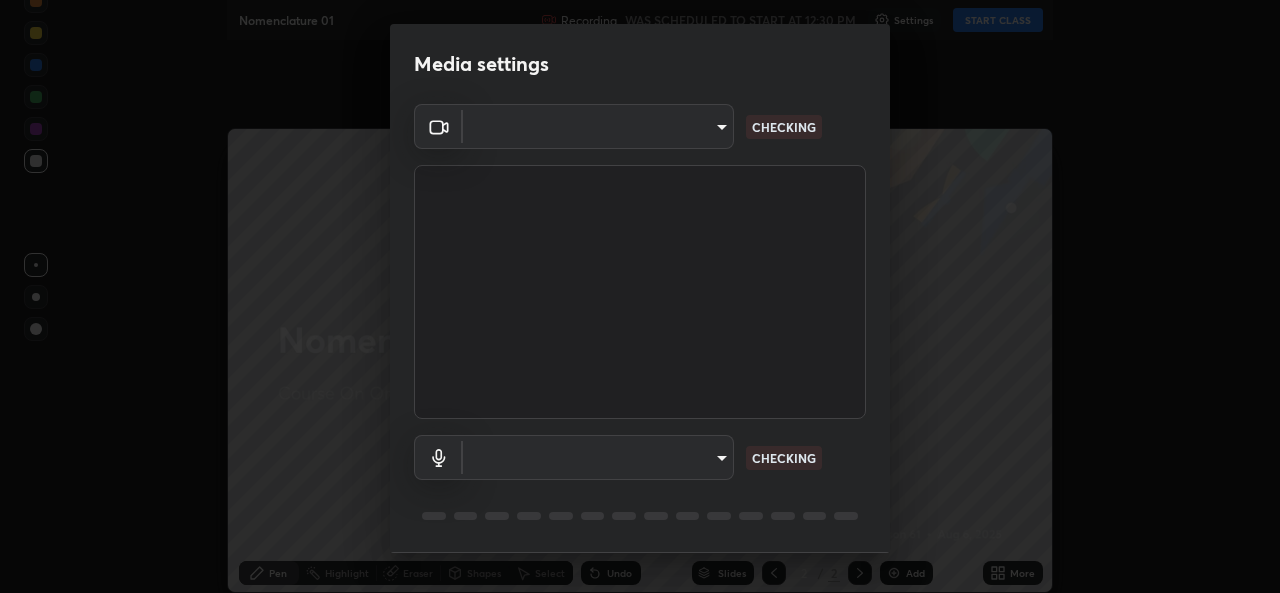 type on "162a4bef6d5de59660943d10e2777e2613c591b7fe343c7323db06c6e3c7e835" 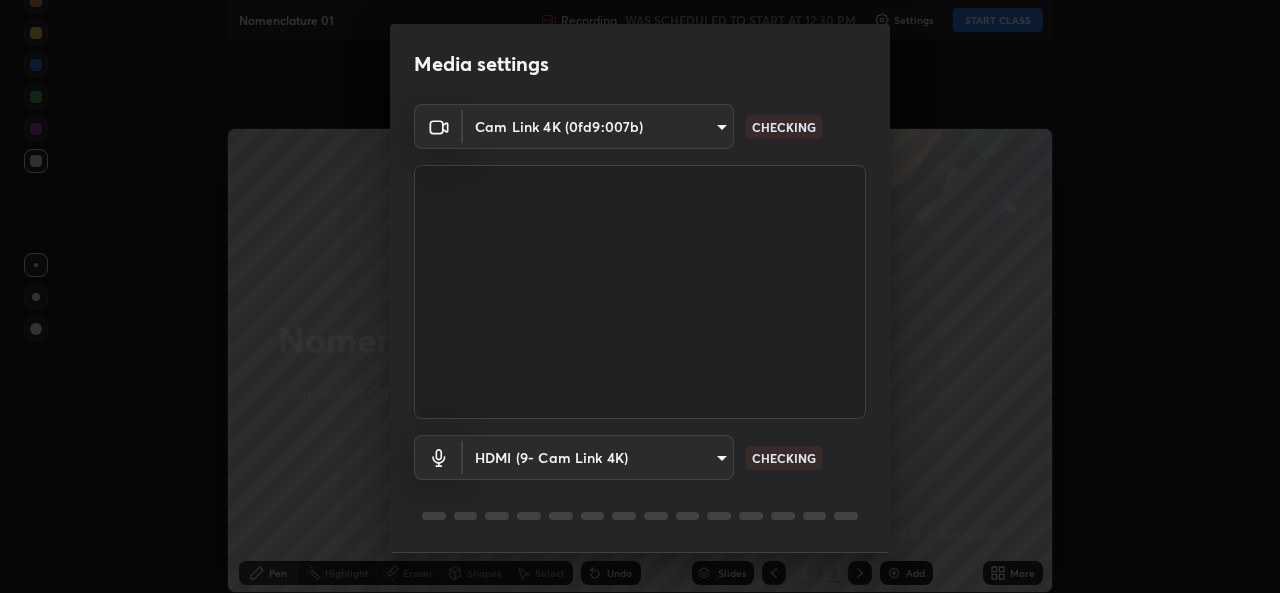 scroll, scrollTop: 0, scrollLeft: 0, axis: both 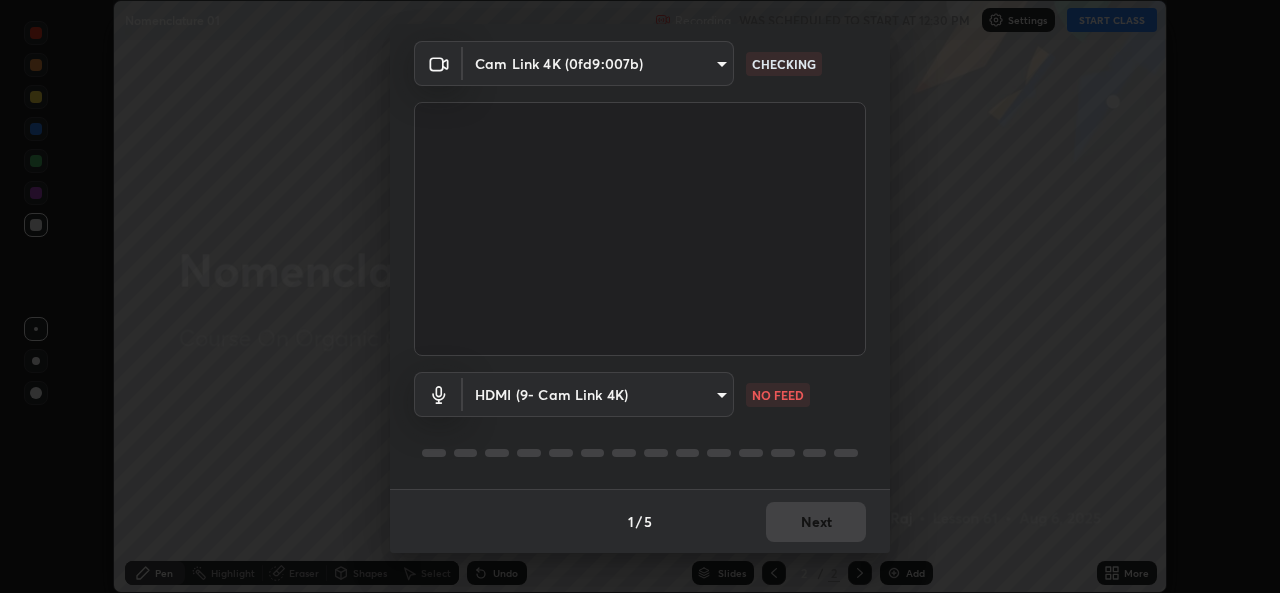 click on "Erase all Nomenclature 01 Recording WAS SCHEDULED TO START AT 12:30 PM Settings START CLASS Setting up your live class Nomenclature 01 • L61 of Course On Organic Chemistry for -IIT JEE -Conquer-1 - 2026 [FIRST] [LAST] Pen Highlight Eraser Shapes Select Undo Slides 2 / 2 Add More No doubts shared Encourage your learners to ask a doubt for better clarity Report an issue Reason for reporting Buffering Chat not working Audio - Video sync issue Educator video quality low ​ Attach an image Report Media settings Cam Link 4K (0fd9:007b) [HASH] [HASH] 1d4febaa8ec43250a5abd803b4b9017d31c20cfa2482e27e93703920a67056a4 NO FEED 1 / 5 Next" at bounding box center (640, 296) 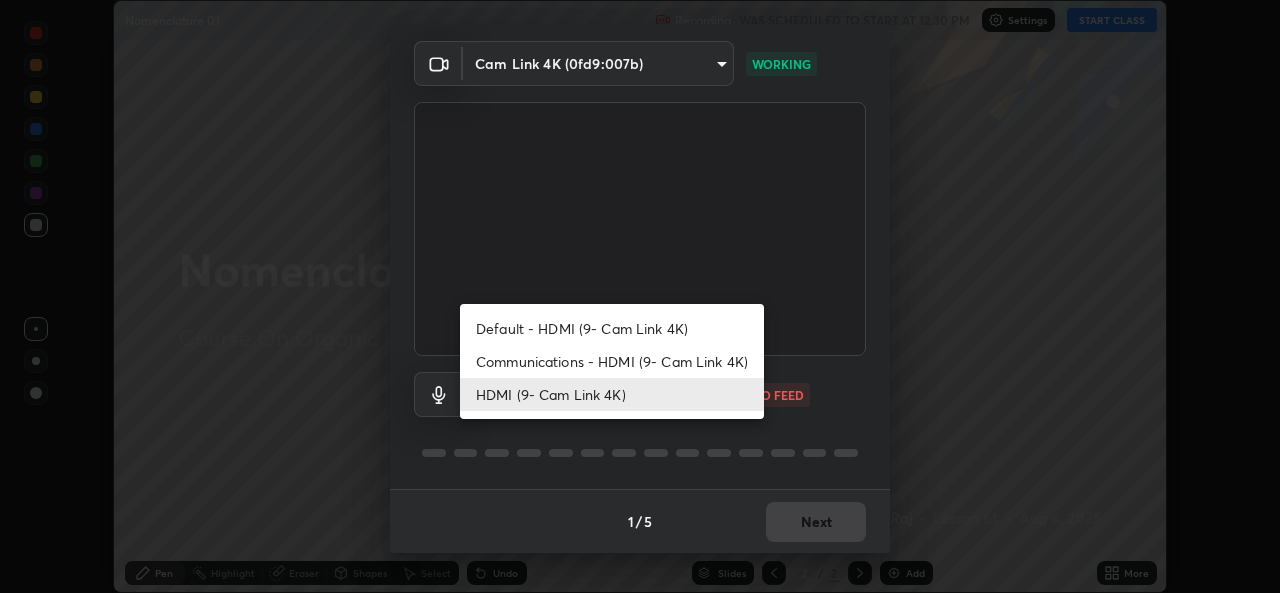 click on "Communications - HDMI (9- Cam Link 4K)" at bounding box center [612, 361] 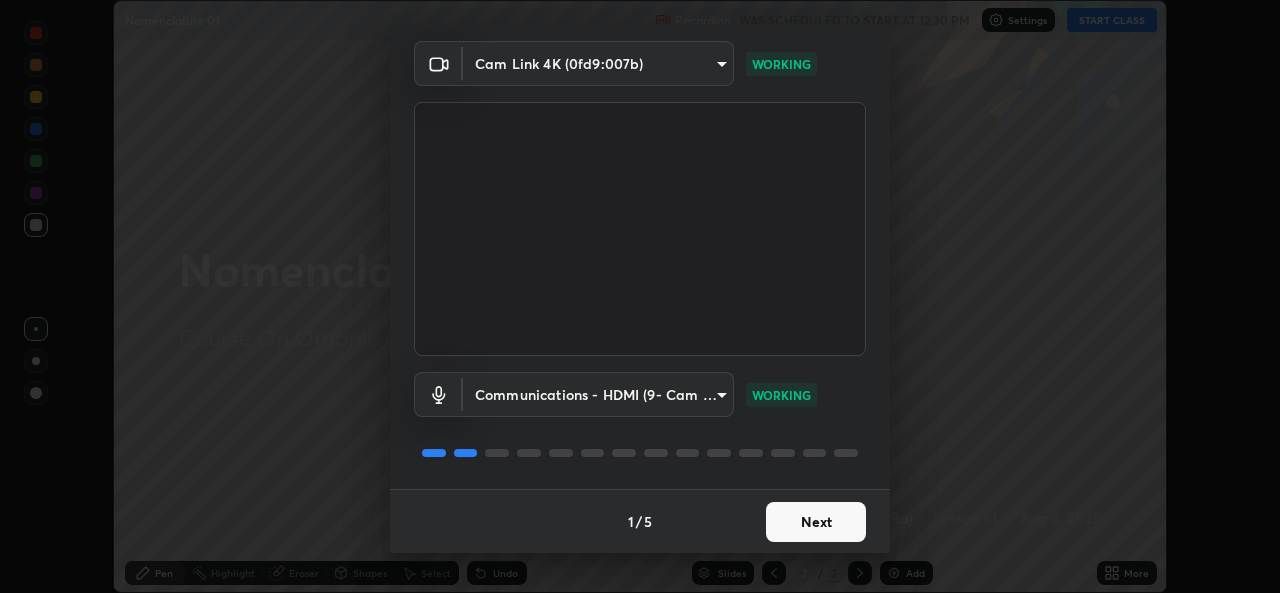 click on "Next" at bounding box center [816, 522] 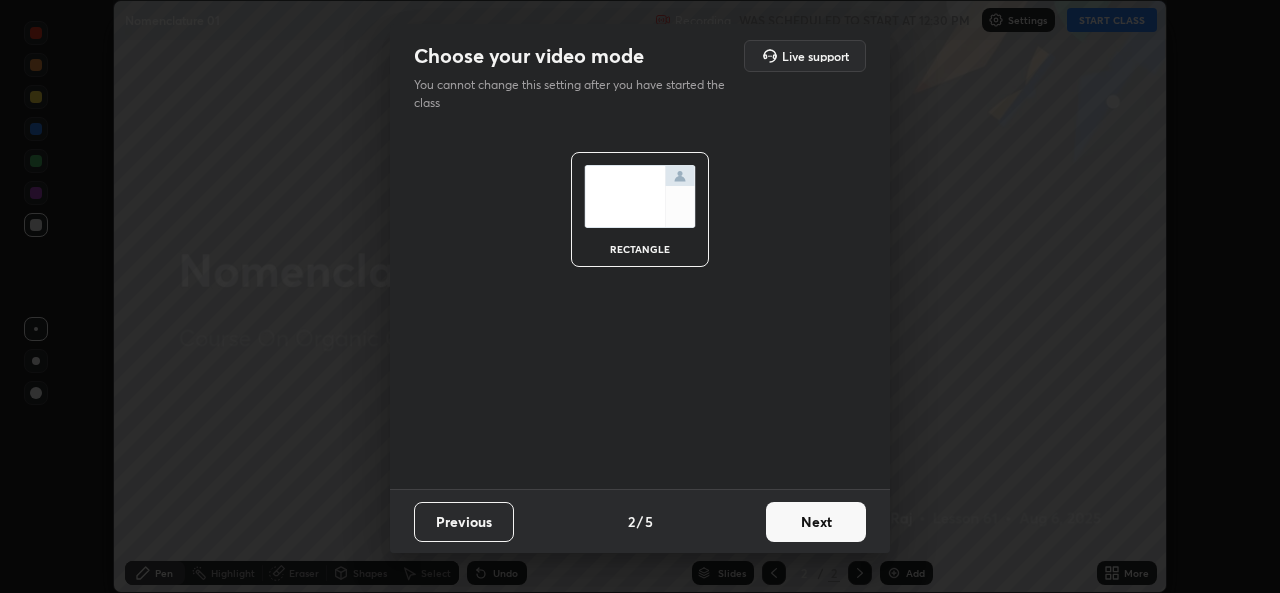 click on "Next" at bounding box center (816, 522) 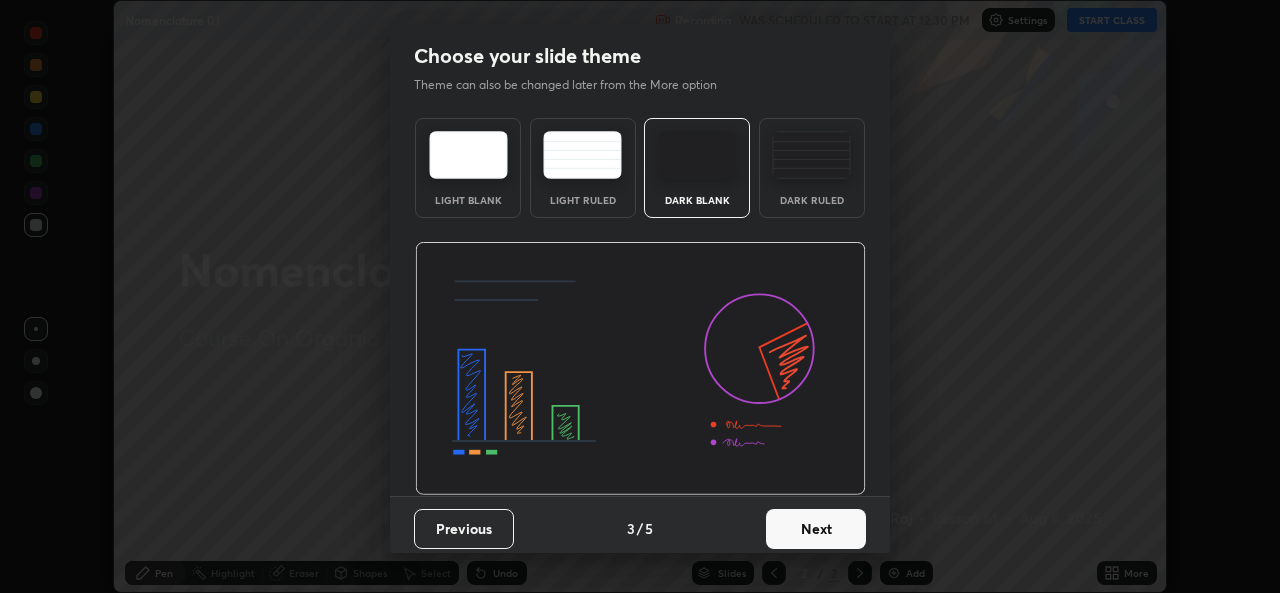 click on "Next" at bounding box center (816, 529) 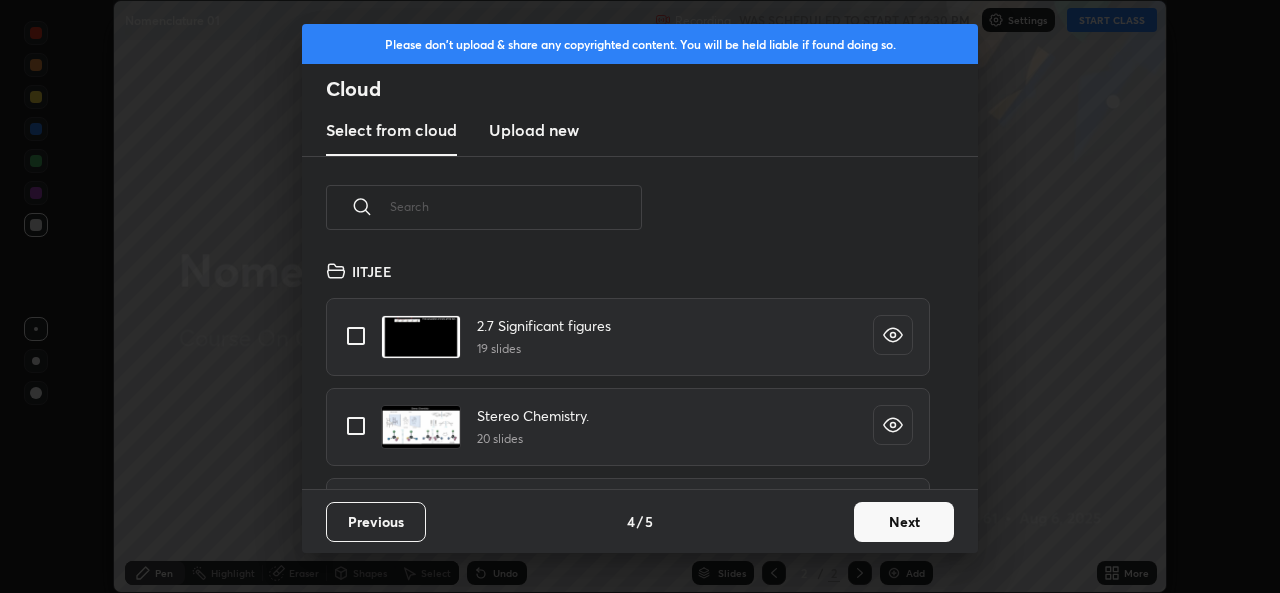 scroll, scrollTop: 7, scrollLeft: 11, axis: both 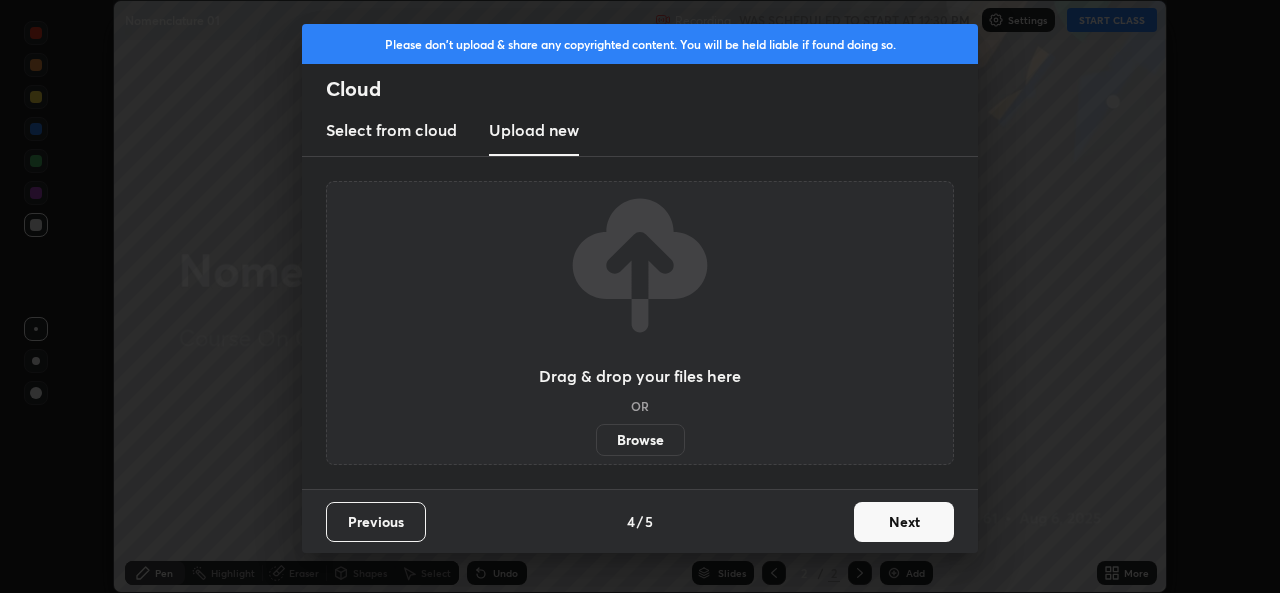 click on "Browse" at bounding box center [640, 440] 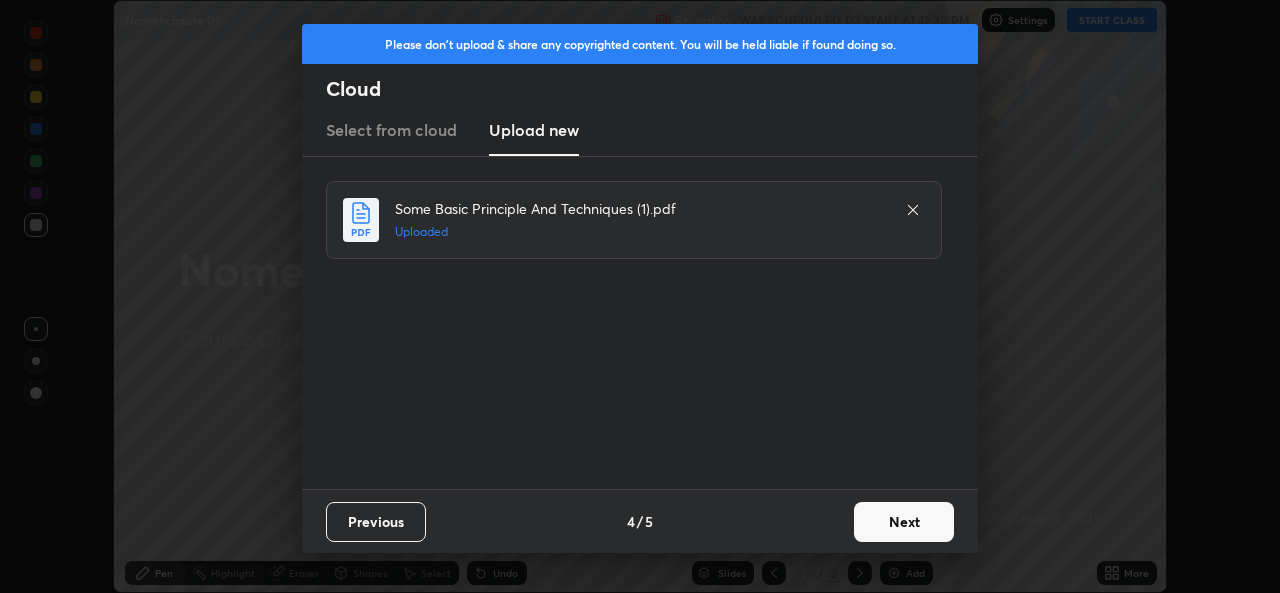 click on "Next" at bounding box center [904, 522] 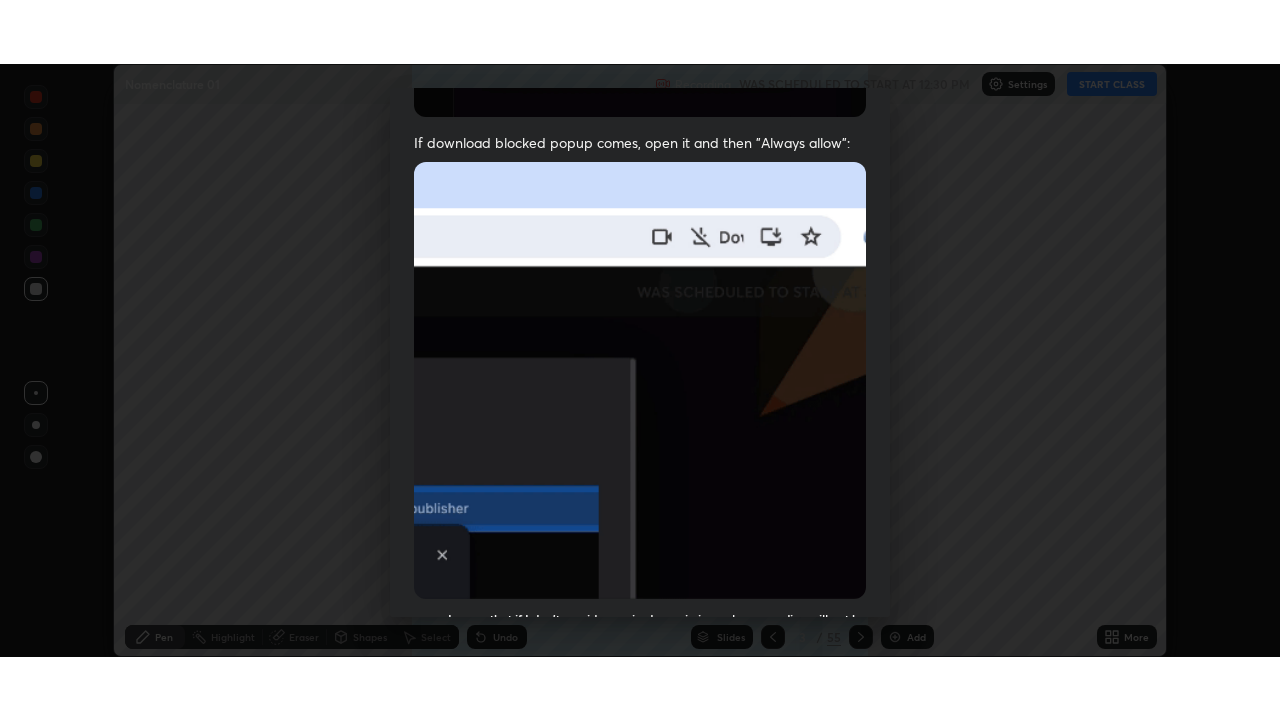 scroll, scrollTop: 471, scrollLeft: 0, axis: vertical 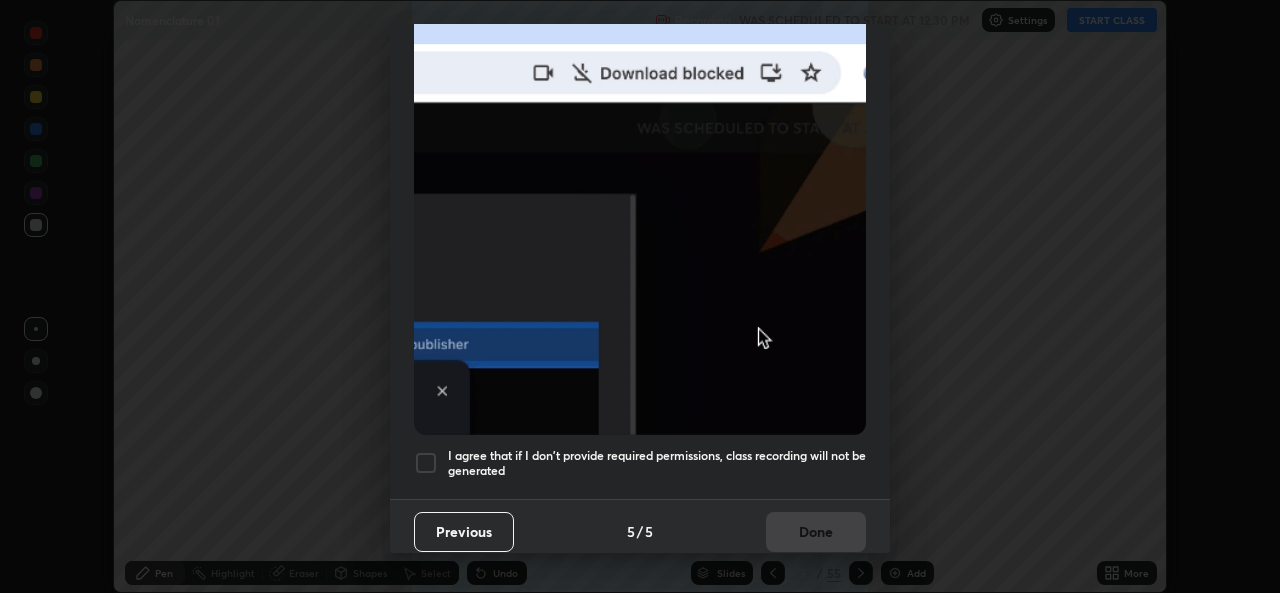 click at bounding box center [426, 463] 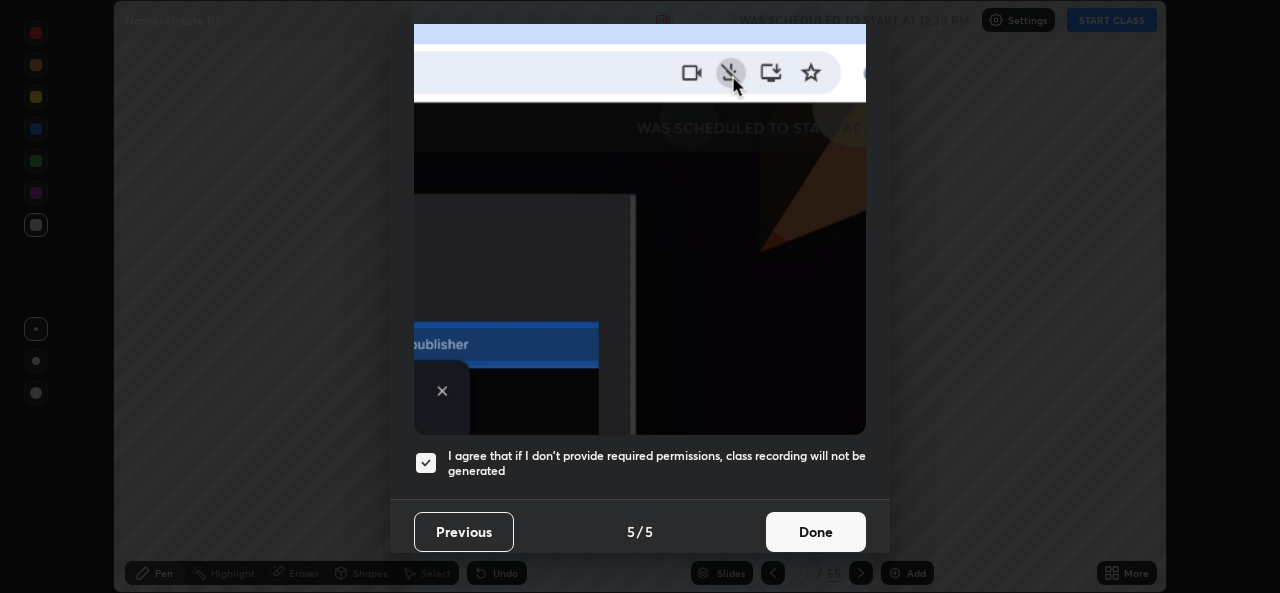 click on "Done" at bounding box center [816, 532] 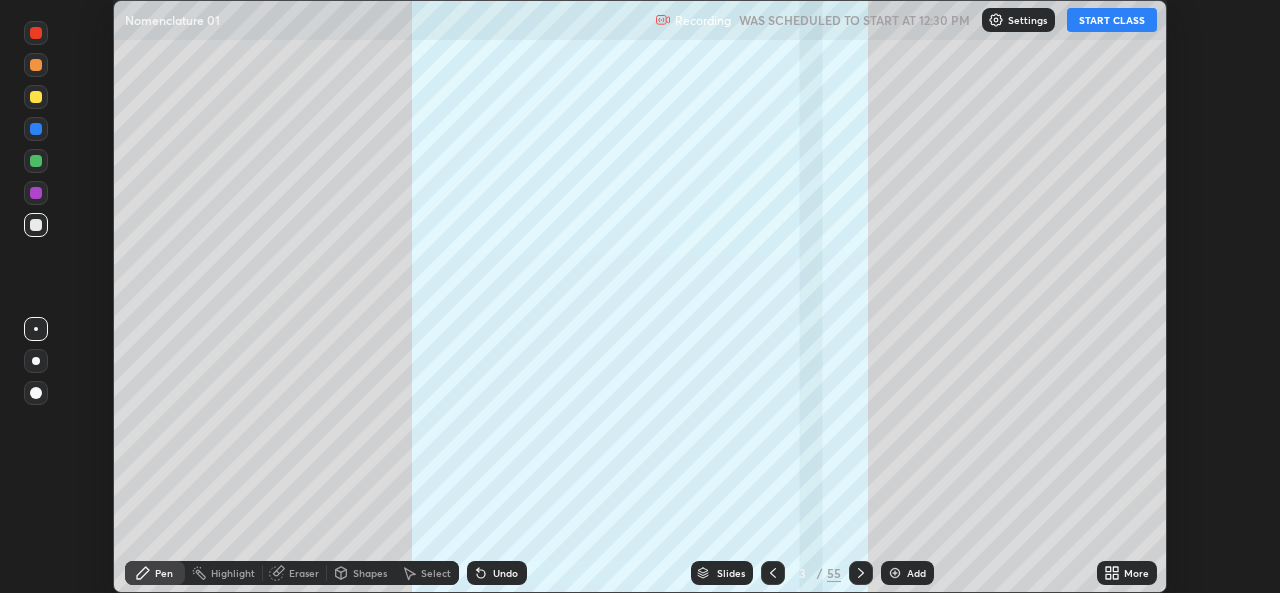 click on "More" at bounding box center (1136, 573) 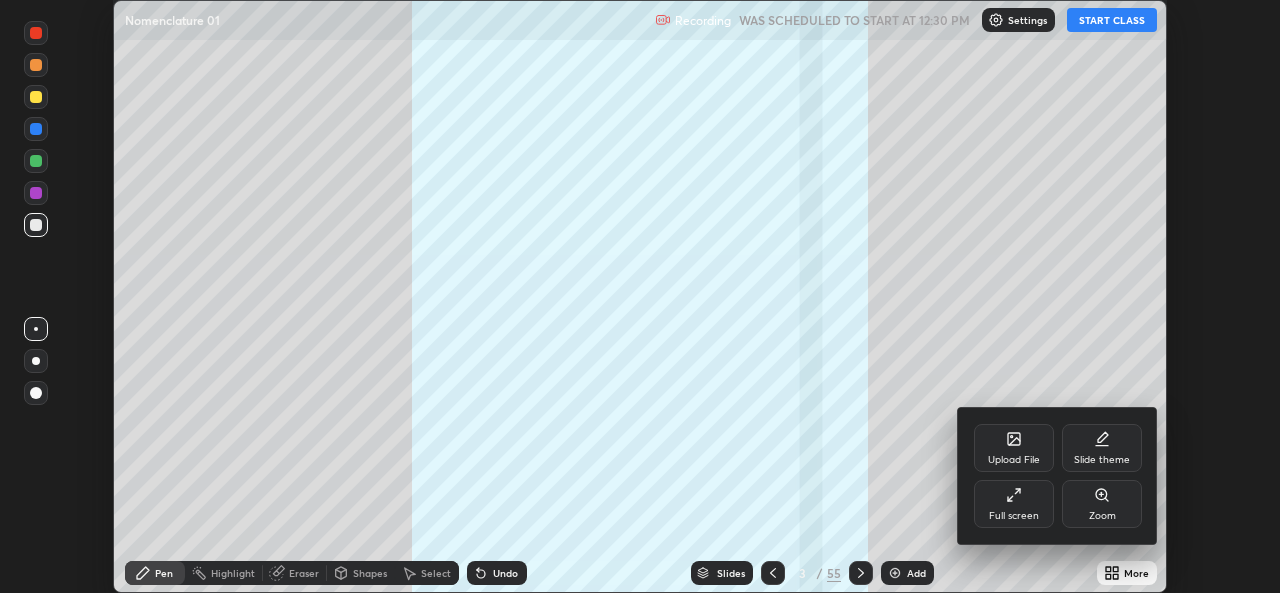 click on "Full screen" at bounding box center [1014, 504] 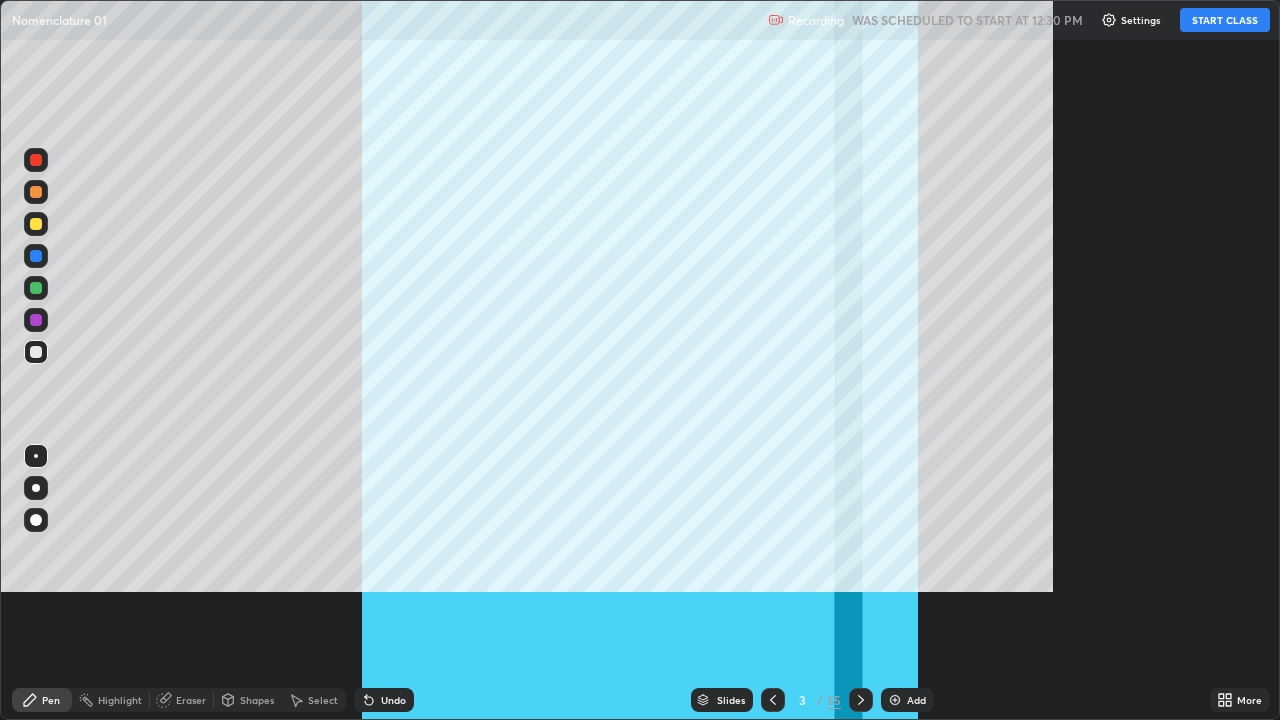 scroll, scrollTop: 99280, scrollLeft: 98720, axis: both 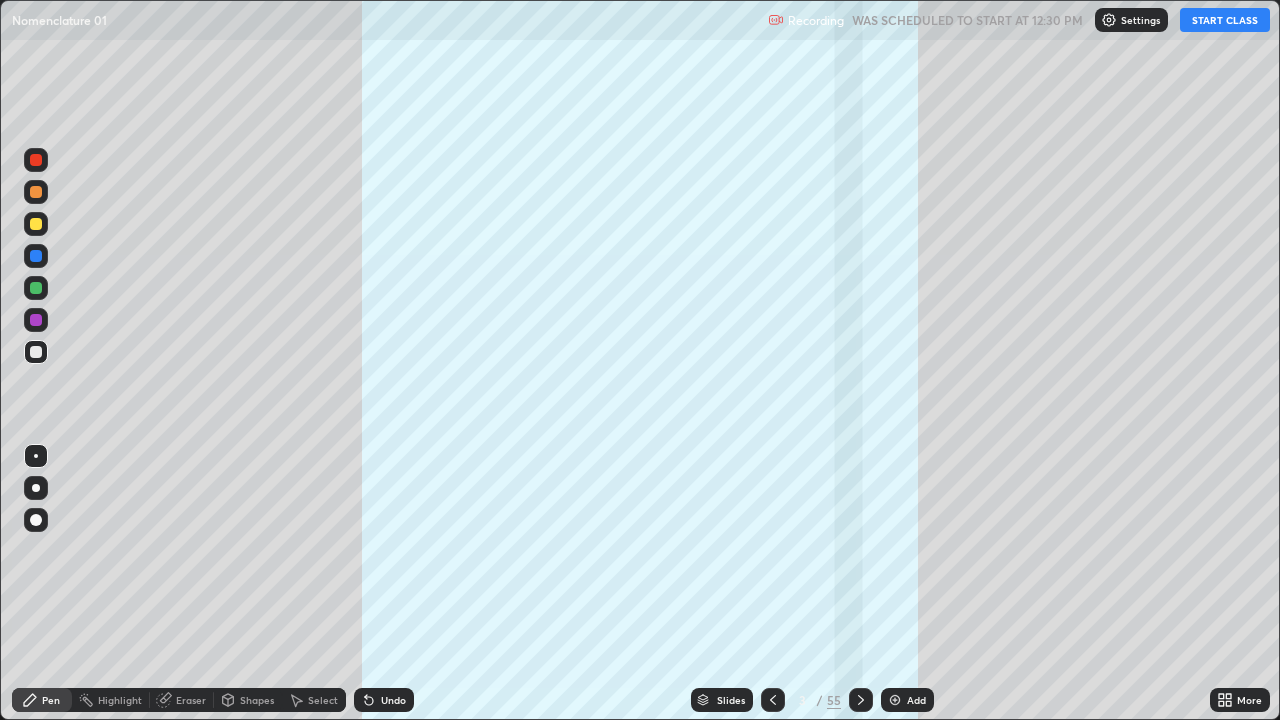 click 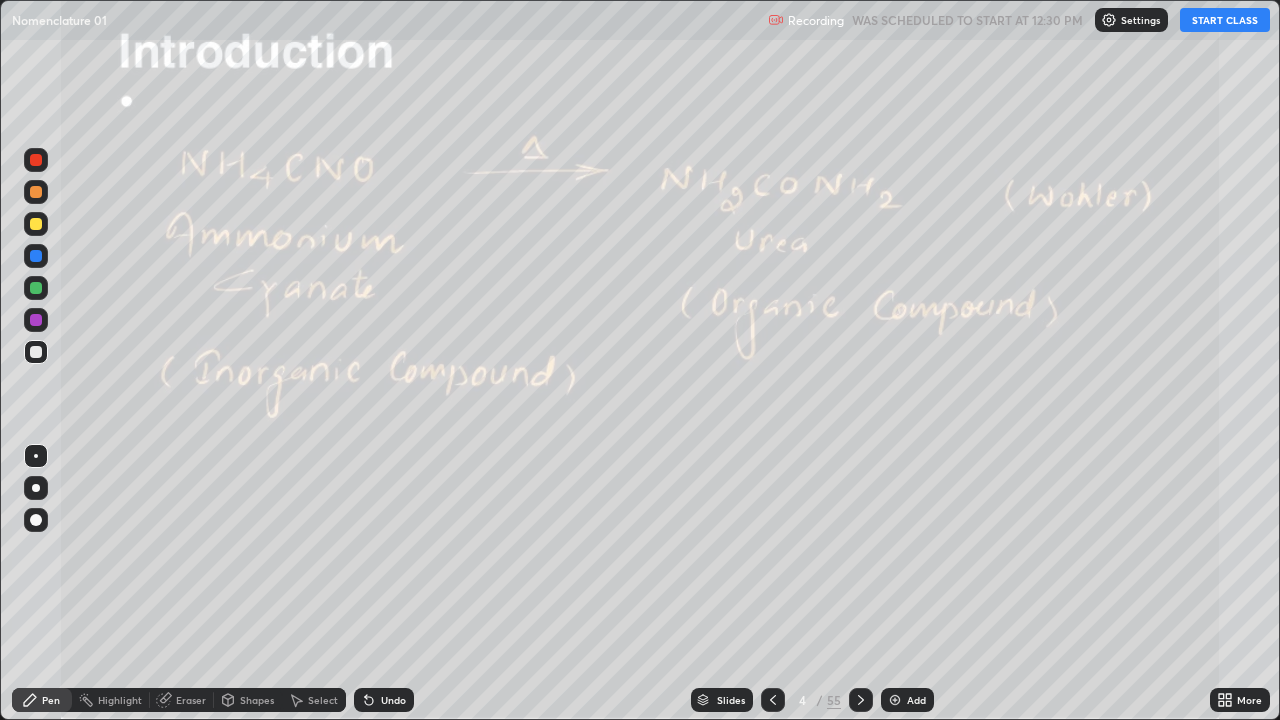 click 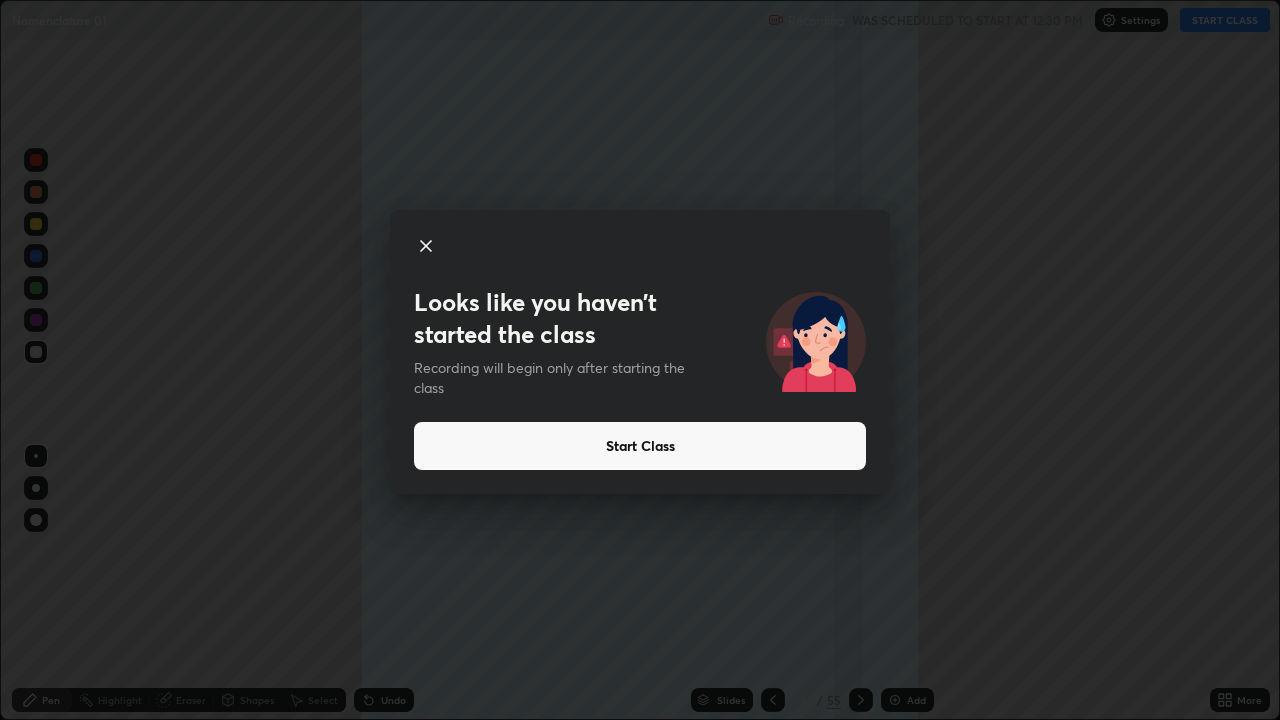 click on "Start Class" at bounding box center [640, 446] 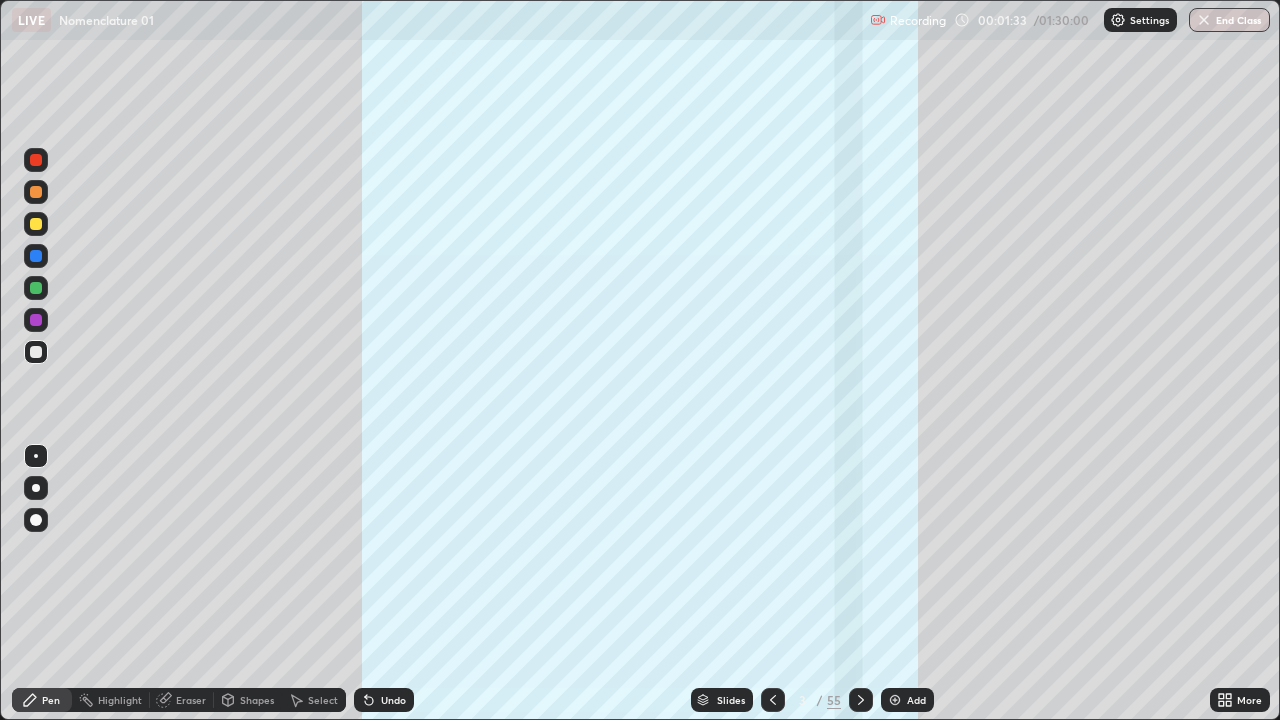 click 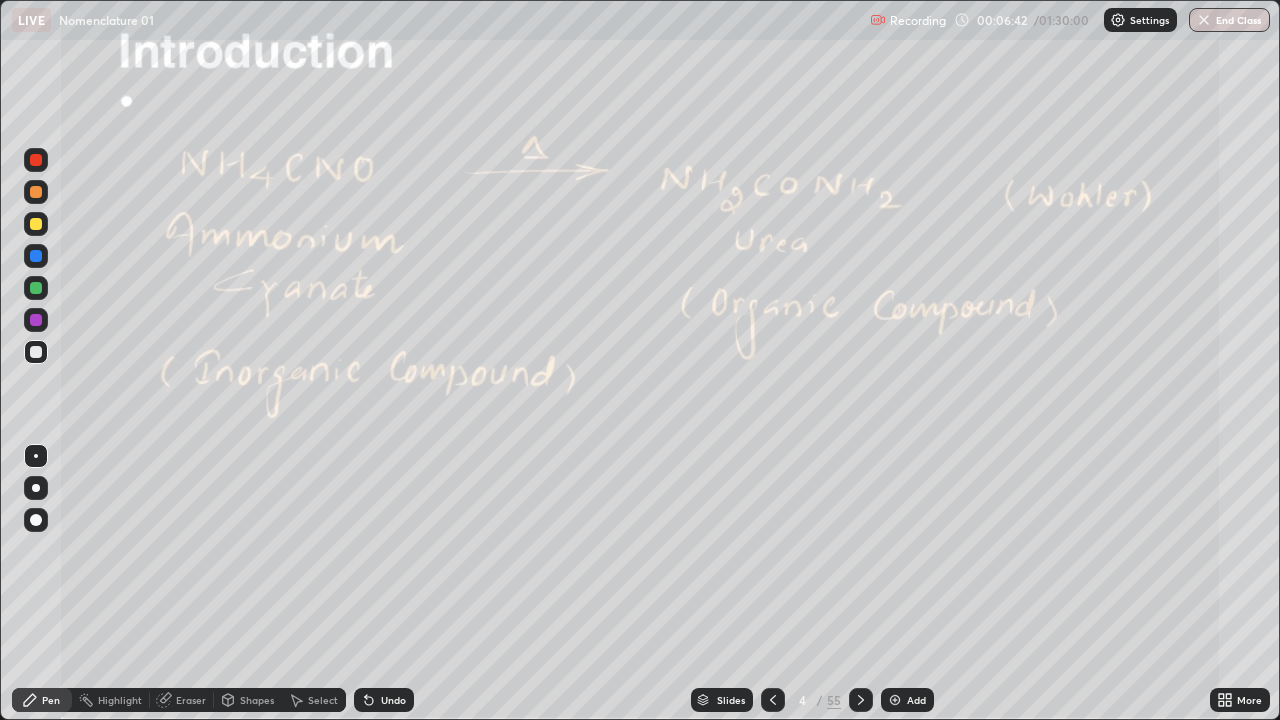 click at bounding box center [36, 256] 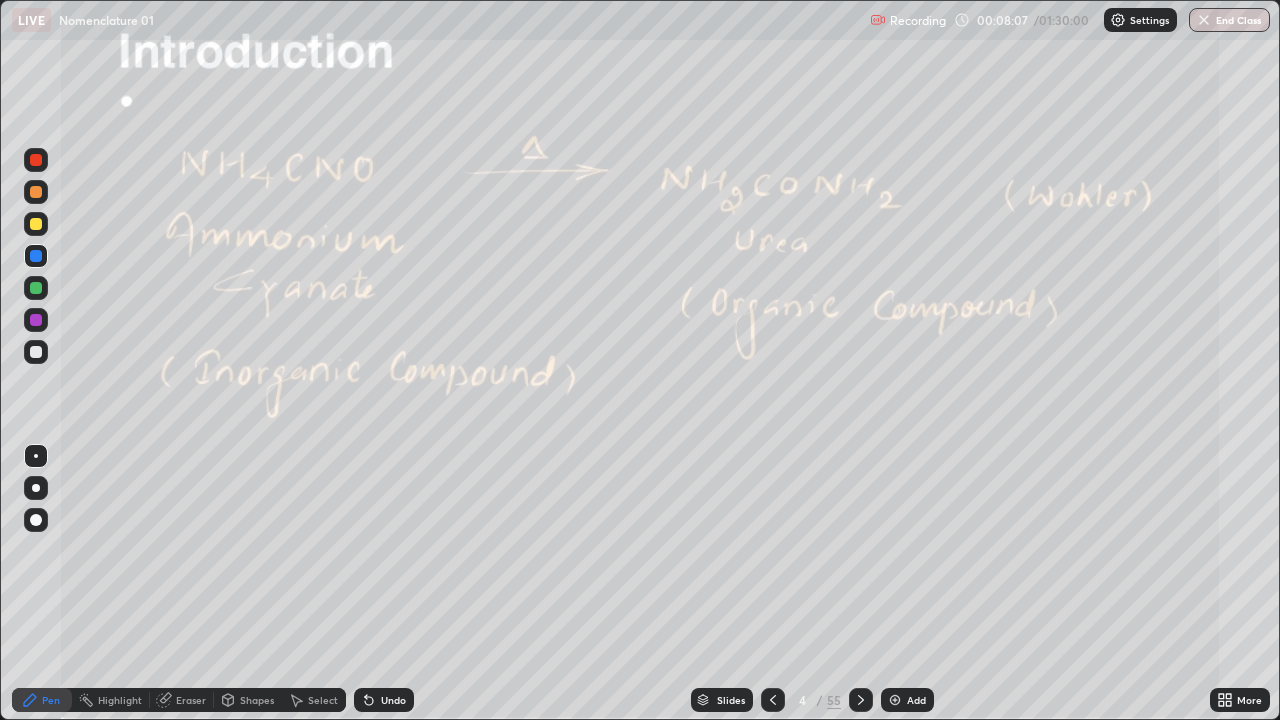 click 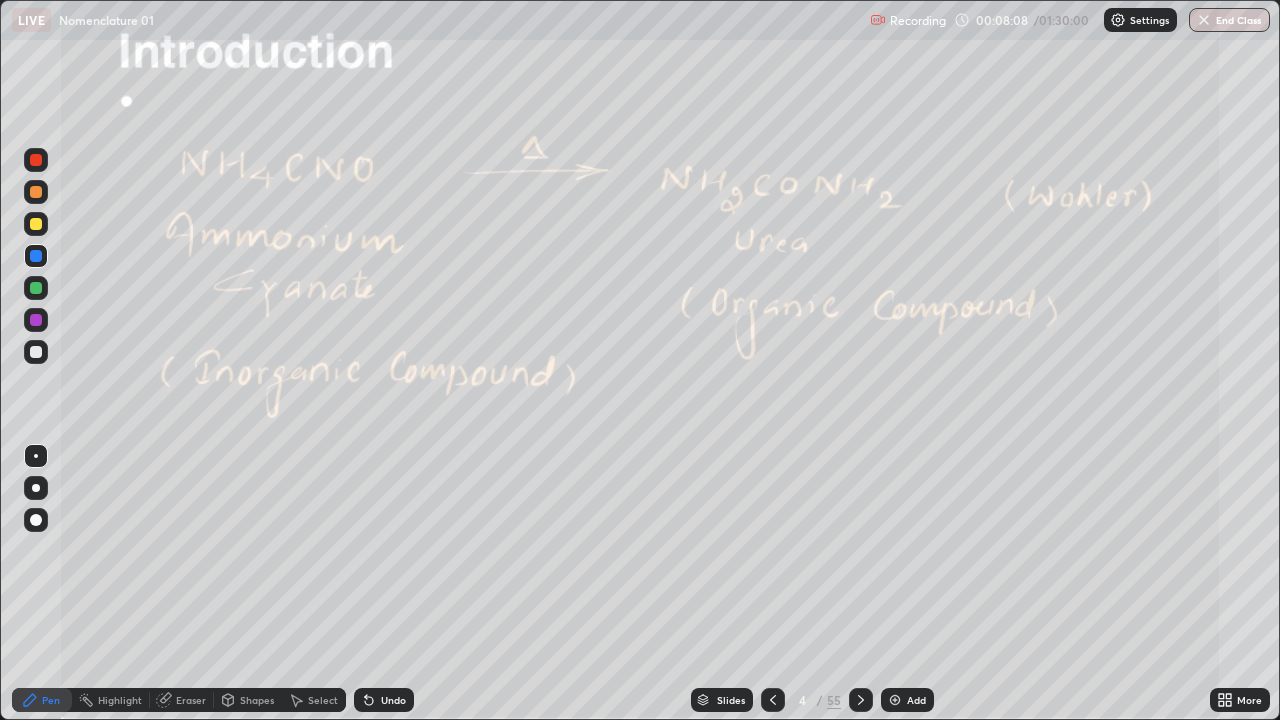 click at bounding box center (36, 352) 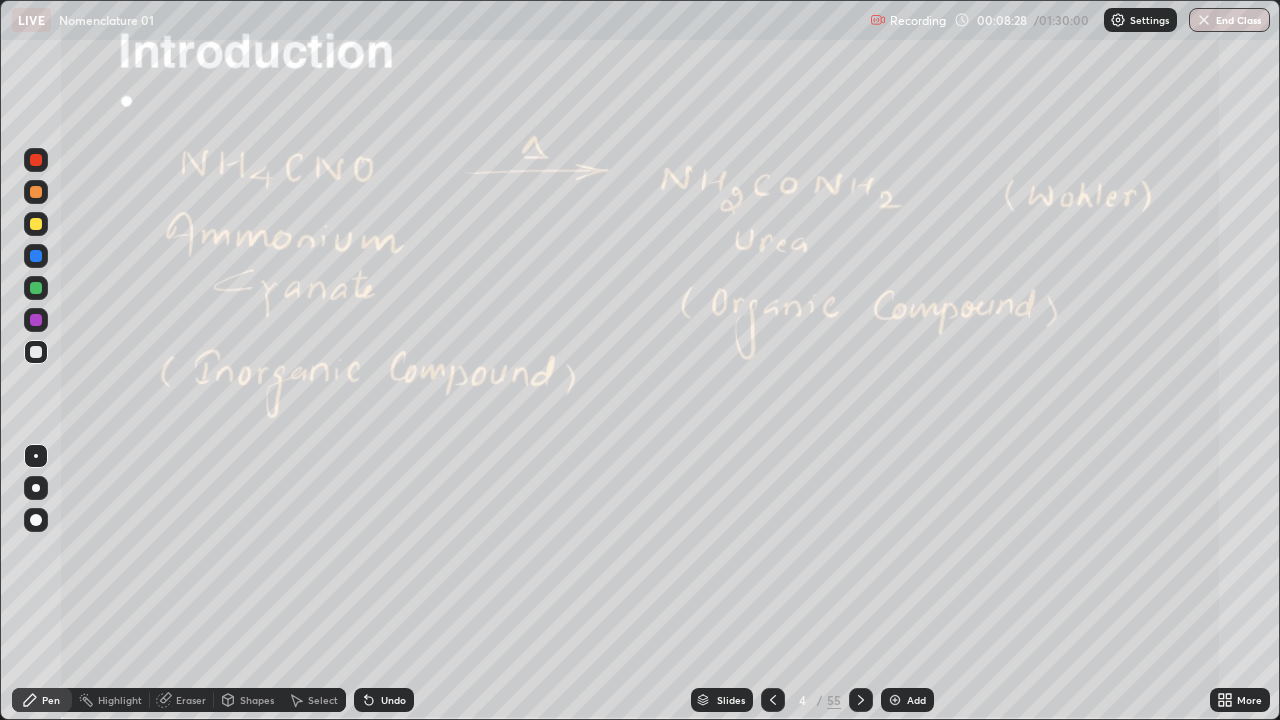 click at bounding box center [36, 352] 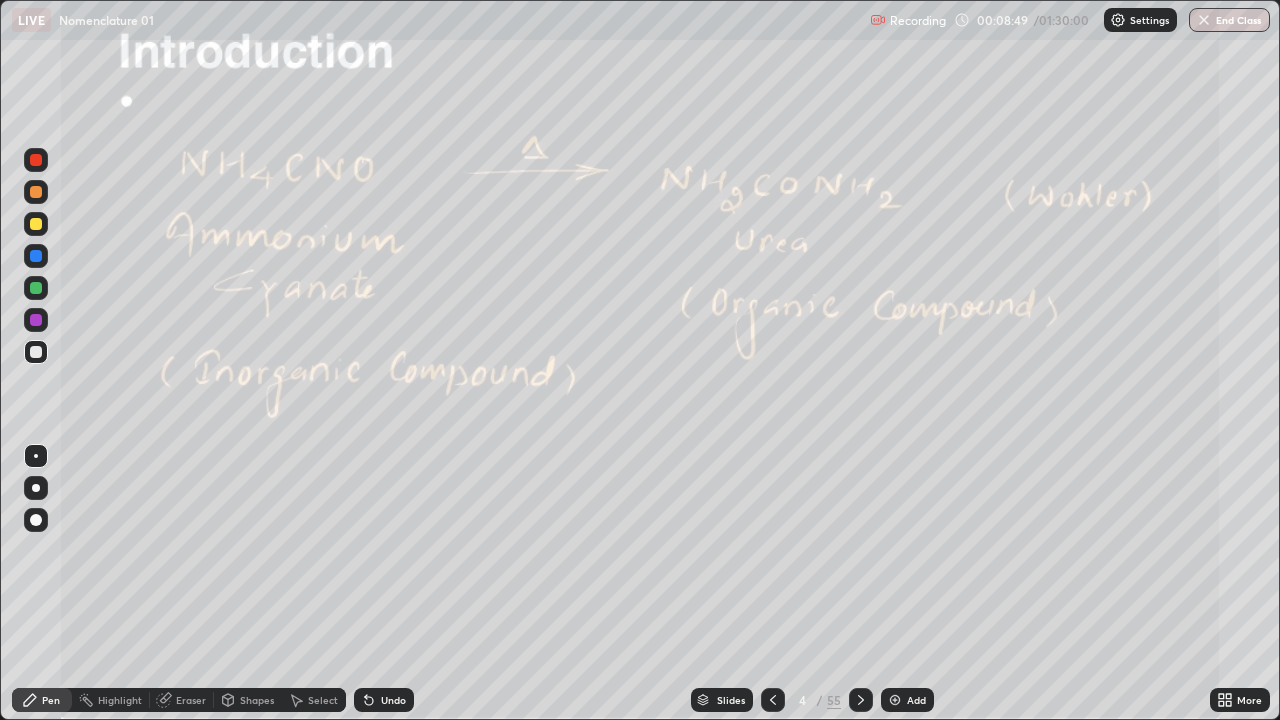 click on "Pen" at bounding box center (42, 700) 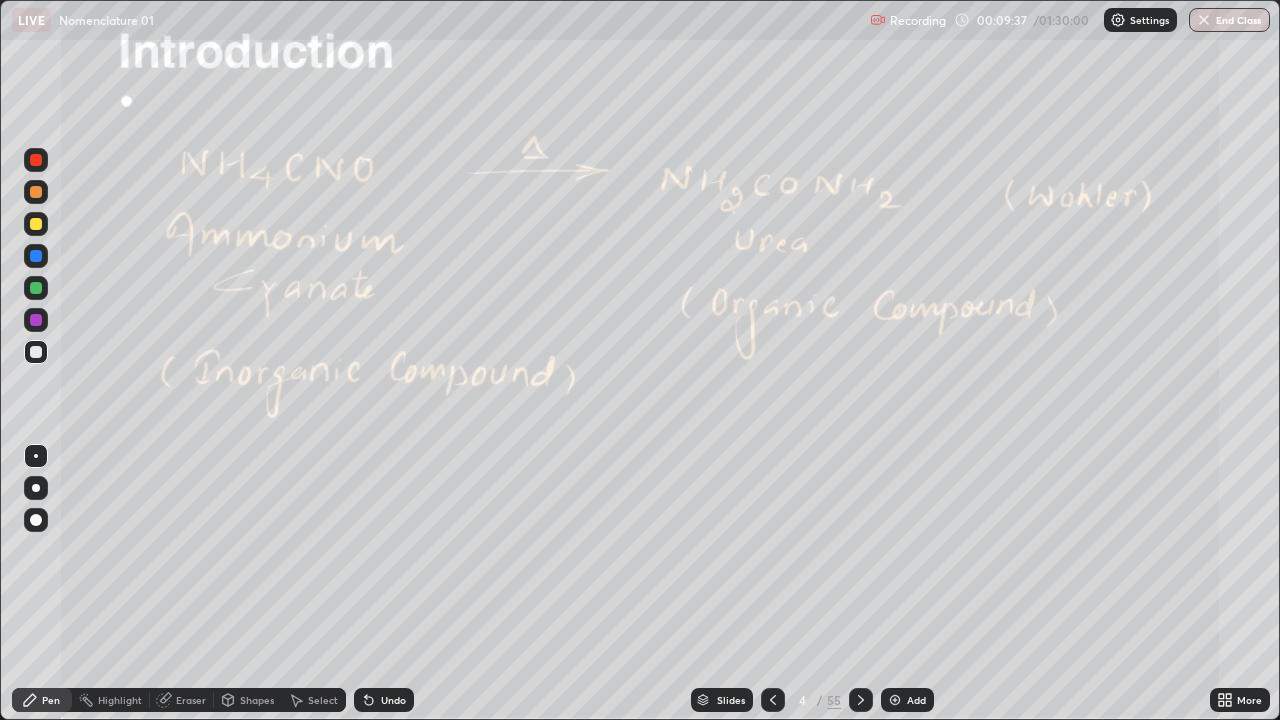 click at bounding box center [36, 456] 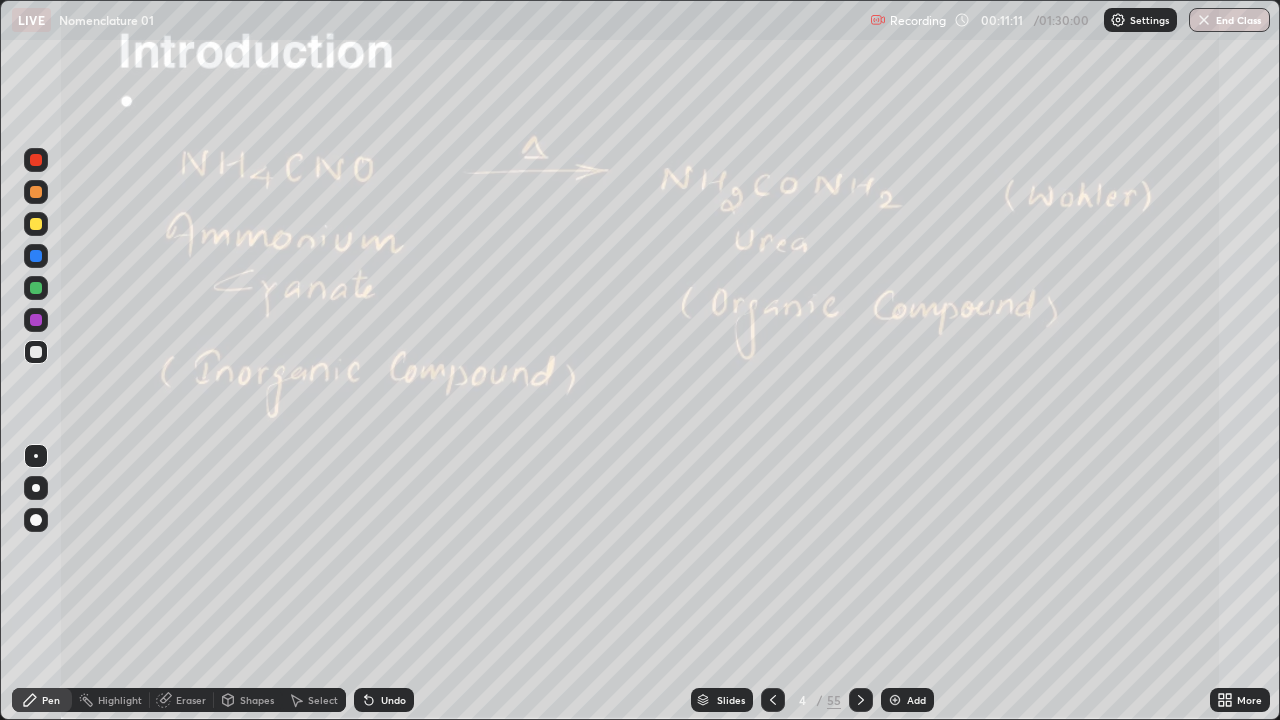 click at bounding box center (36, 224) 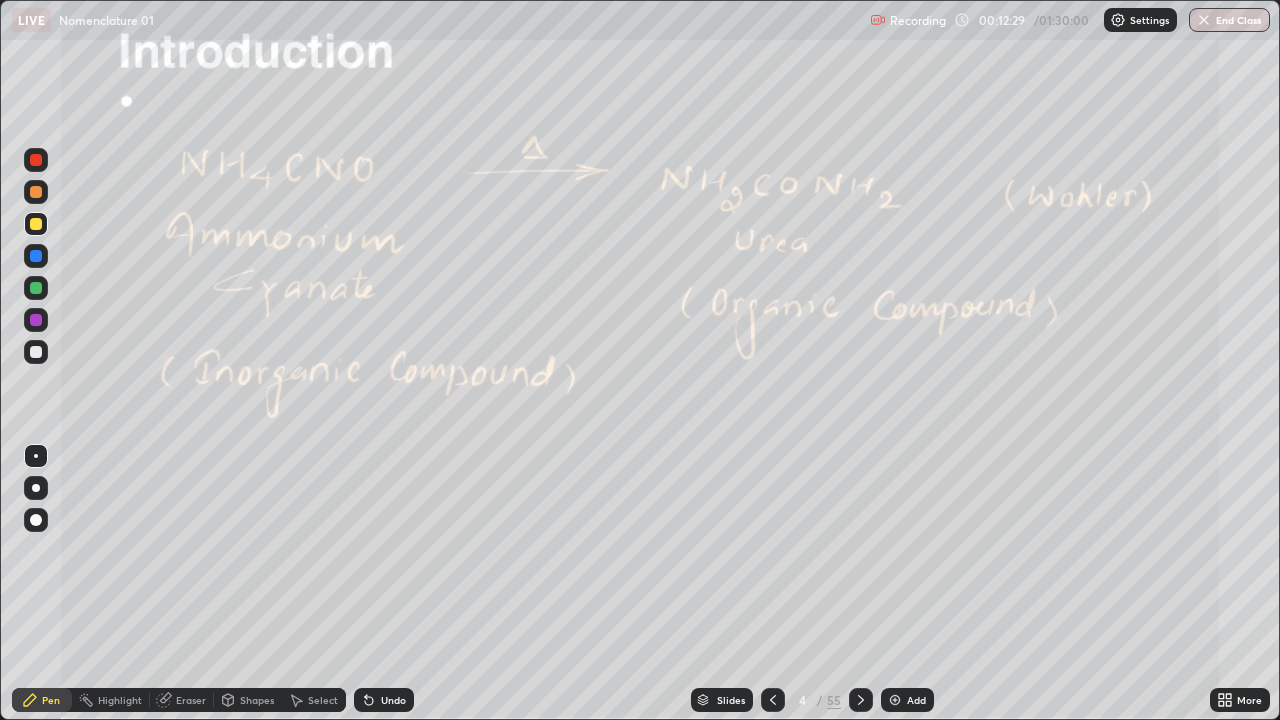 click 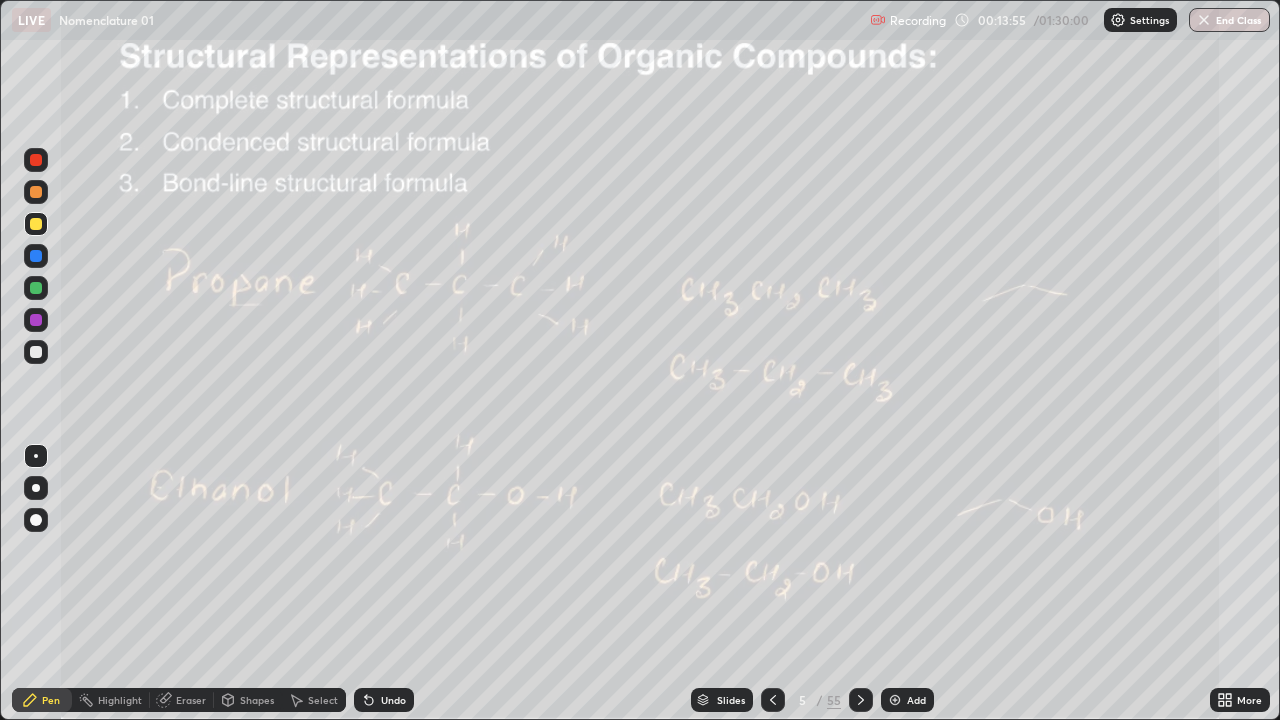 click on "Eraser" at bounding box center (191, 700) 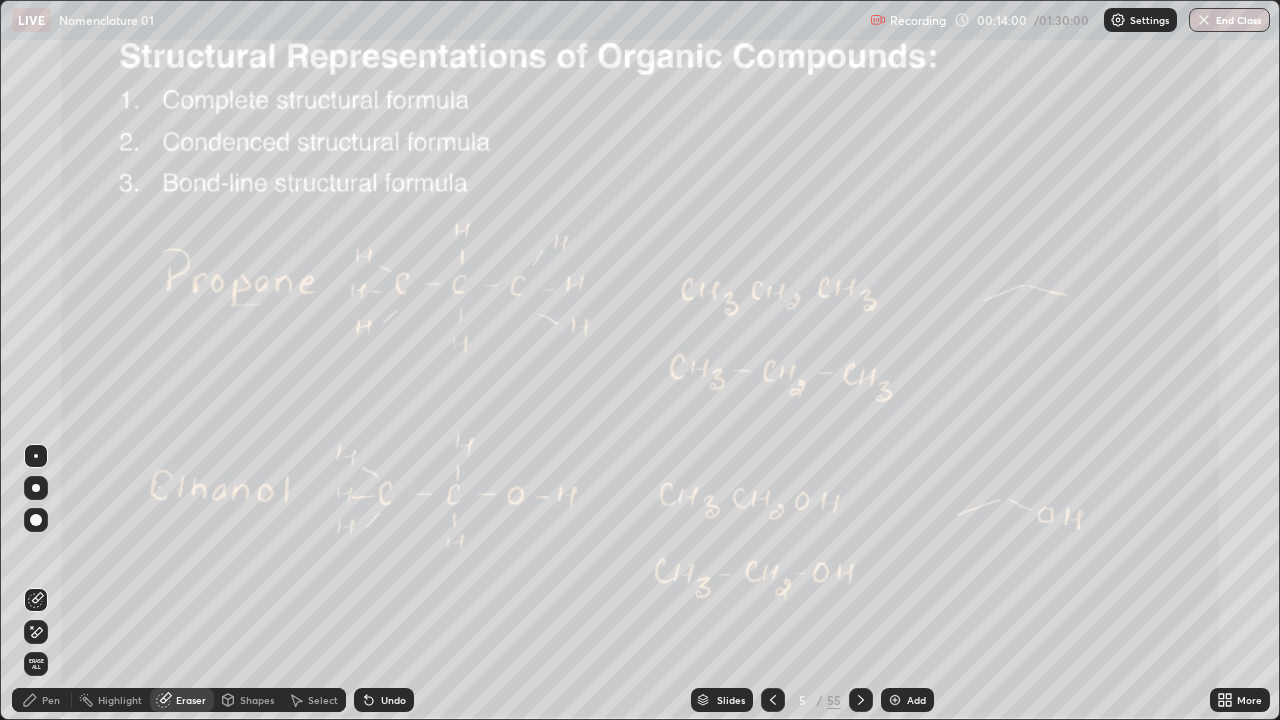 click on "Pen" at bounding box center (51, 700) 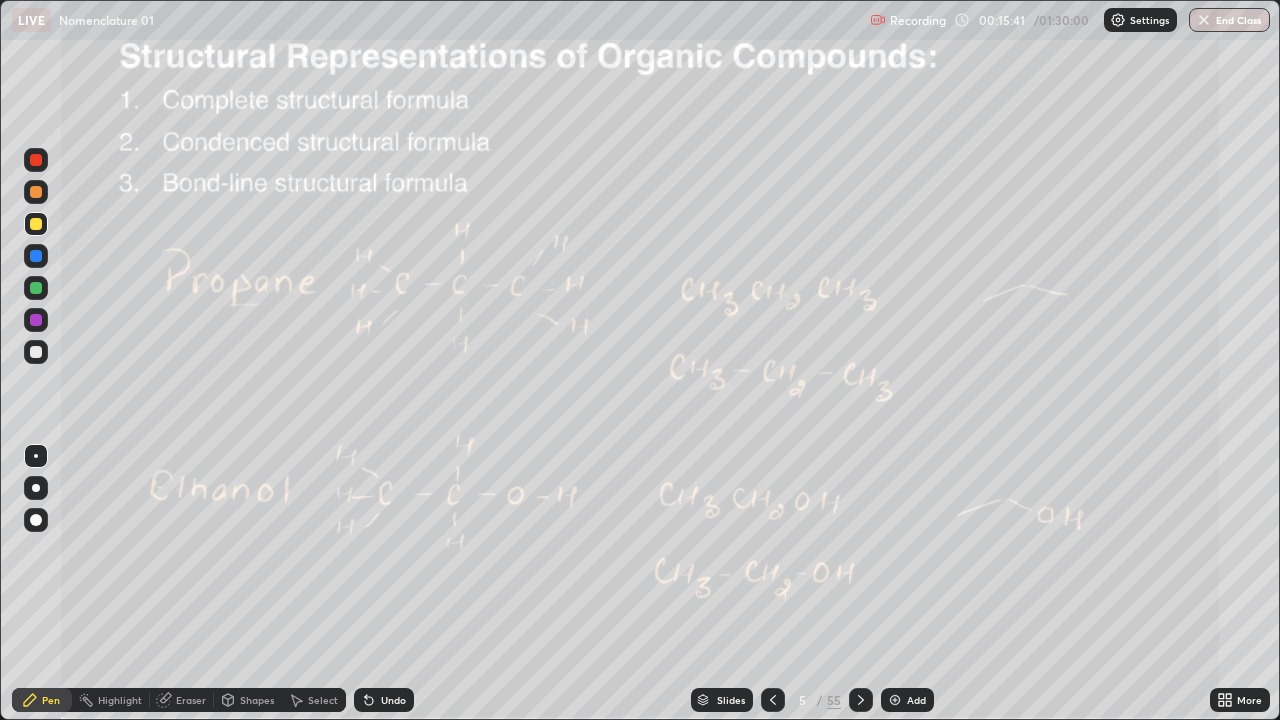 click at bounding box center (895, 700) 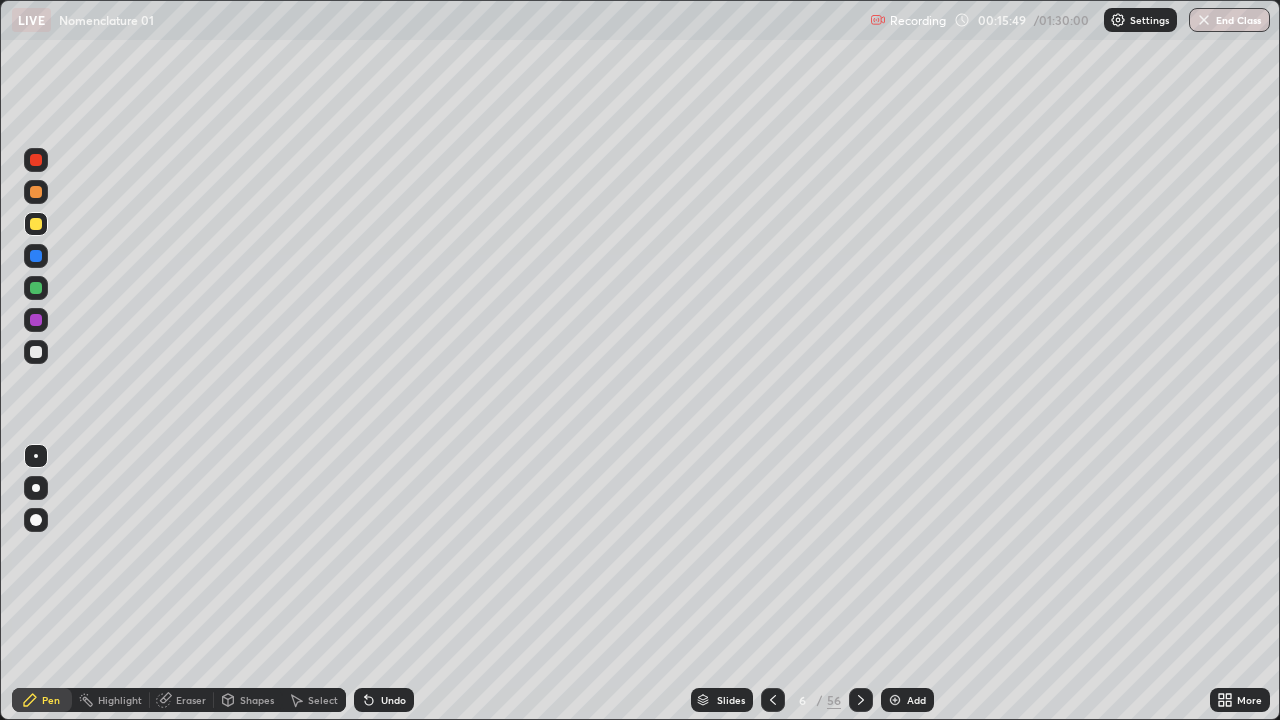 click on "Undo" at bounding box center [393, 700] 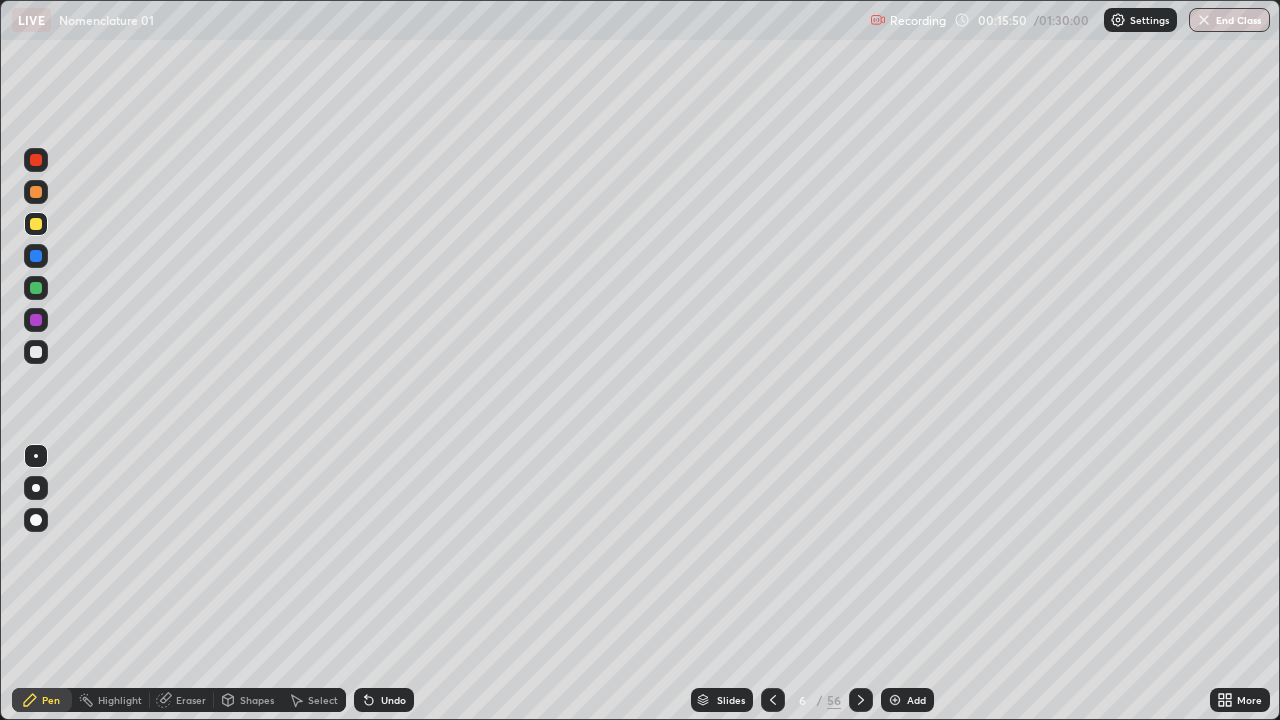 click on "Undo" at bounding box center [384, 700] 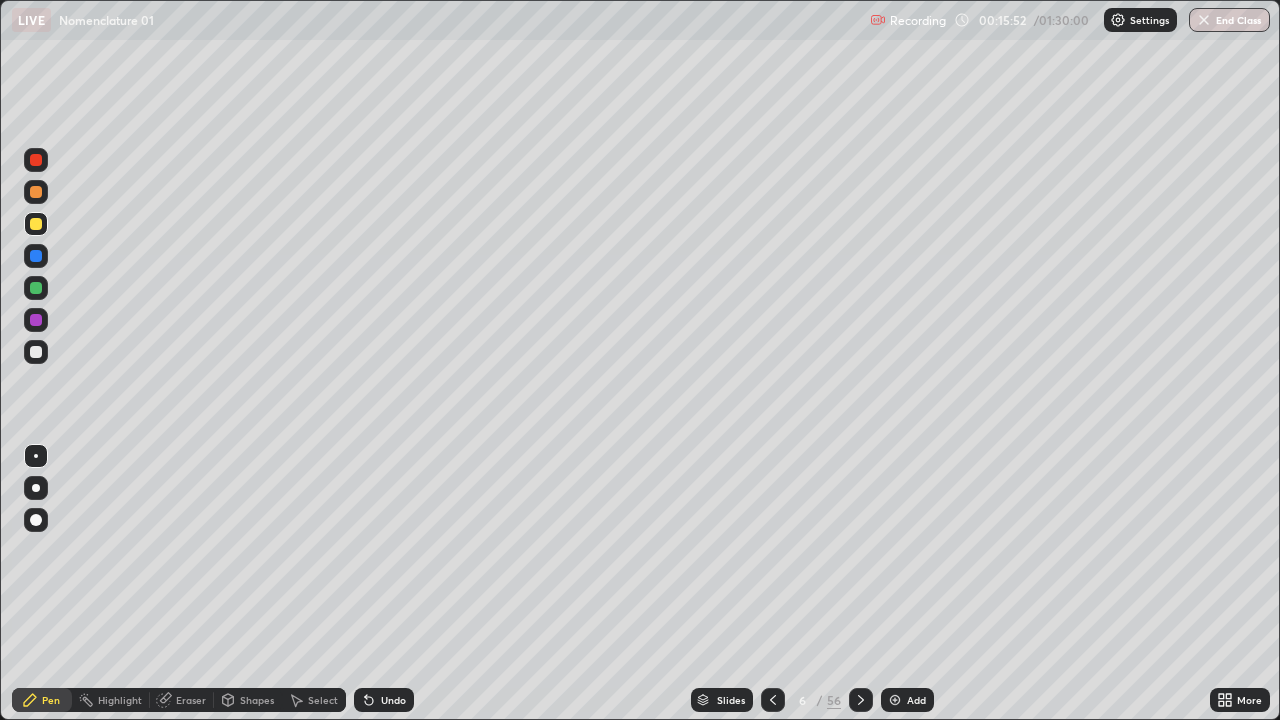 click on "Undo" at bounding box center (393, 700) 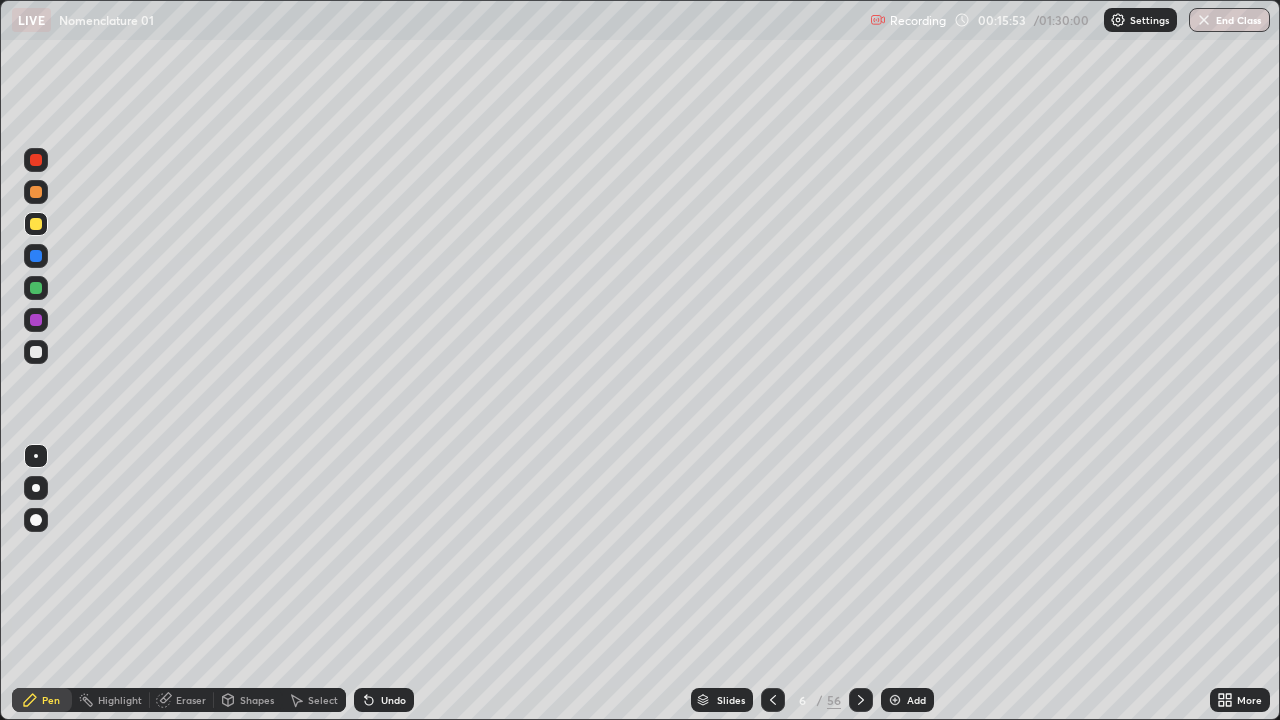 click on "Undo" at bounding box center (384, 700) 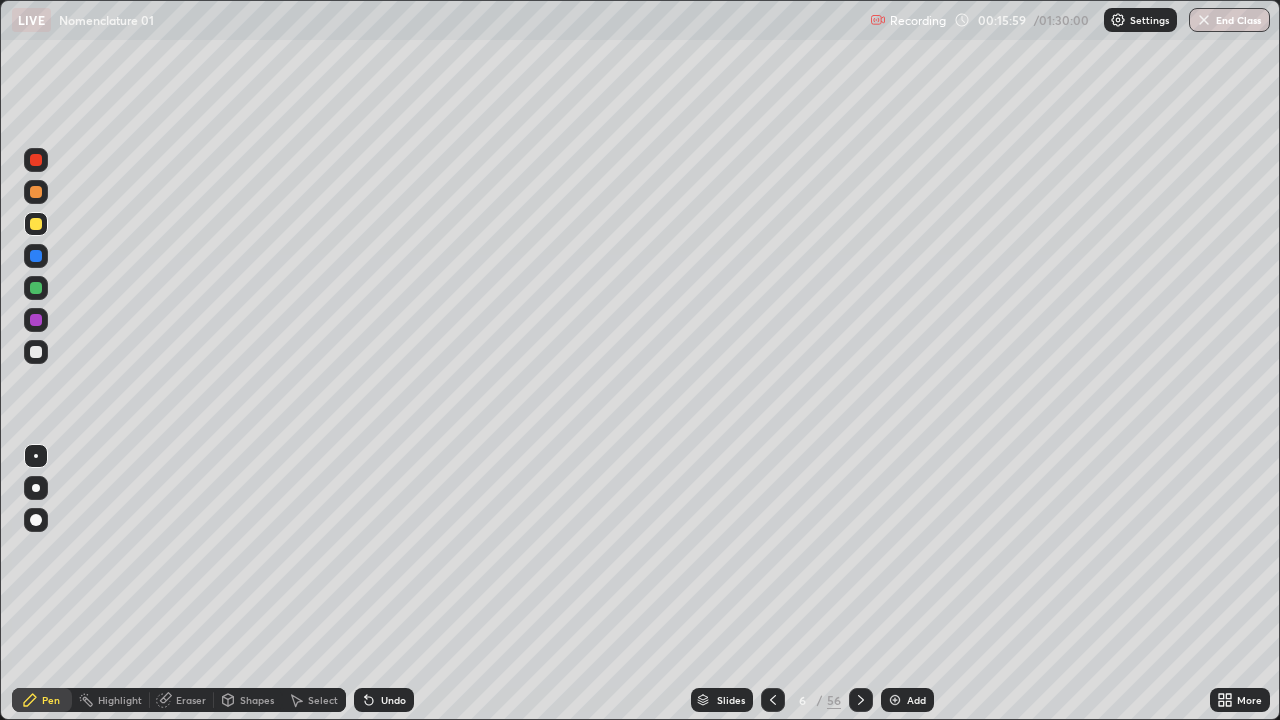 click on "Undo" at bounding box center (393, 700) 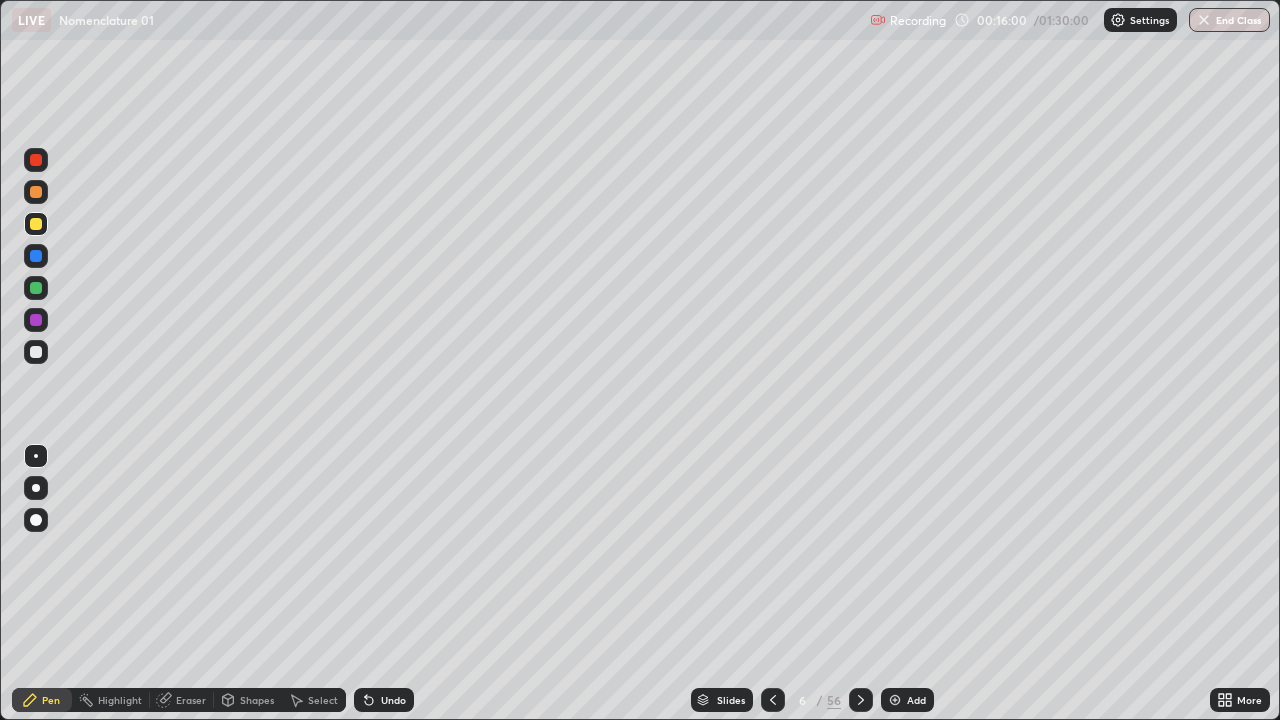 click on "Undo" at bounding box center [384, 700] 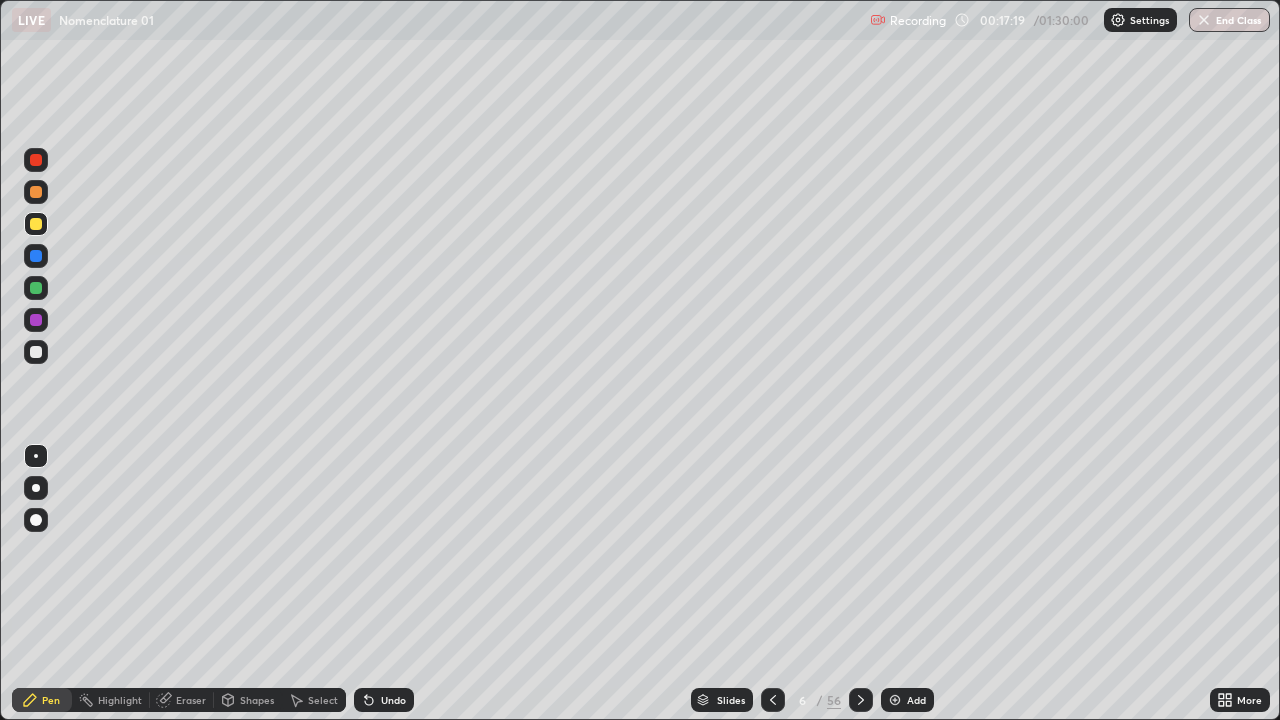 click on "Undo" at bounding box center (393, 700) 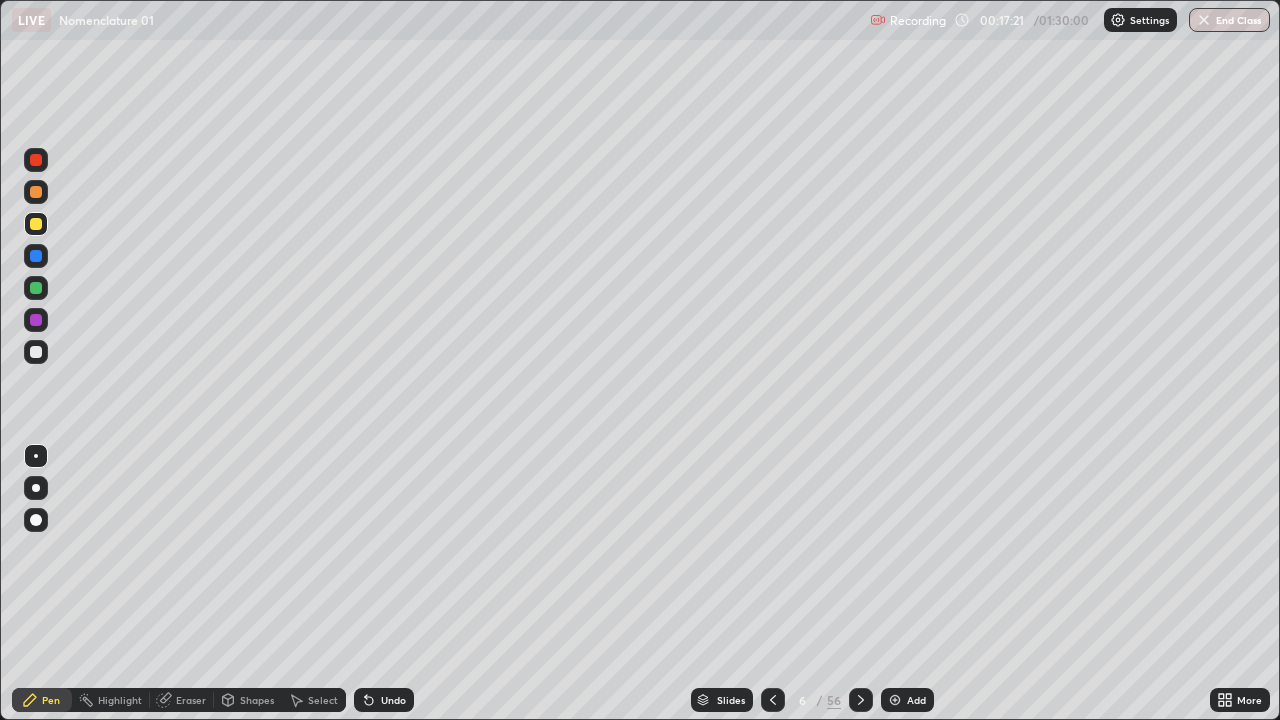 click on "Undo" at bounding box center [393, 700] 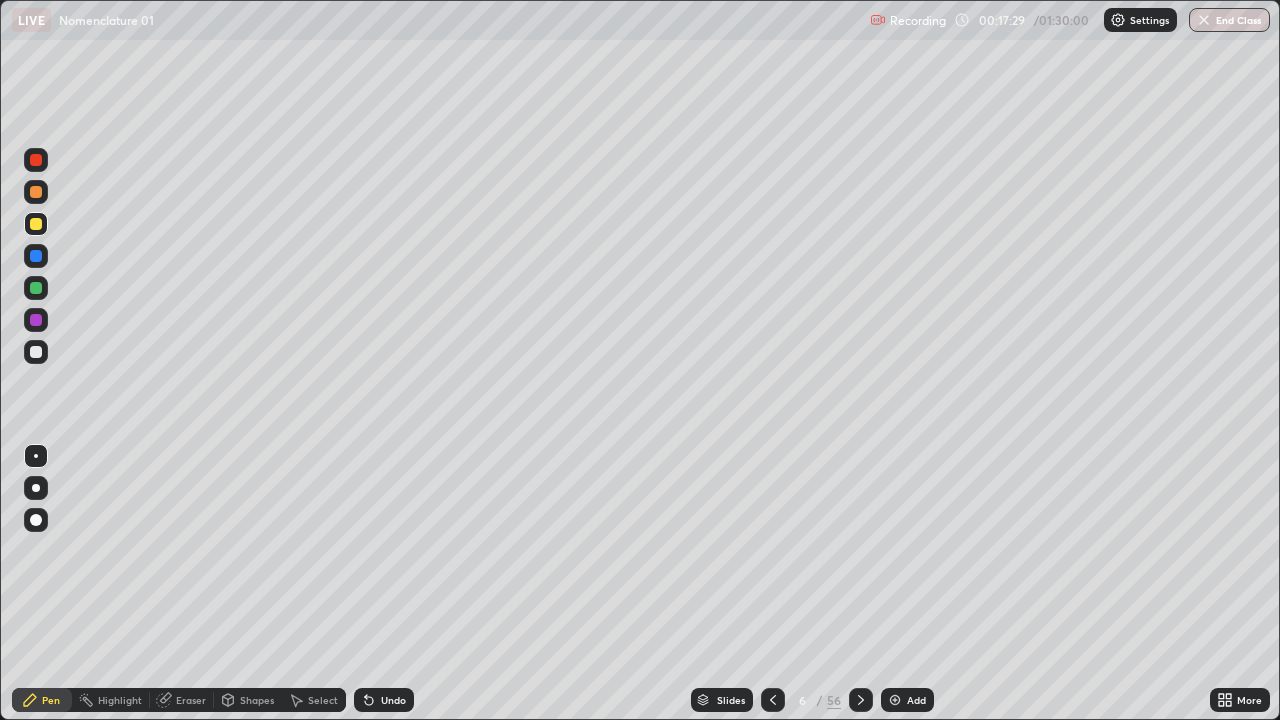 click 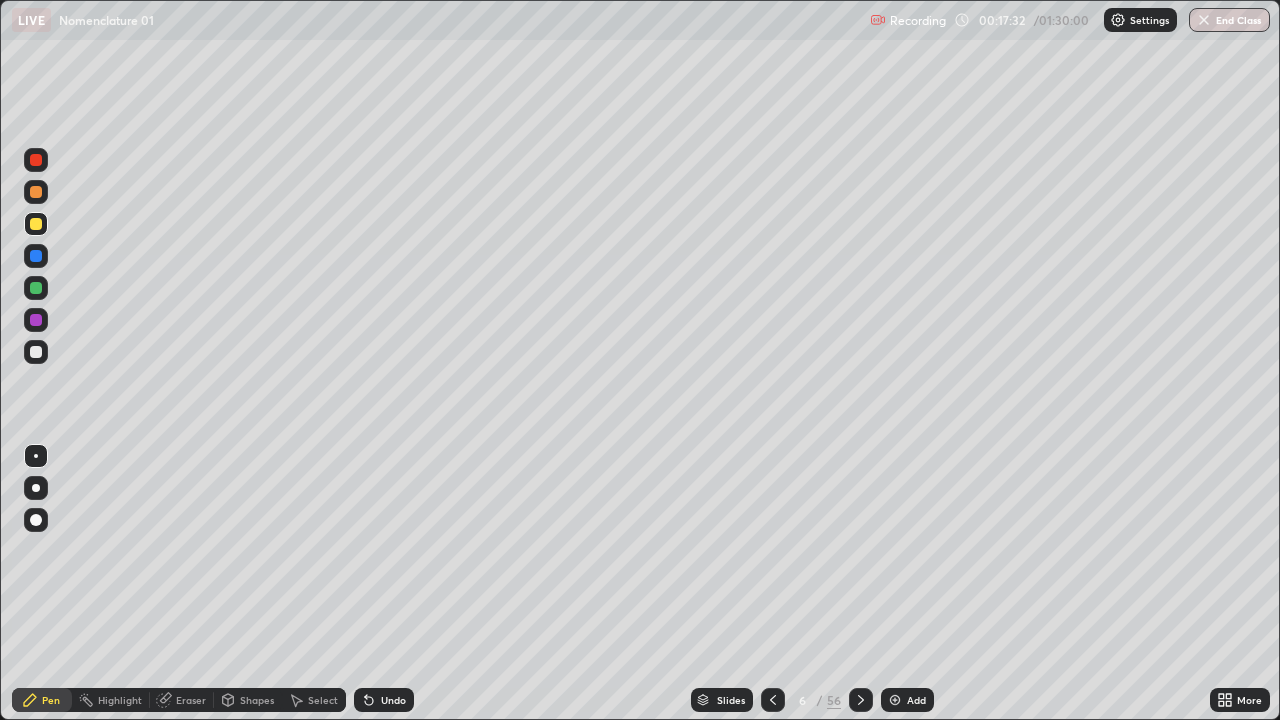 click on "Undo" at bounding box center (393, 700) 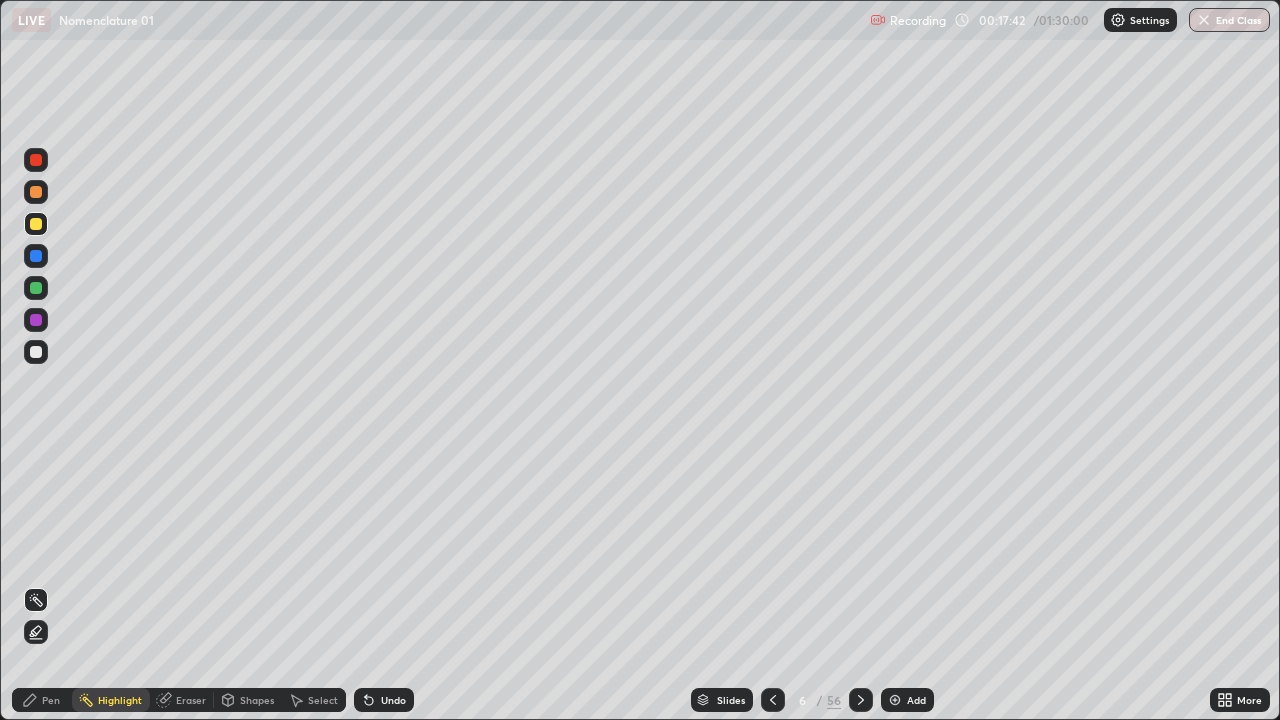 click on "Pen" at bounding box center [51, 700] 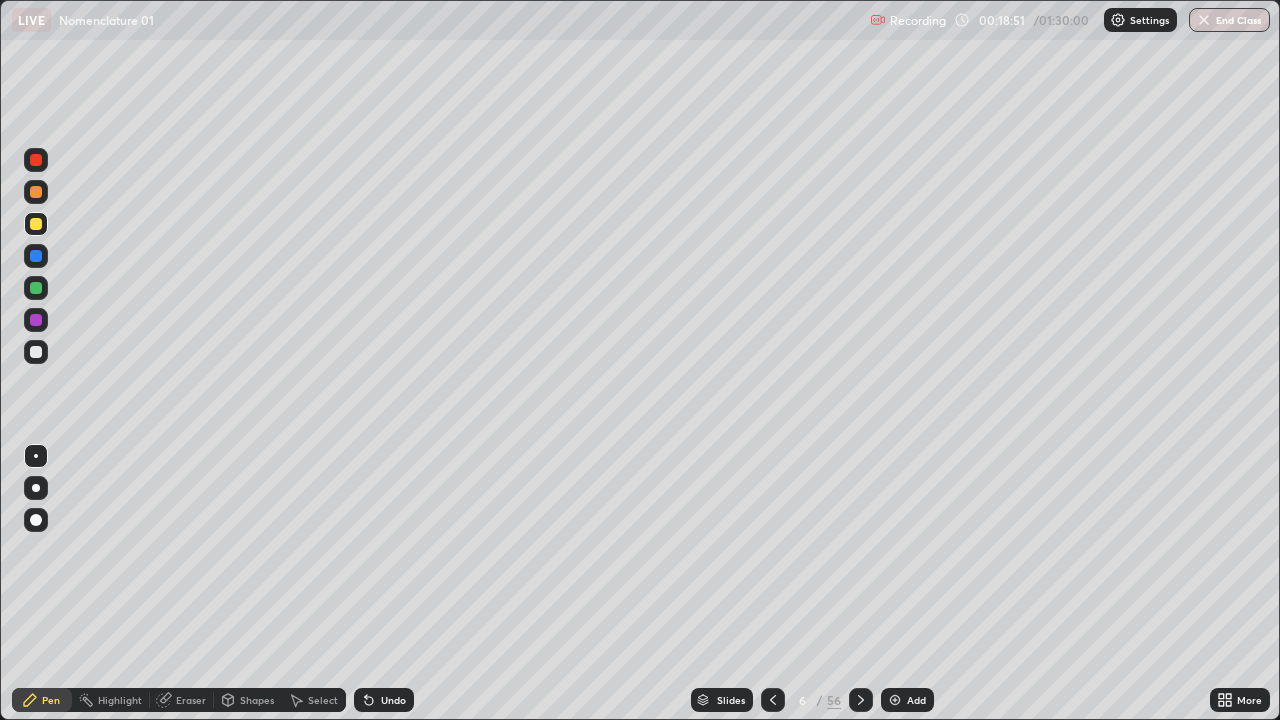 click on "Undo" at bounding box center [393, 700] 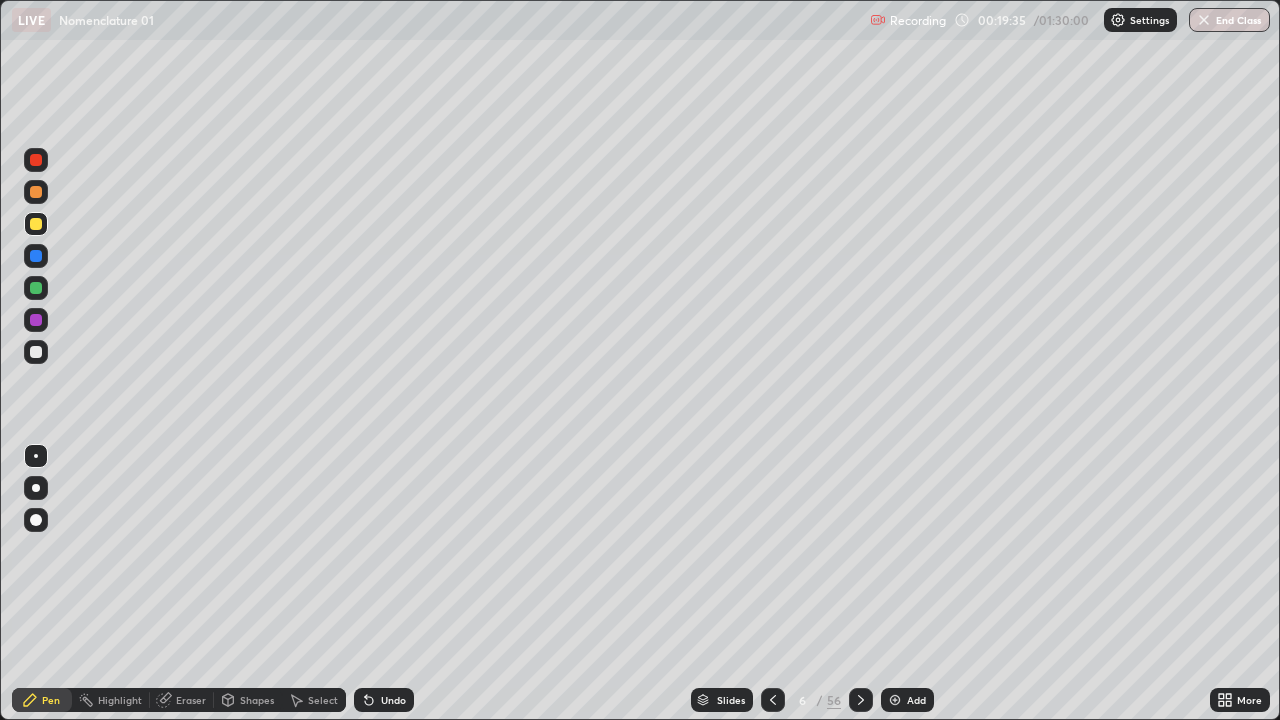click at bounding box center (895, 700) 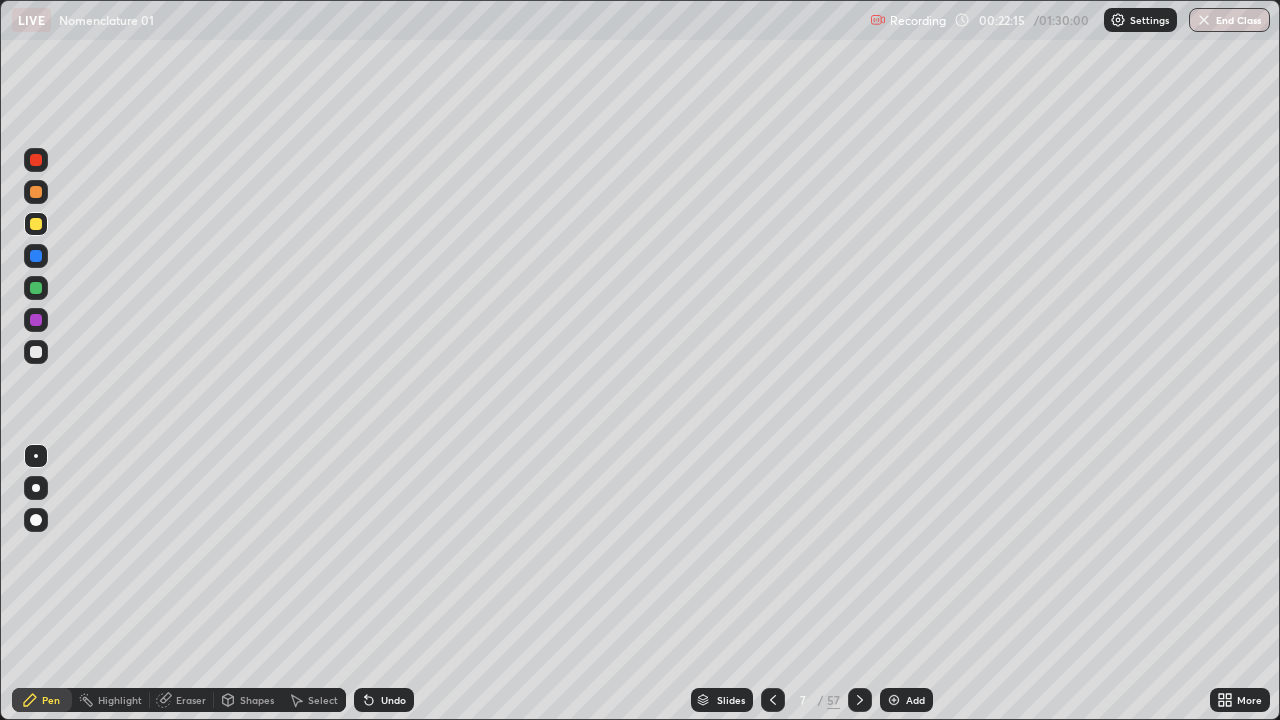 click on "Highlight" at bounding box center (120, 700) 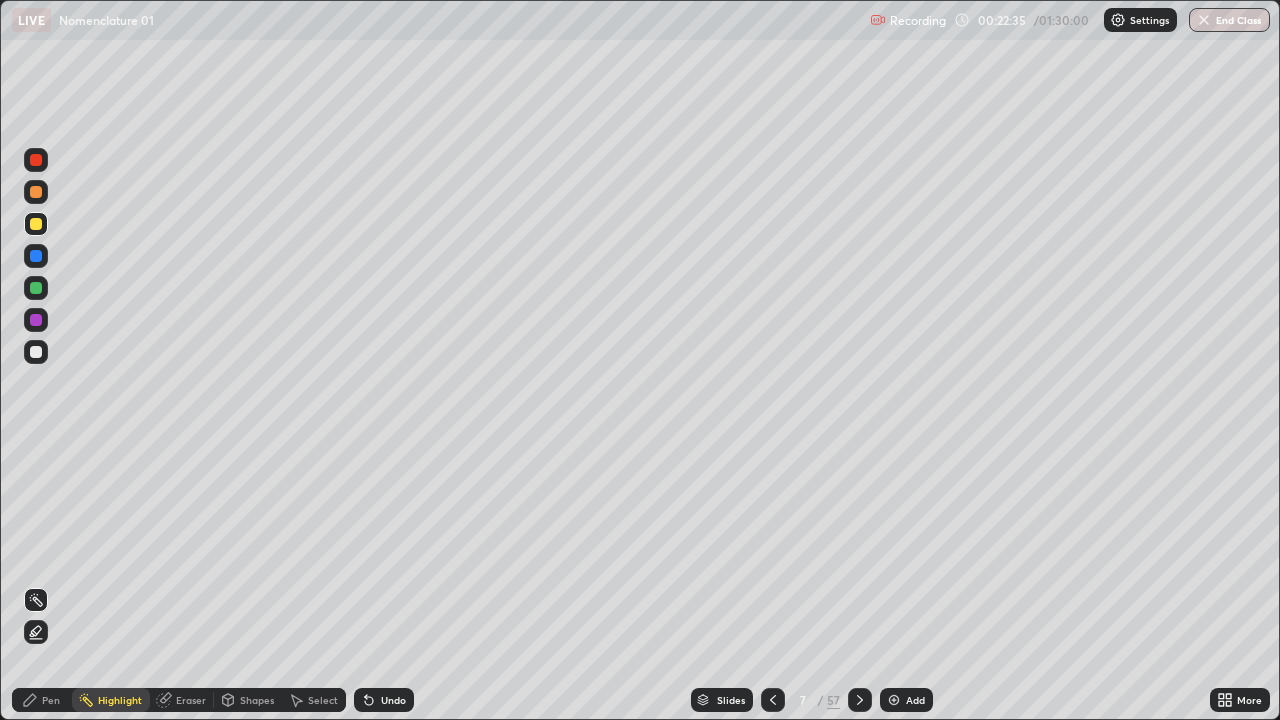 click on "Pen" at bounding box center [51, 700] 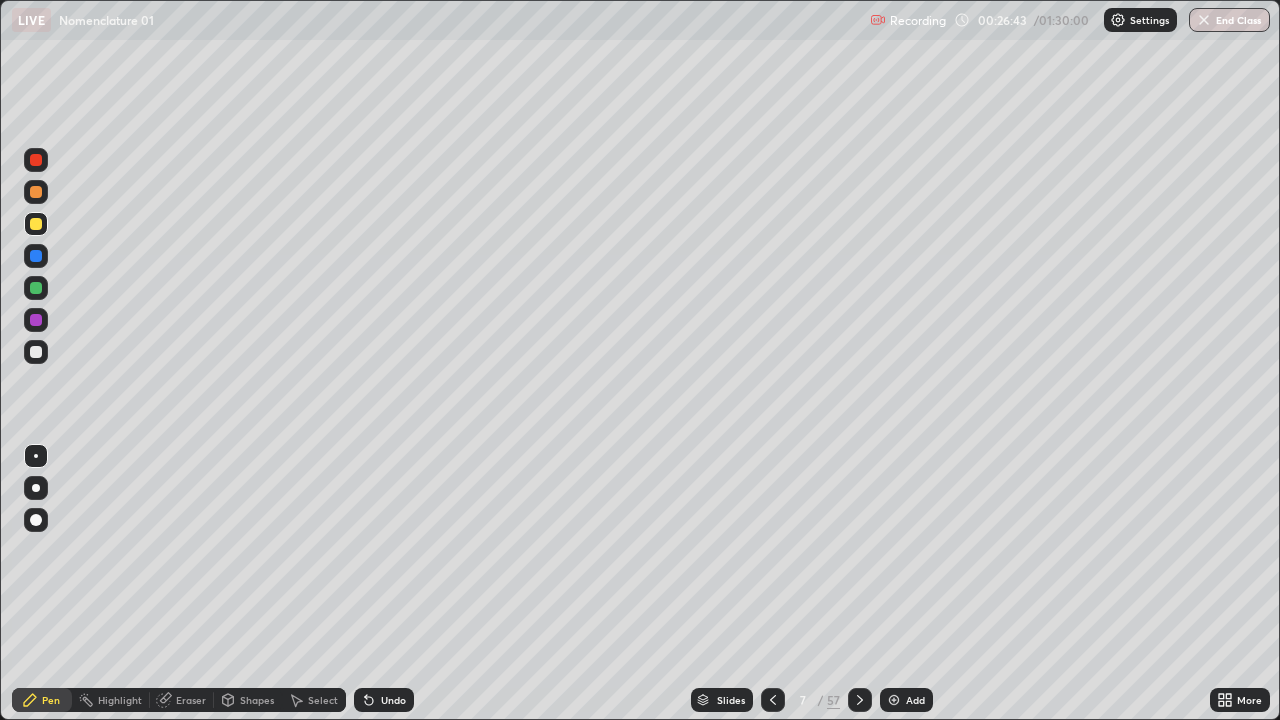 click on "Pen" at bounding box center (42, 700) 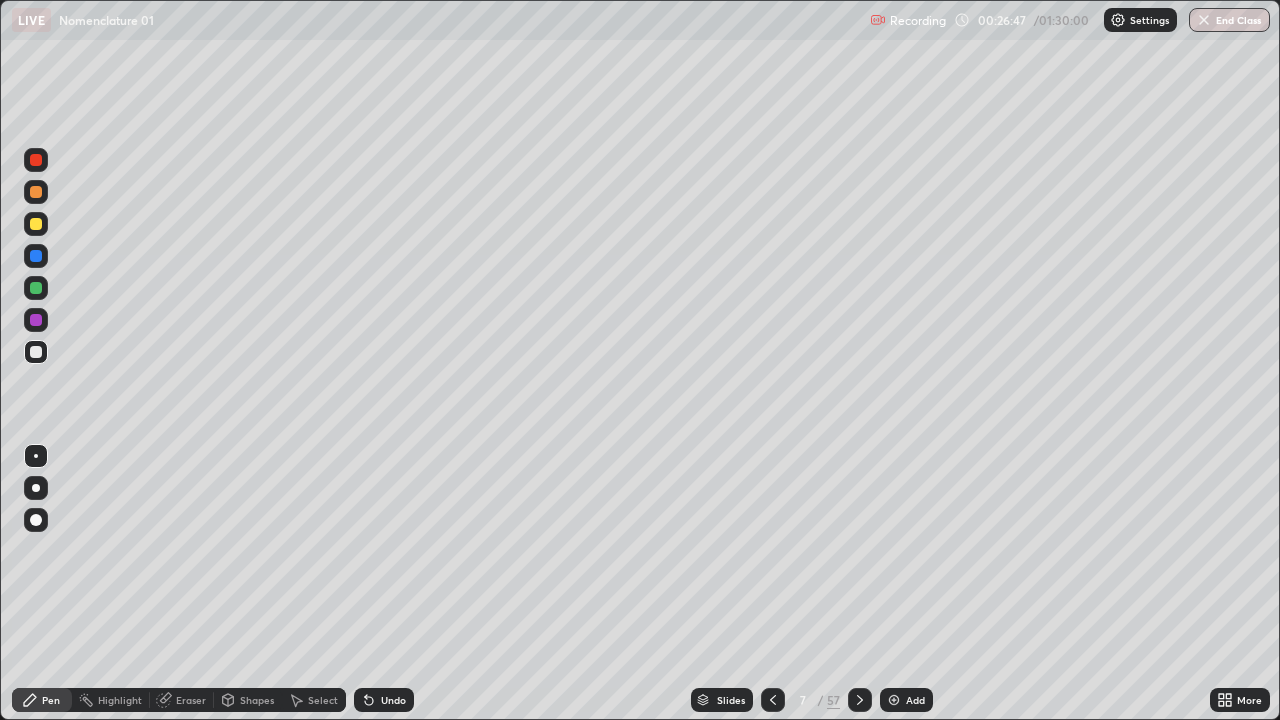click at bounding box center [36, 288] 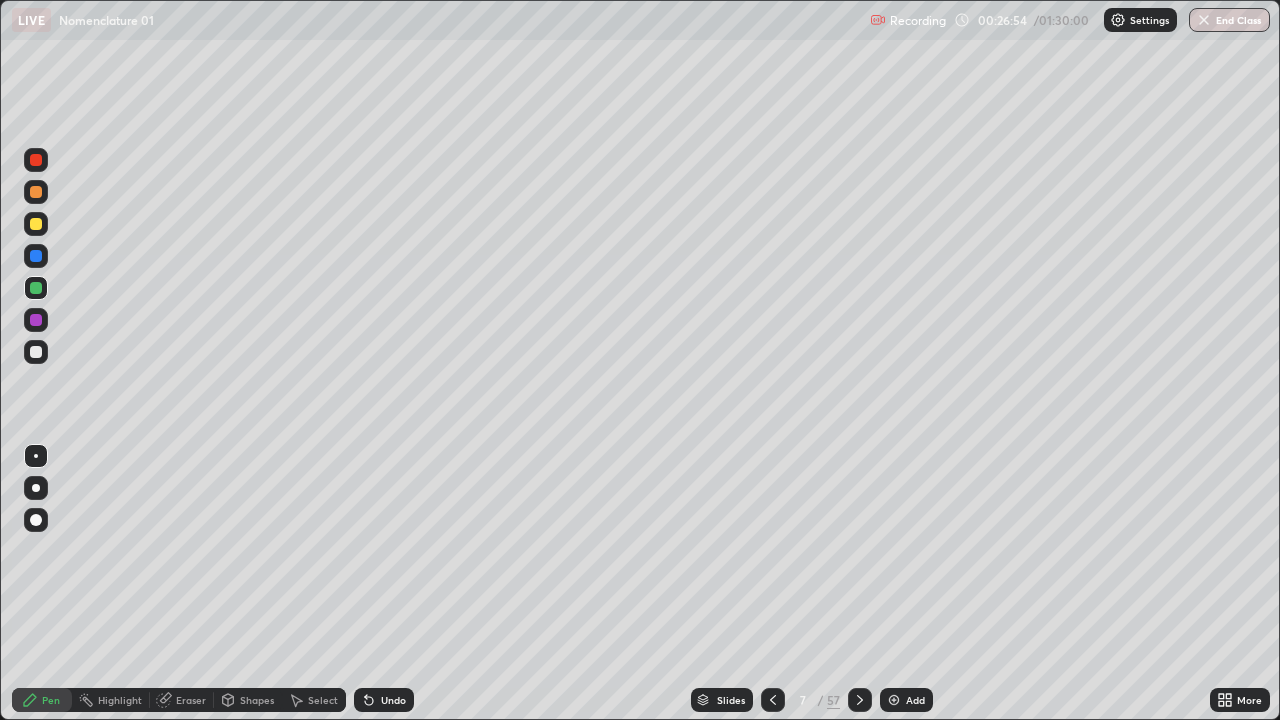 click at bounding box center [36, 352] 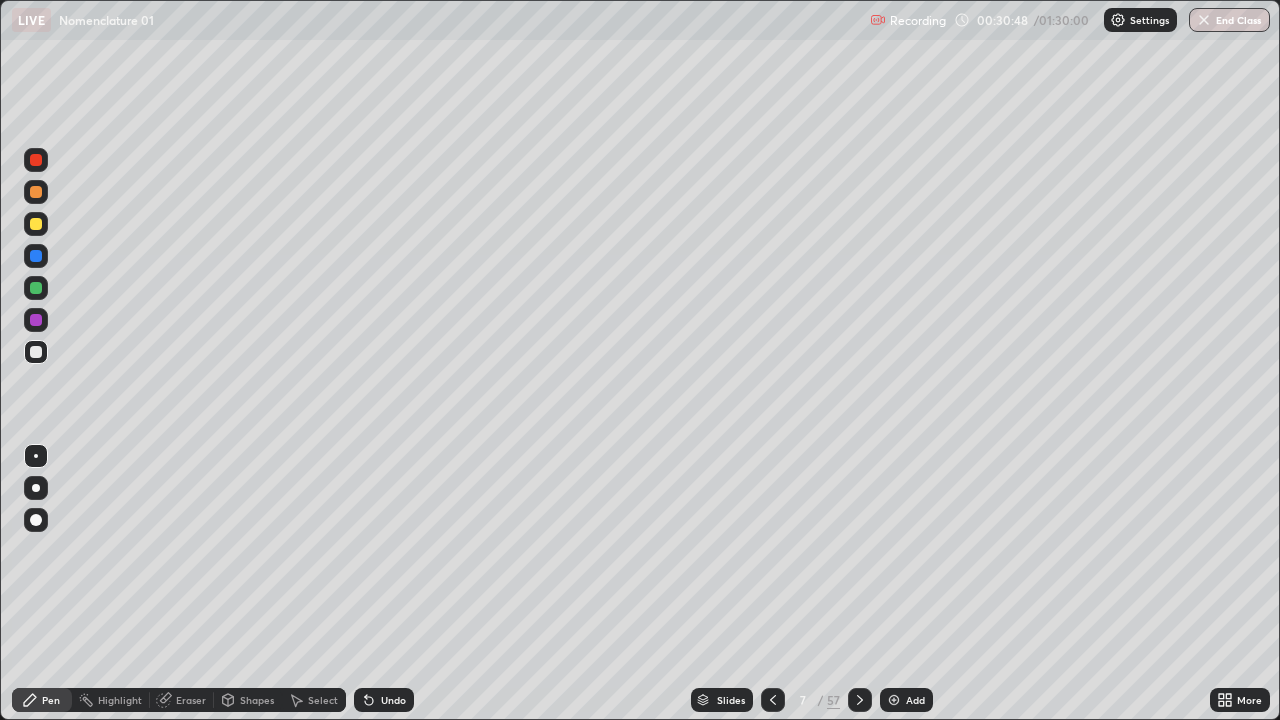 click 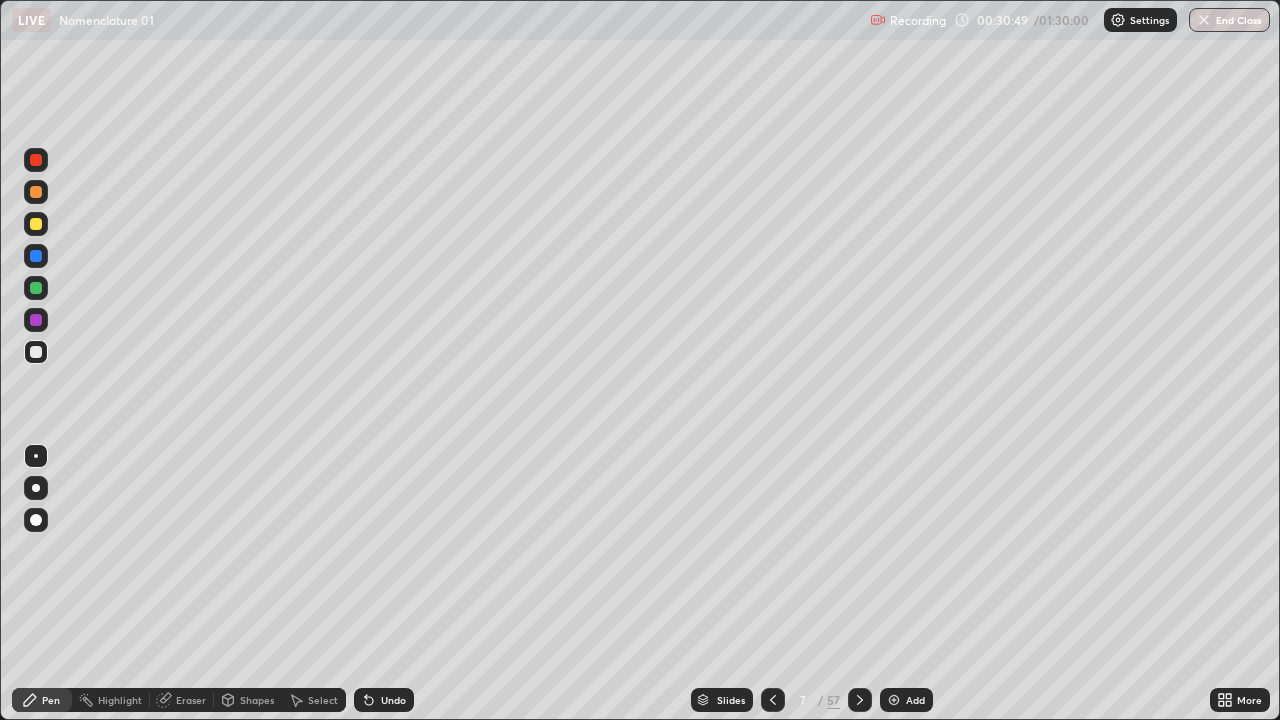 click 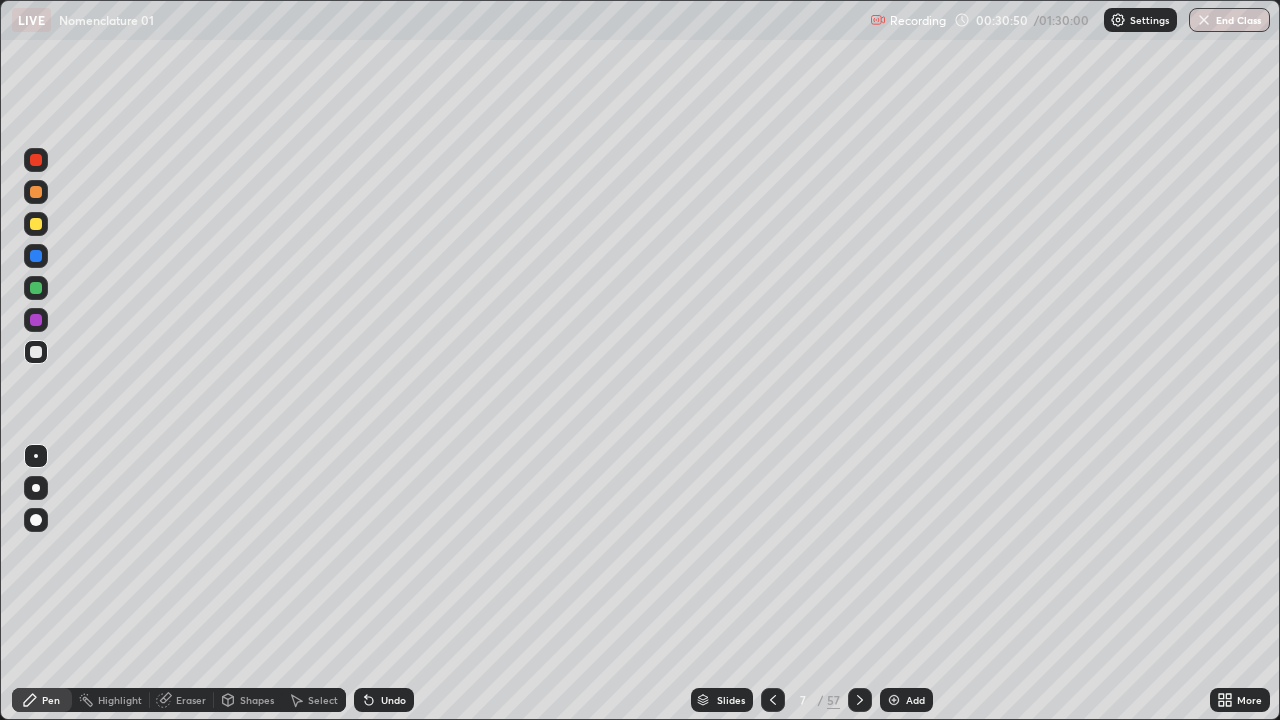 click on "Undo" at bounding box center [384, 700] 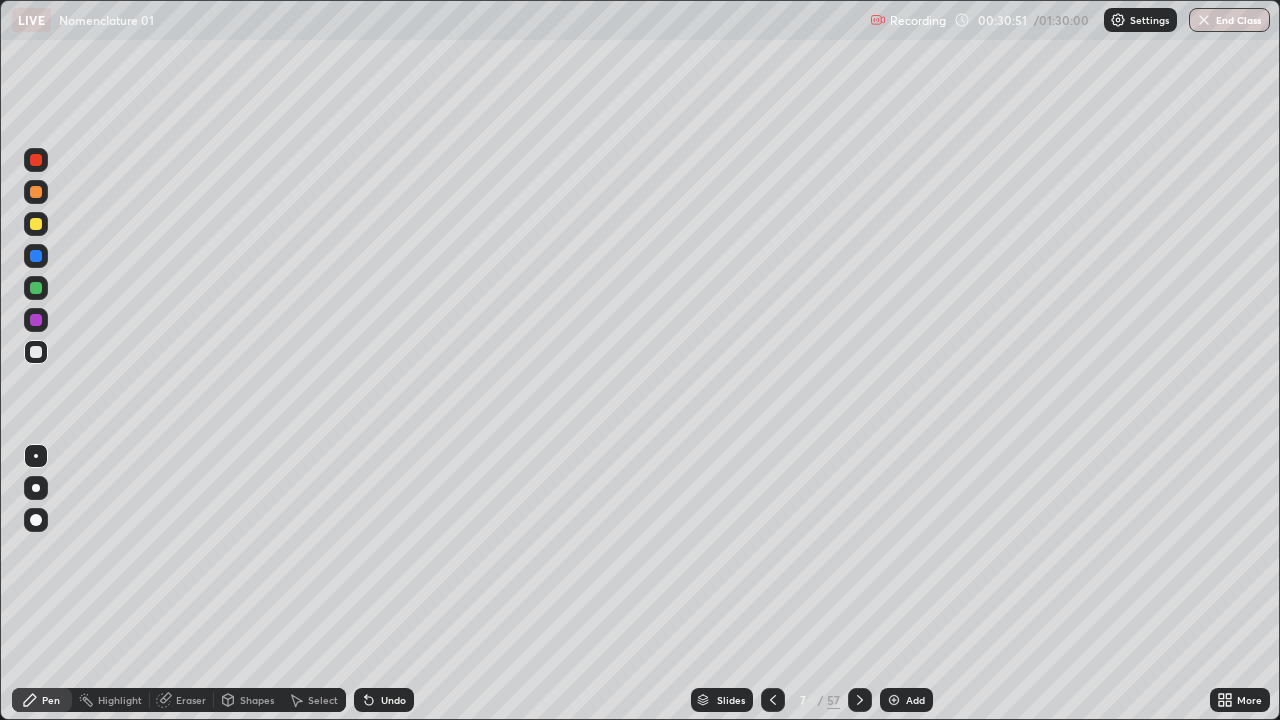click on "Undo" at bounding box center (384, 700) 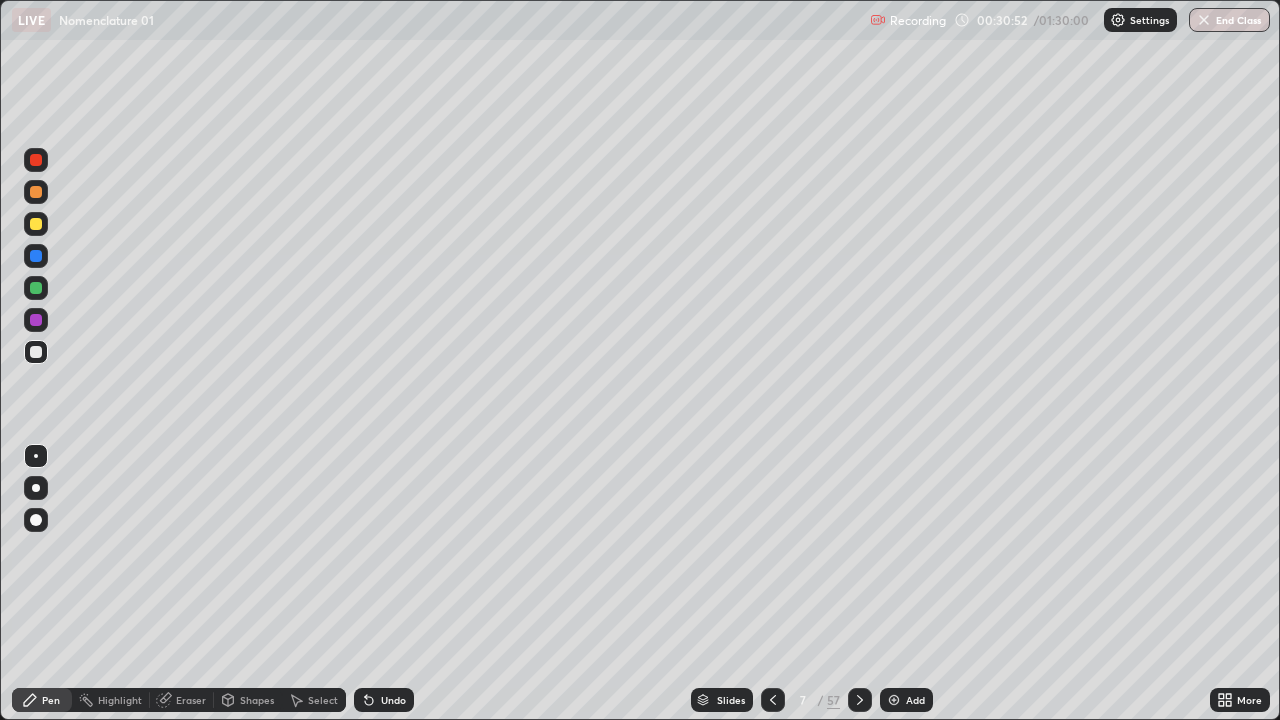 click on "Undo" at bounding box center [384, 700] 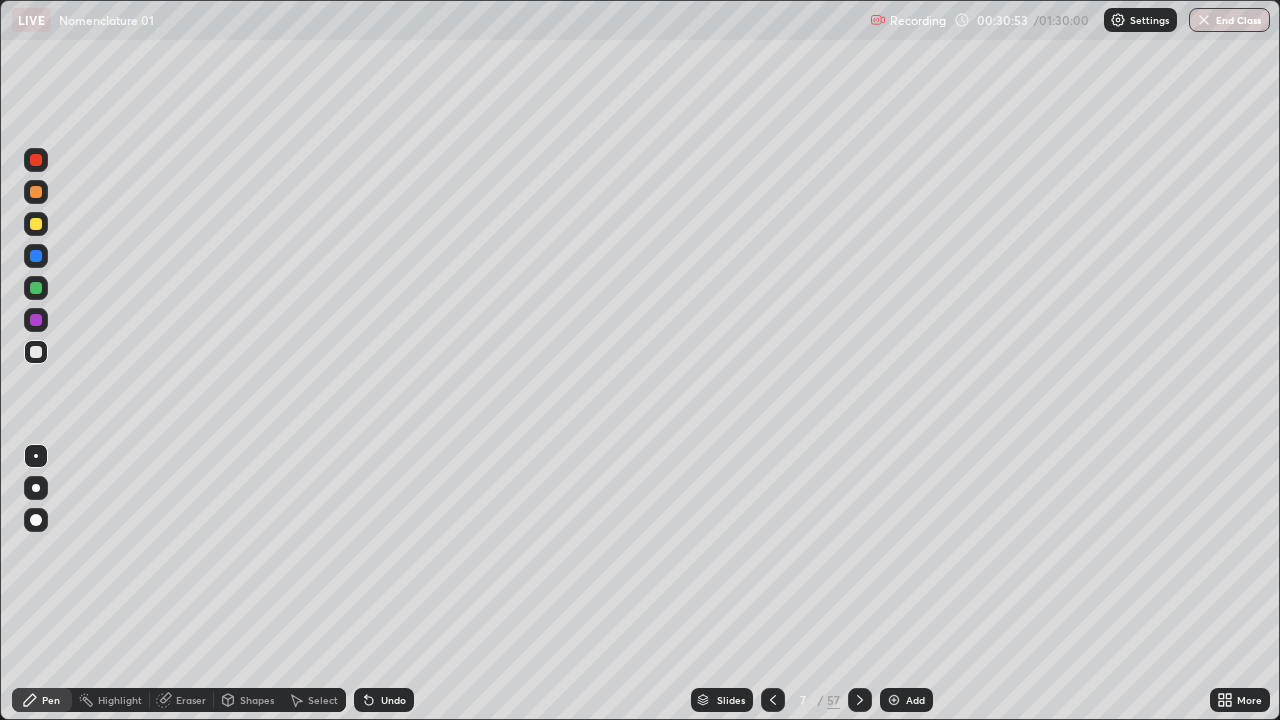 click on "Undo" at bounding box center (384, 700) 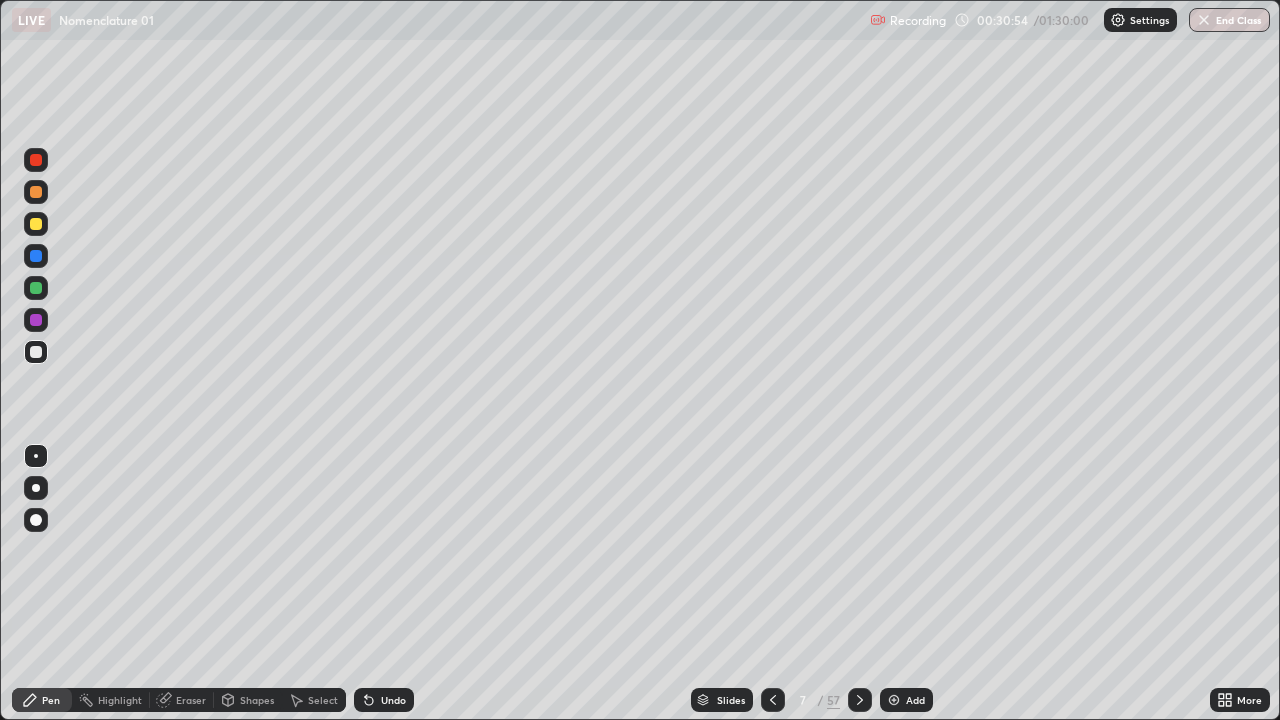 click on "Undo" at bounding box center (384, 700) 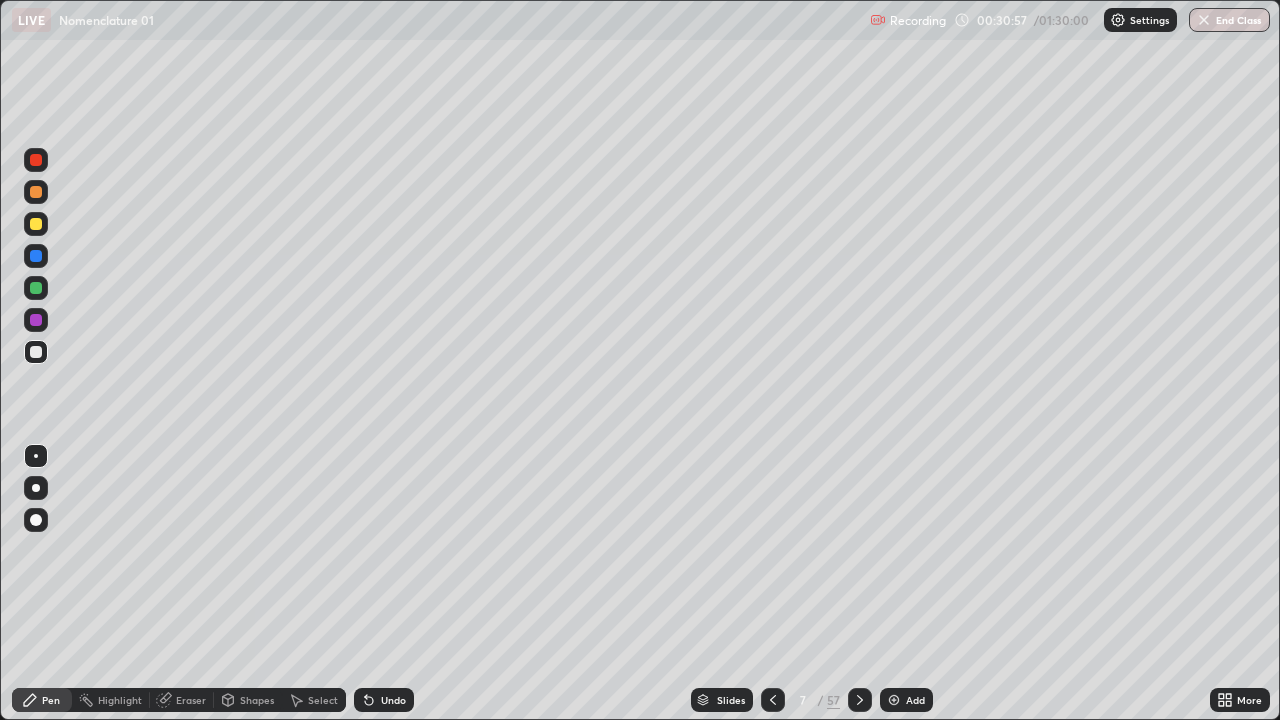 click on "Eraser" at bounding box center [182, 700] 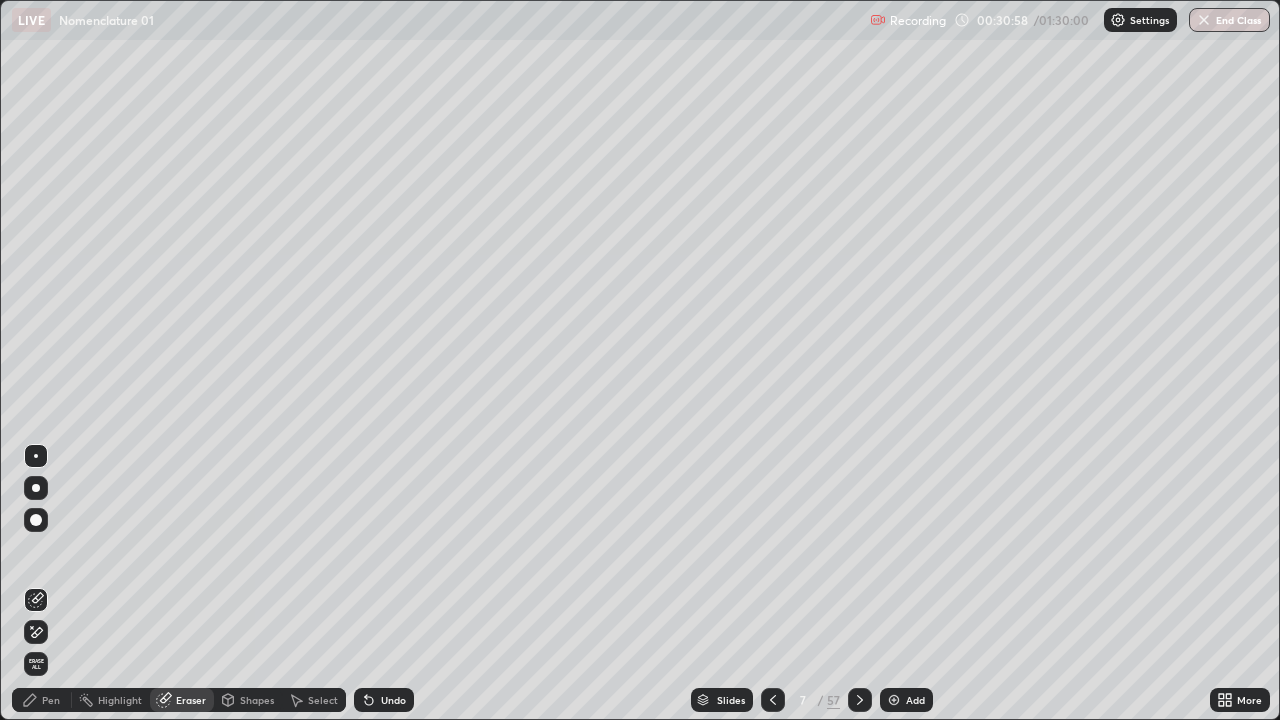 click 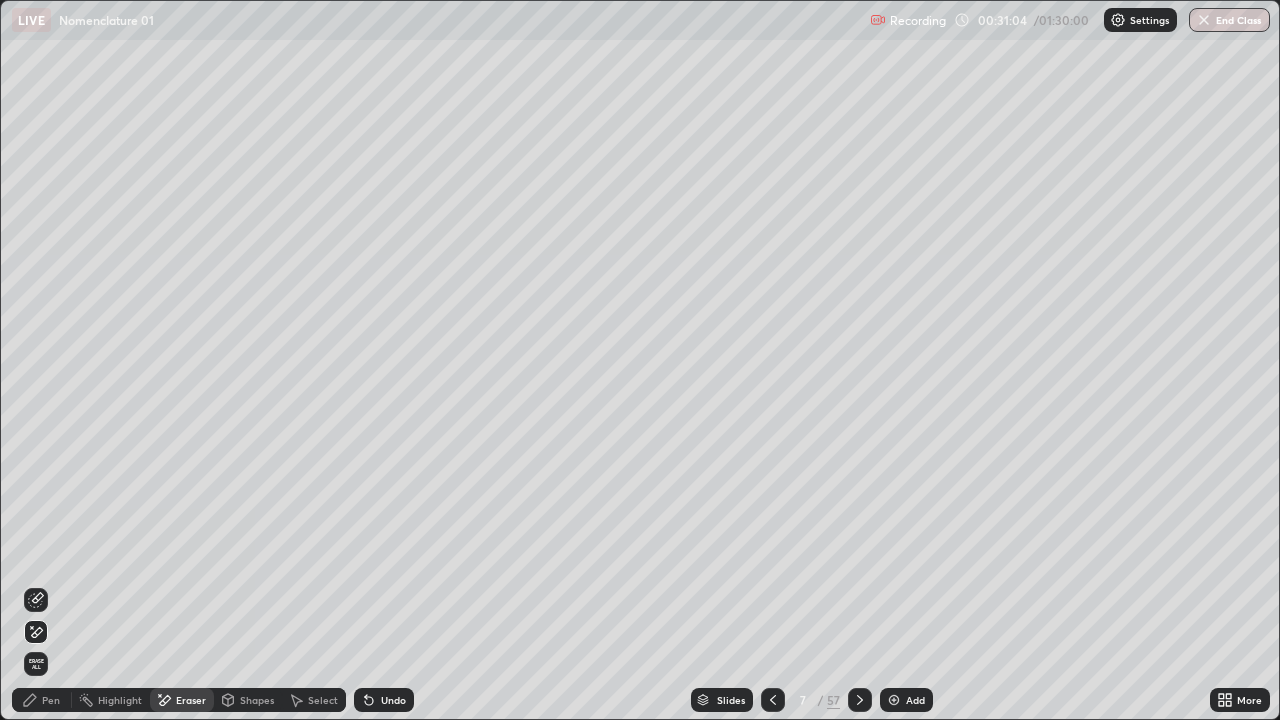 click on "Pen" at bounding box center [51, 700] 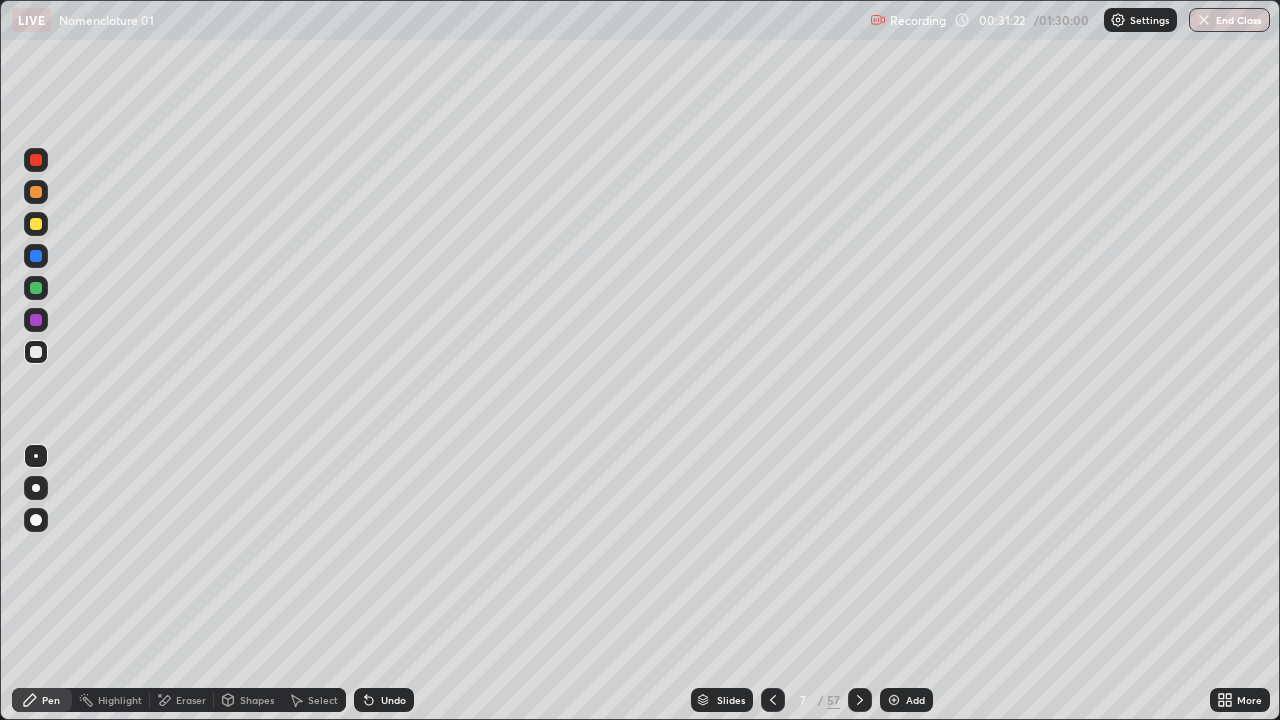 click 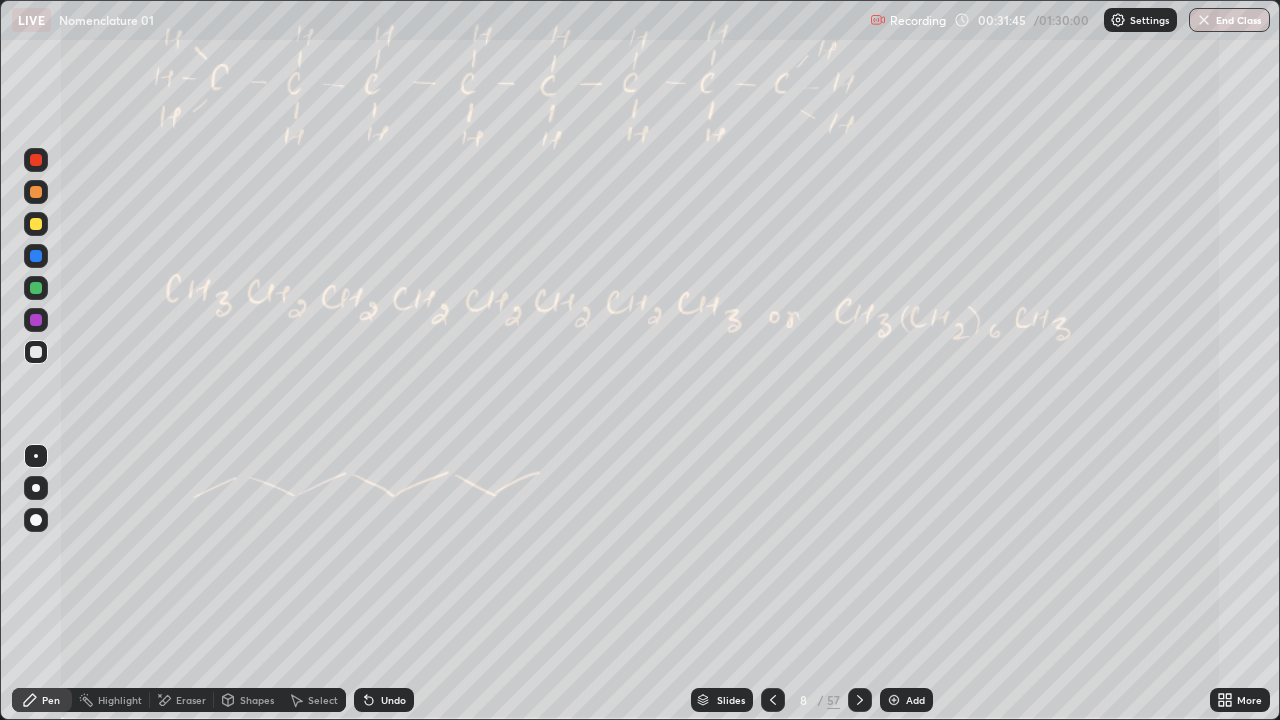 click 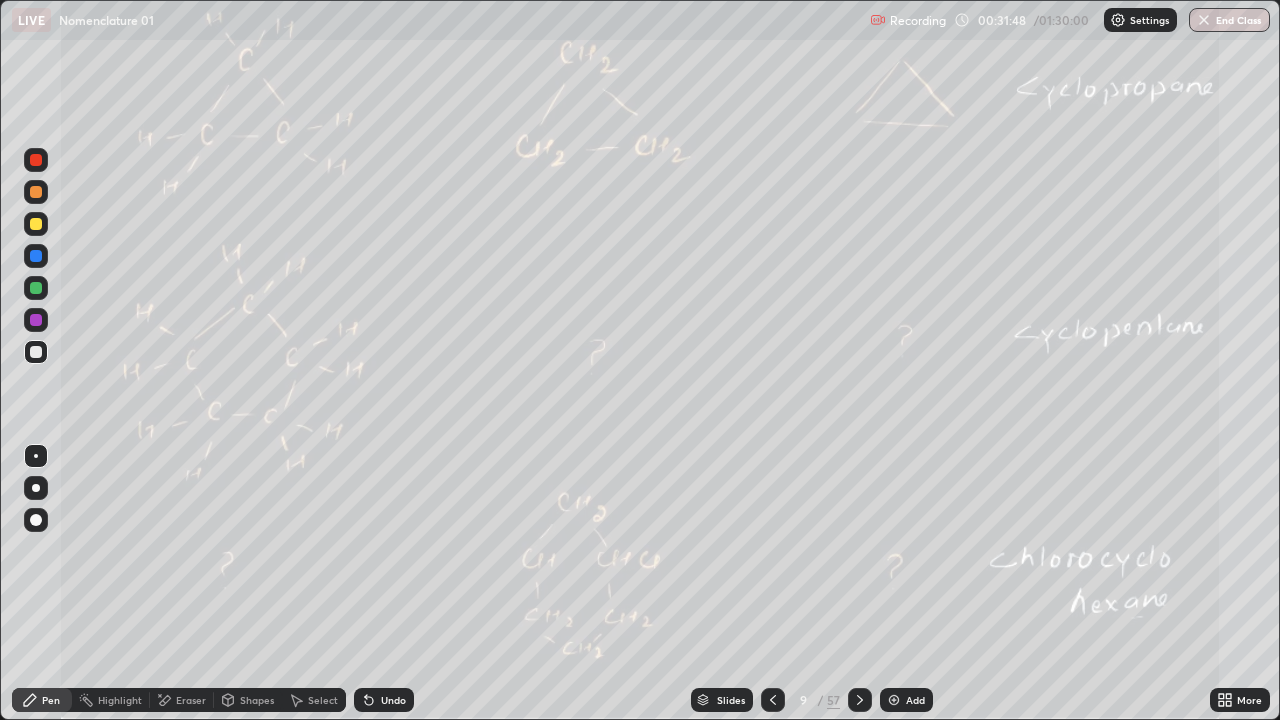 click 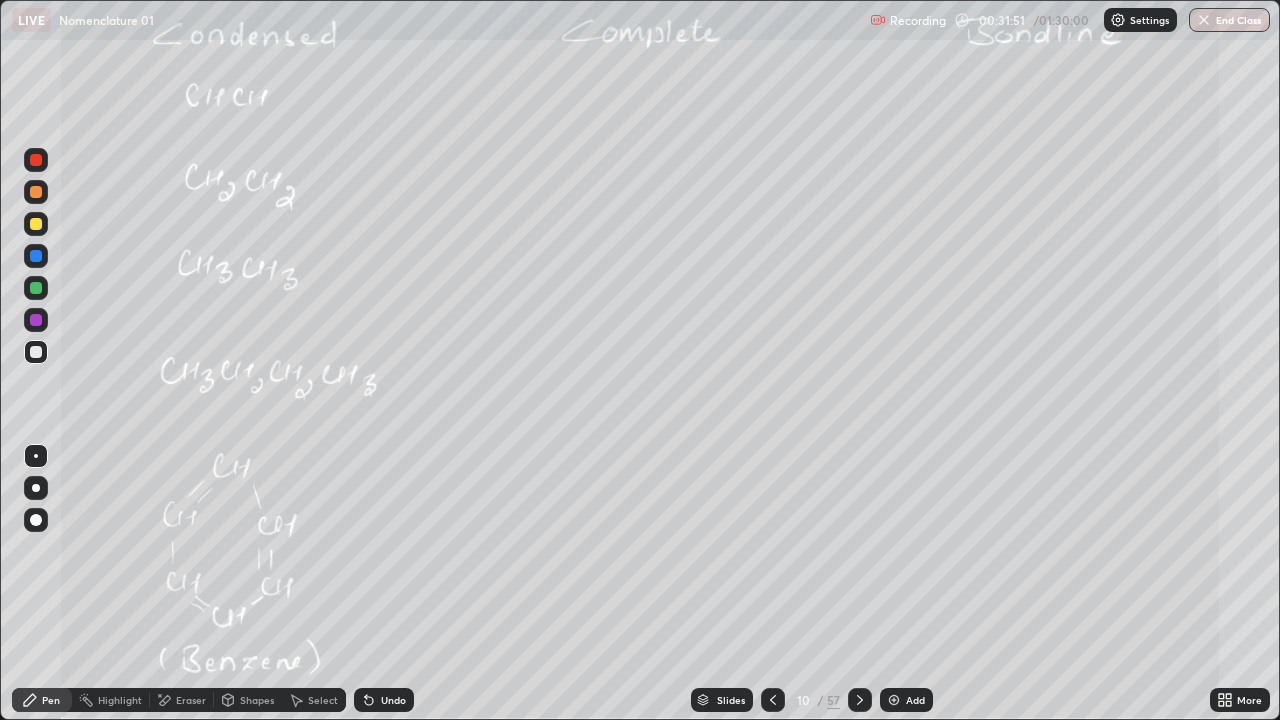 click 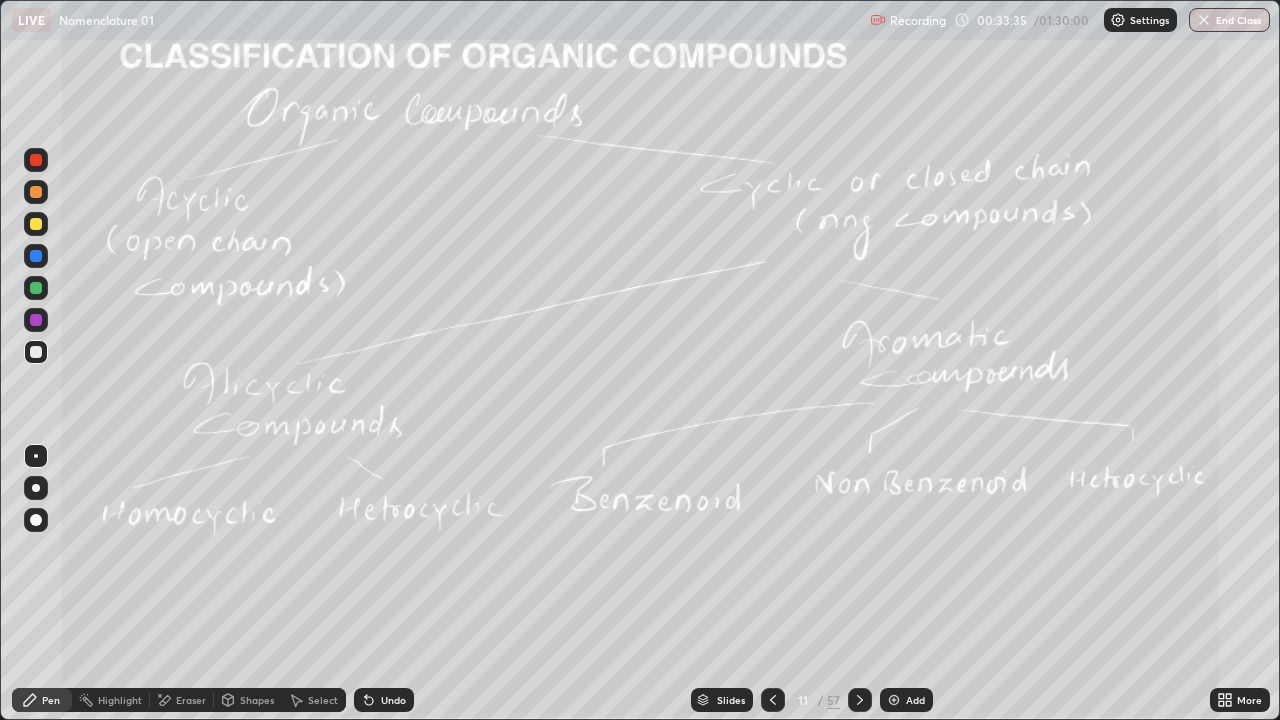 click on "Pen" at bounding box center [51, 700] 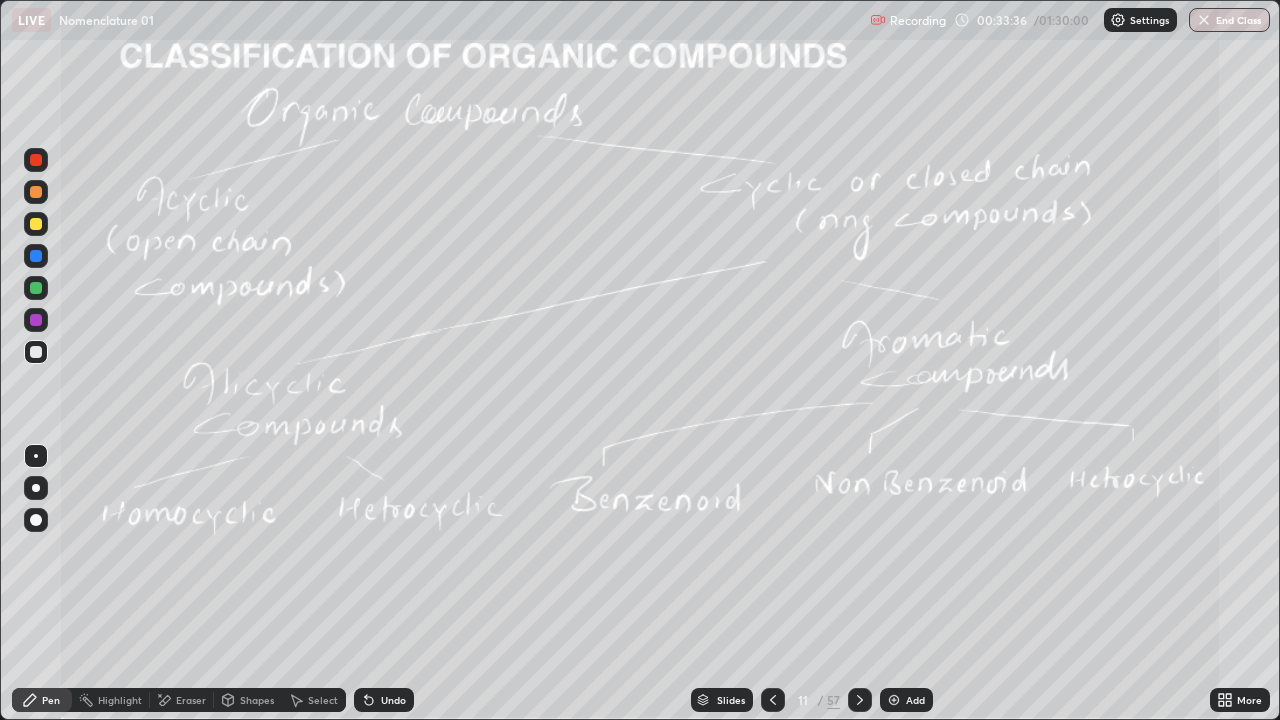 click at bounding box center [36, 352] 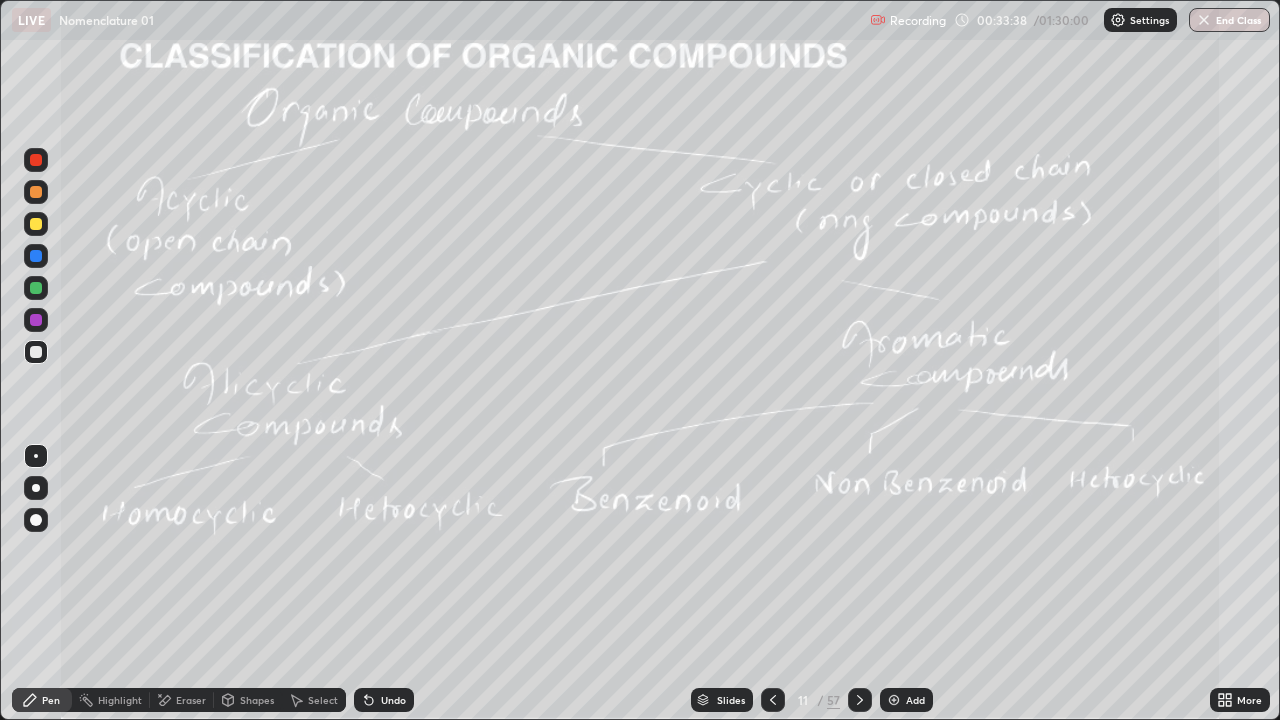 click on "Eraser" at bounding box center (191, 700) 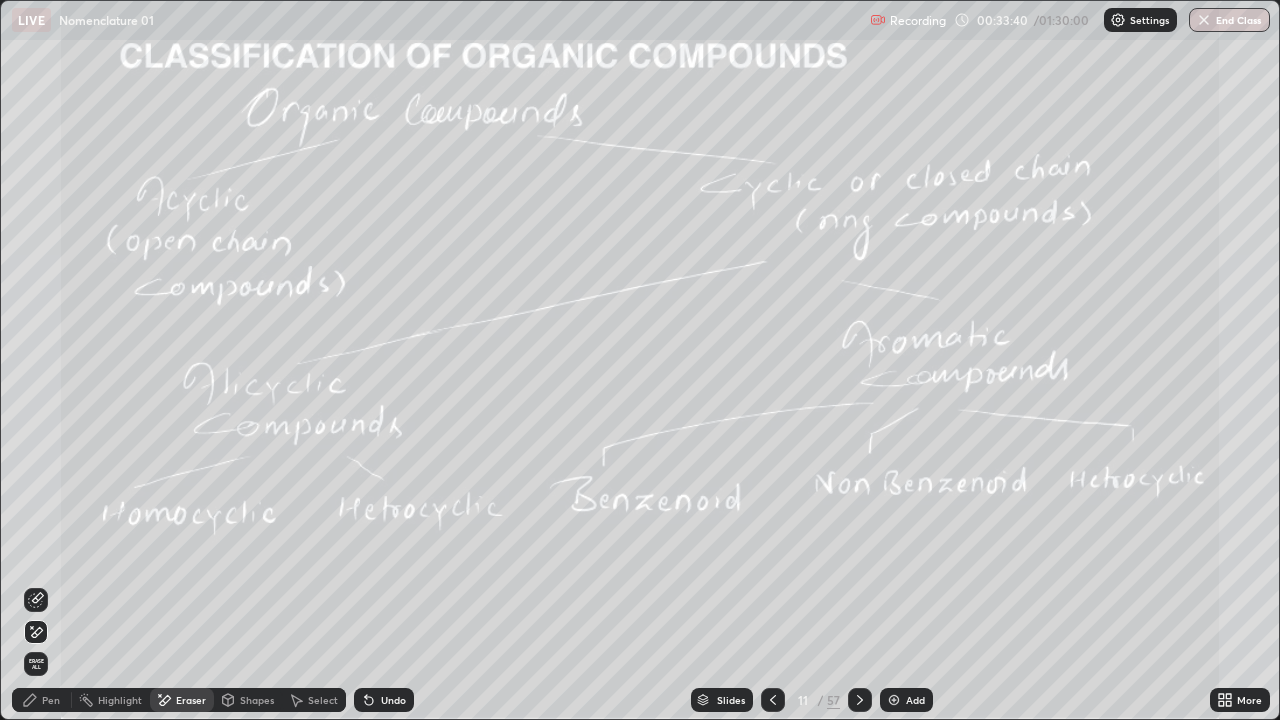 click on "Pen" at bounding box center (51, 700) 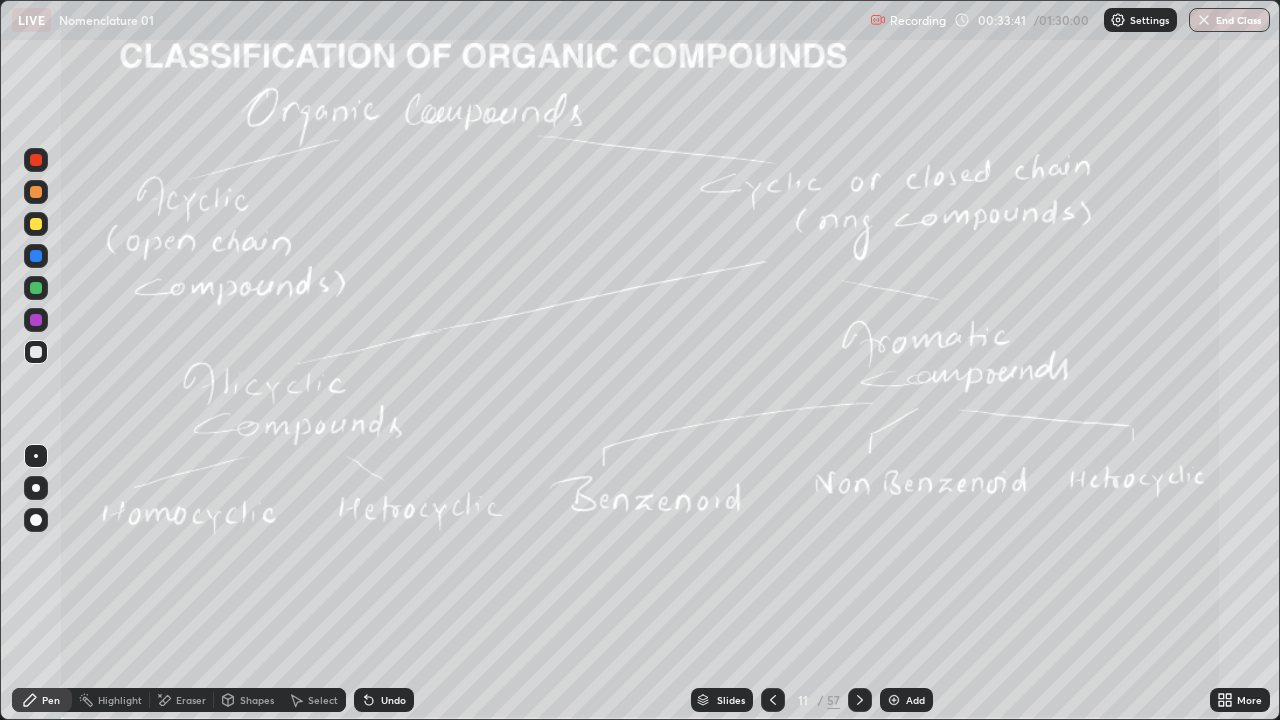 click at bounding box center [36, 224] 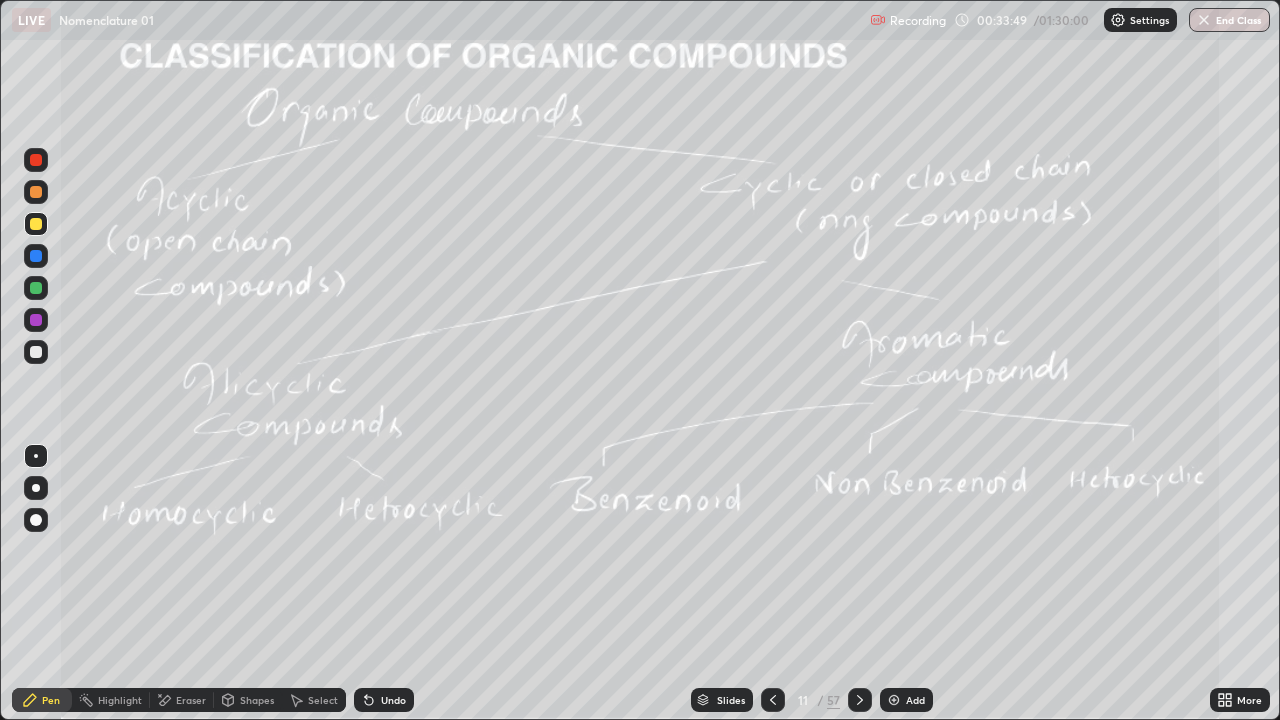 click on "Undo" at bounding box center (384, 700) 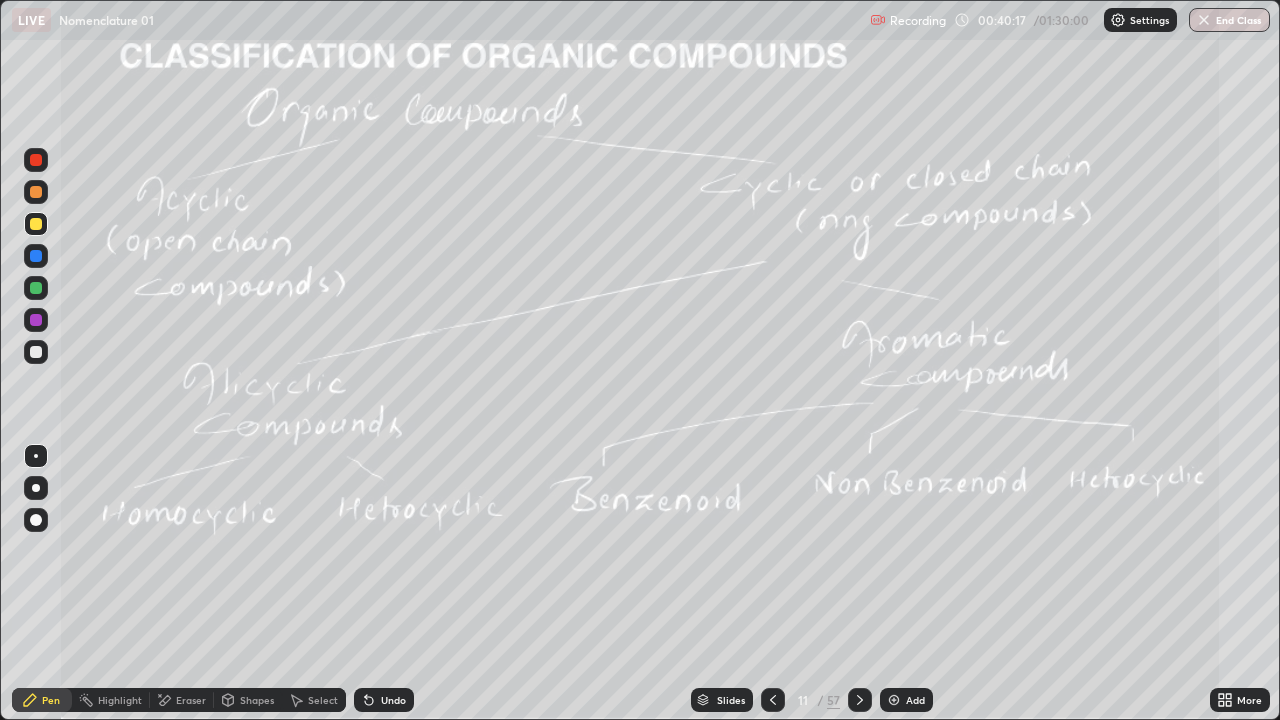 click 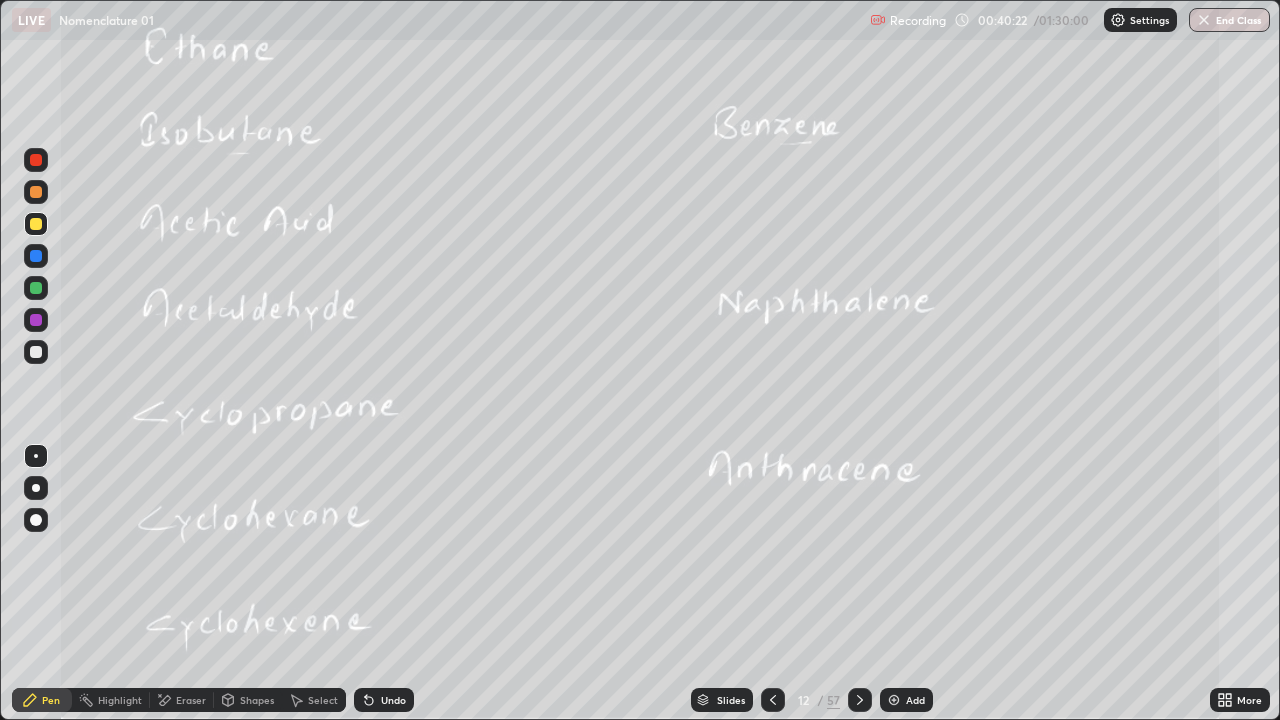 click at bounding box center (36, 224) 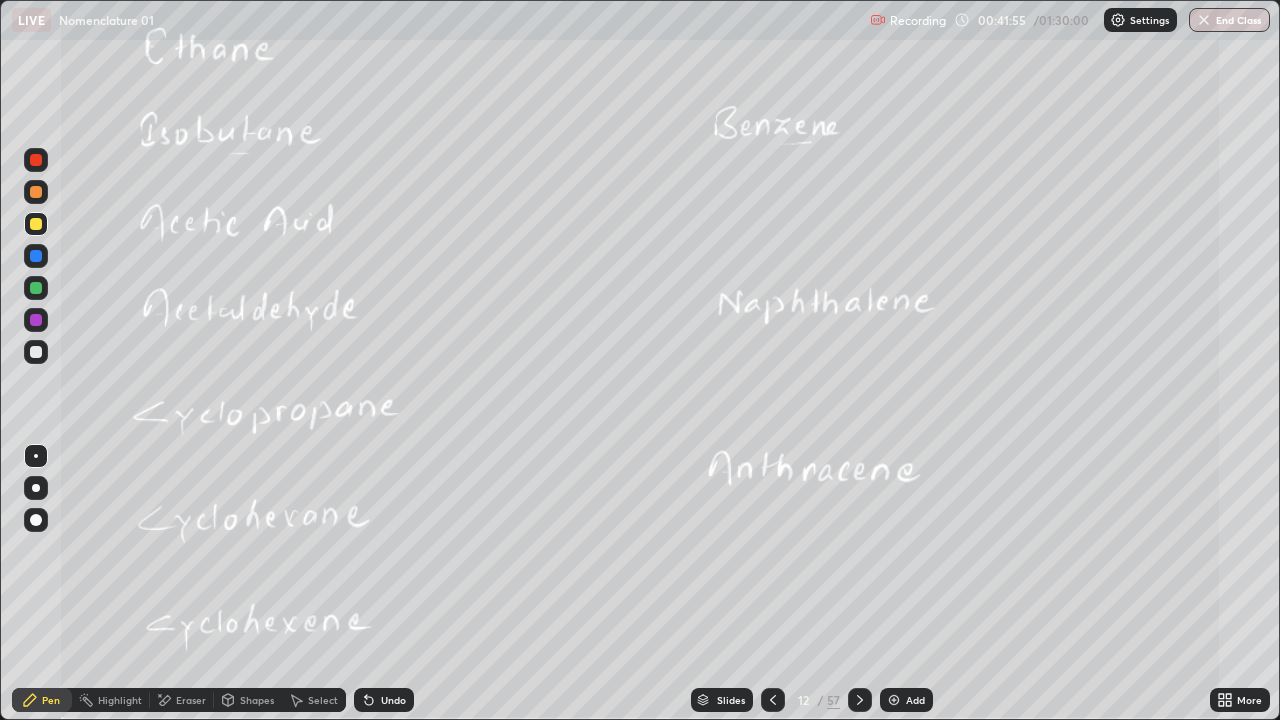click at bounding box center (36, 160) 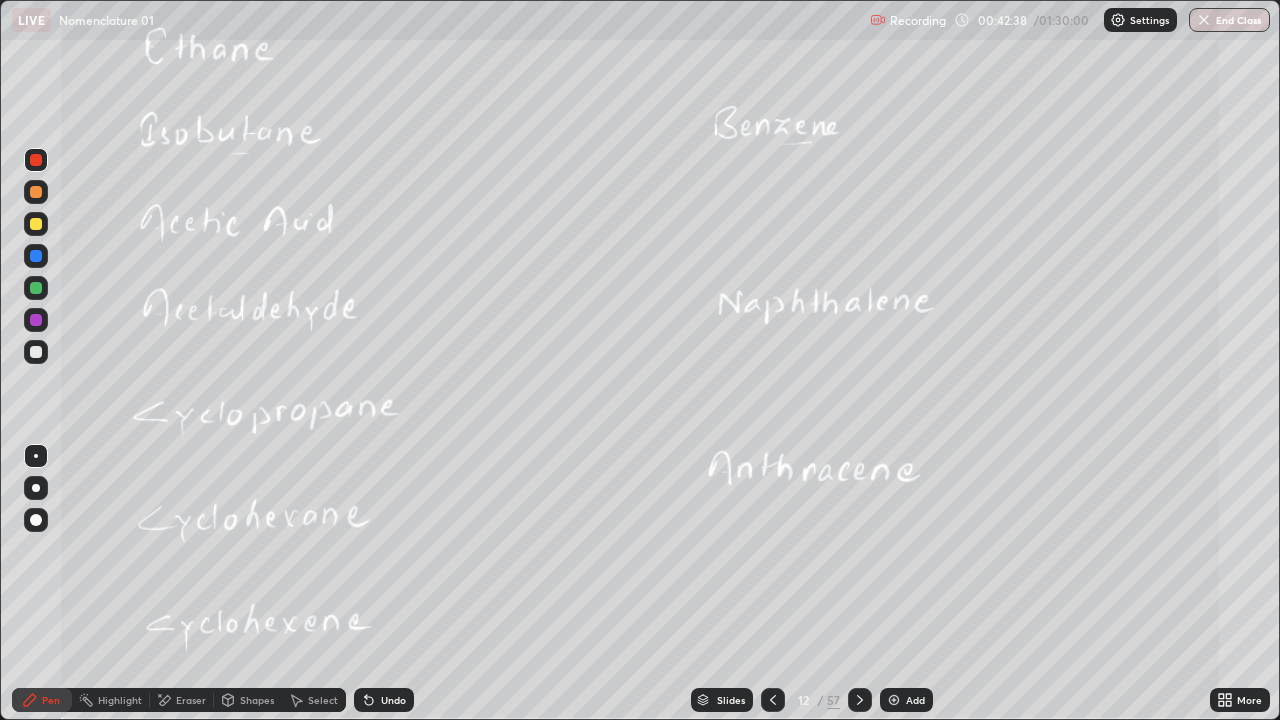 click on "Pen" at bounding box center (51, 700) 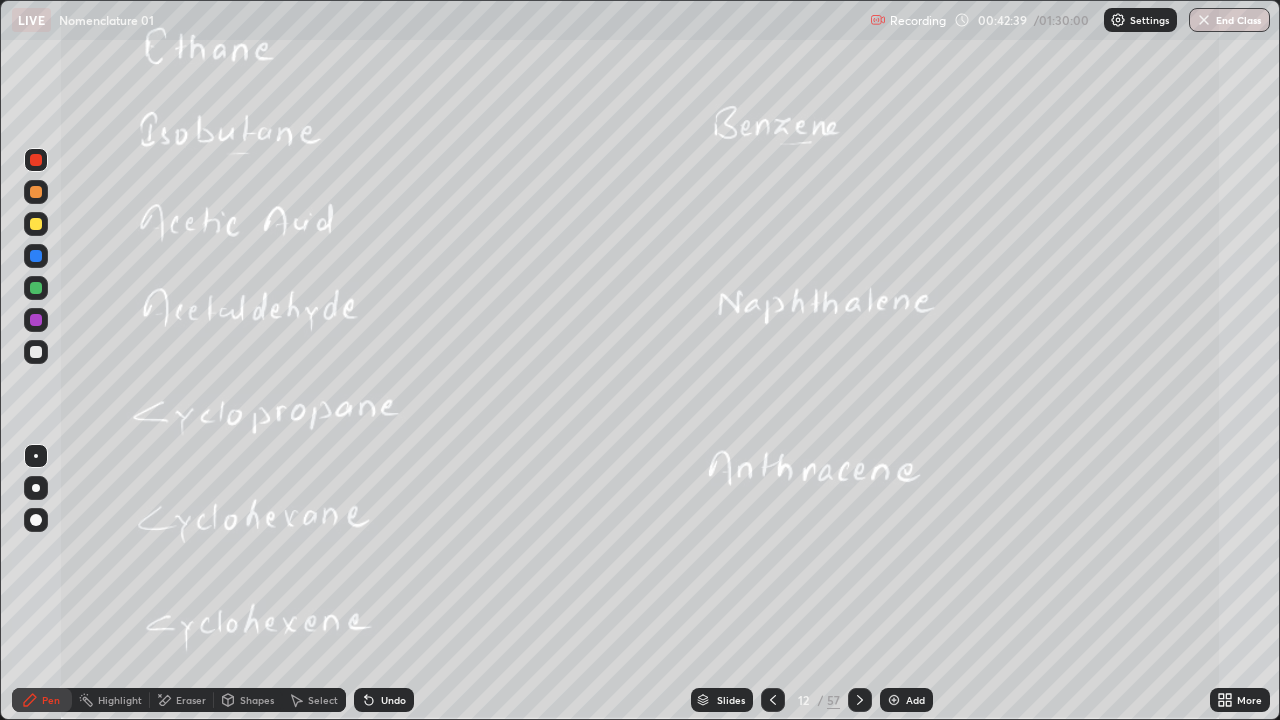 click at bounding box center (36, 488) 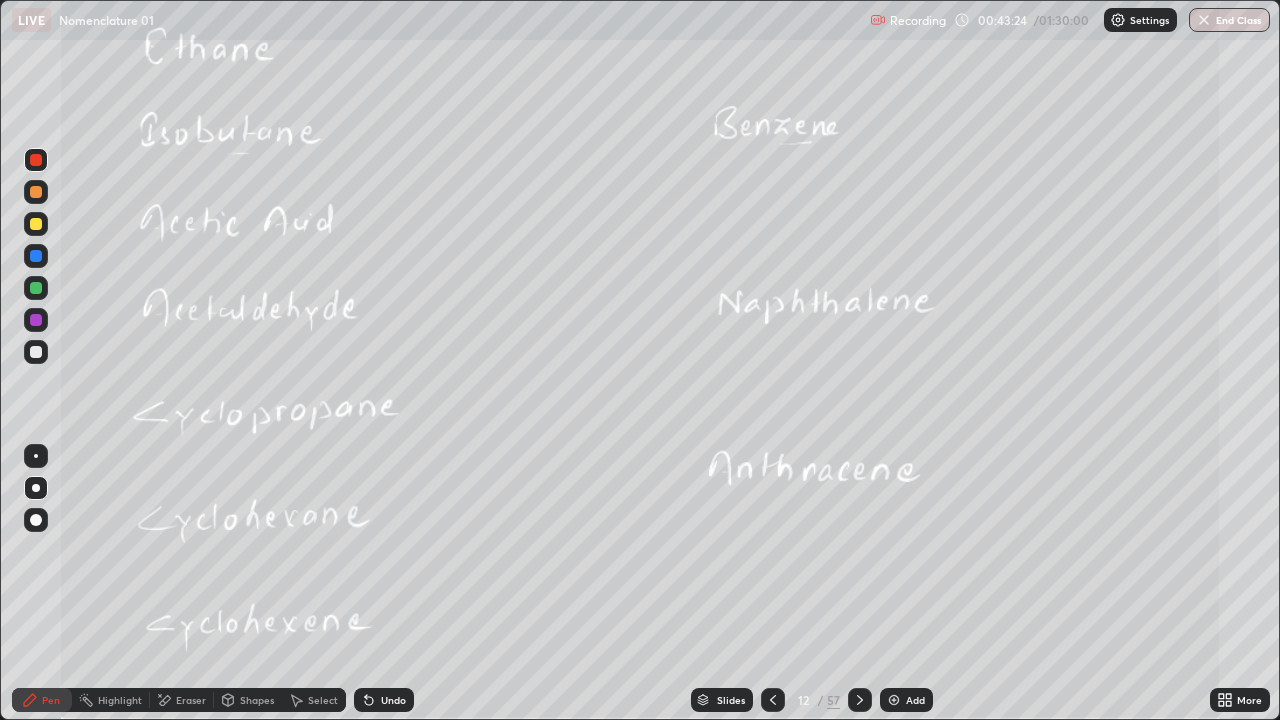 click 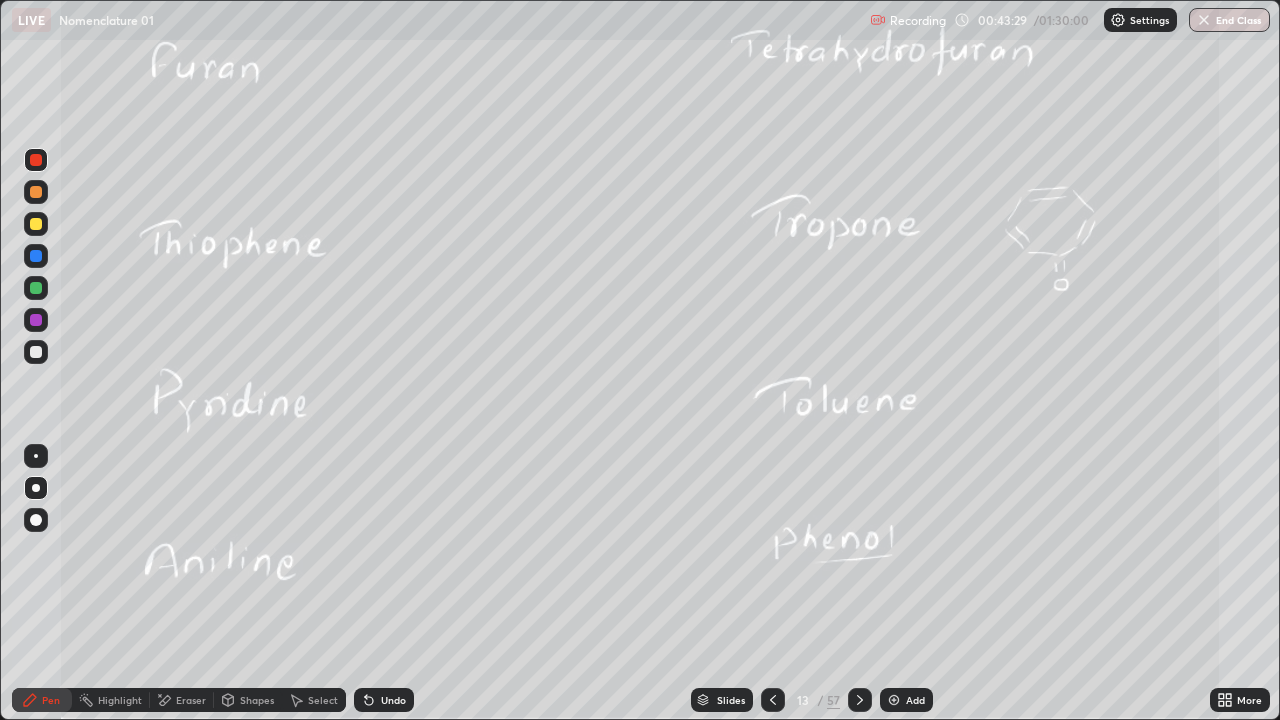 click at bounding box center (36, 160) 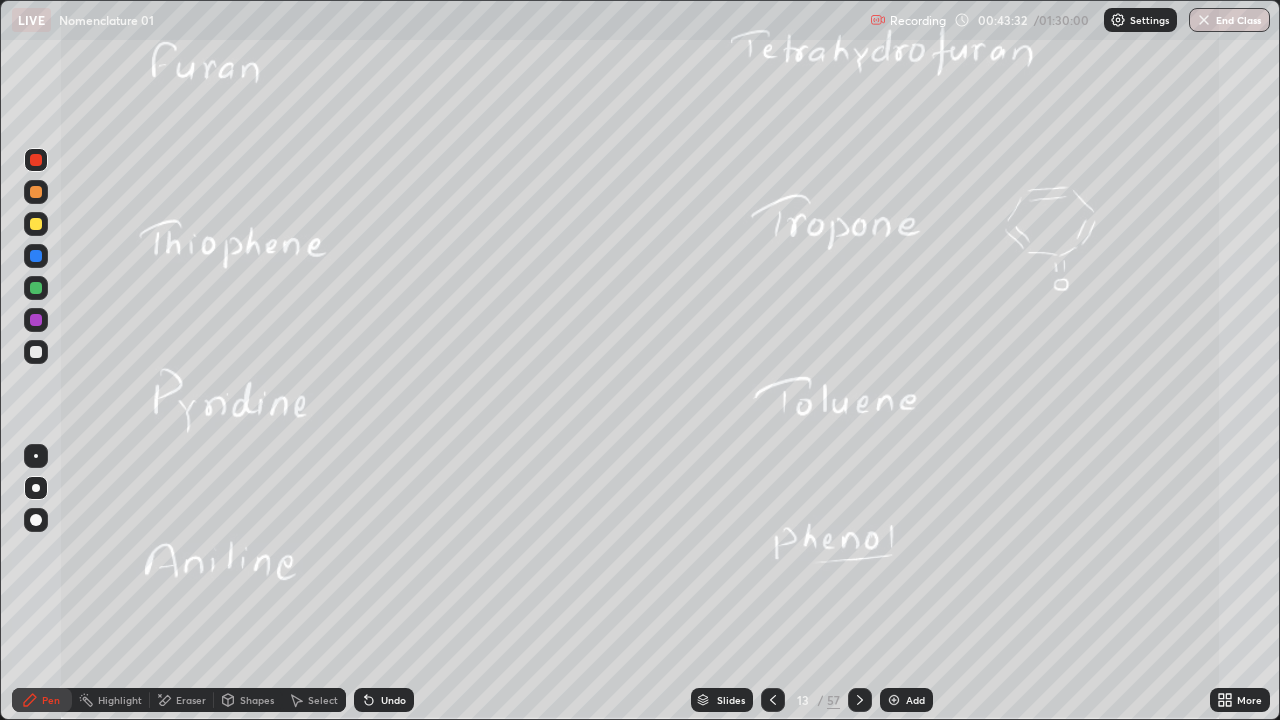 click 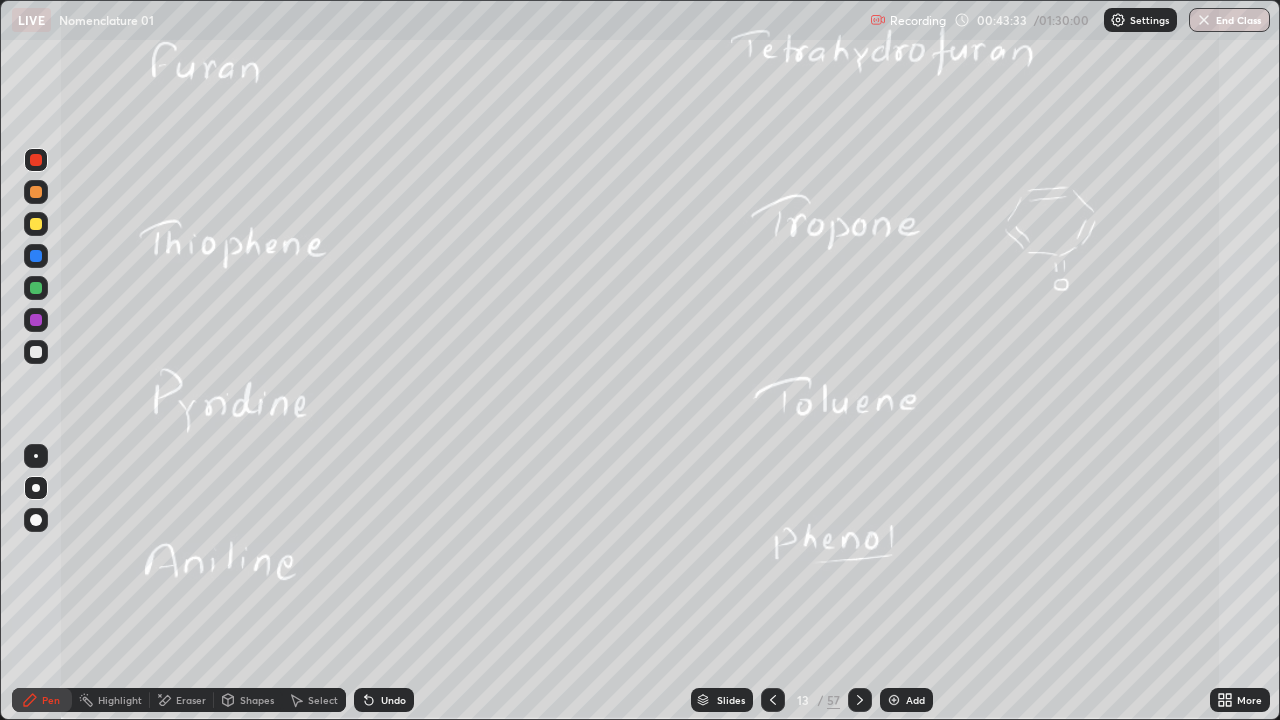 click at bounding box center [36, 224] 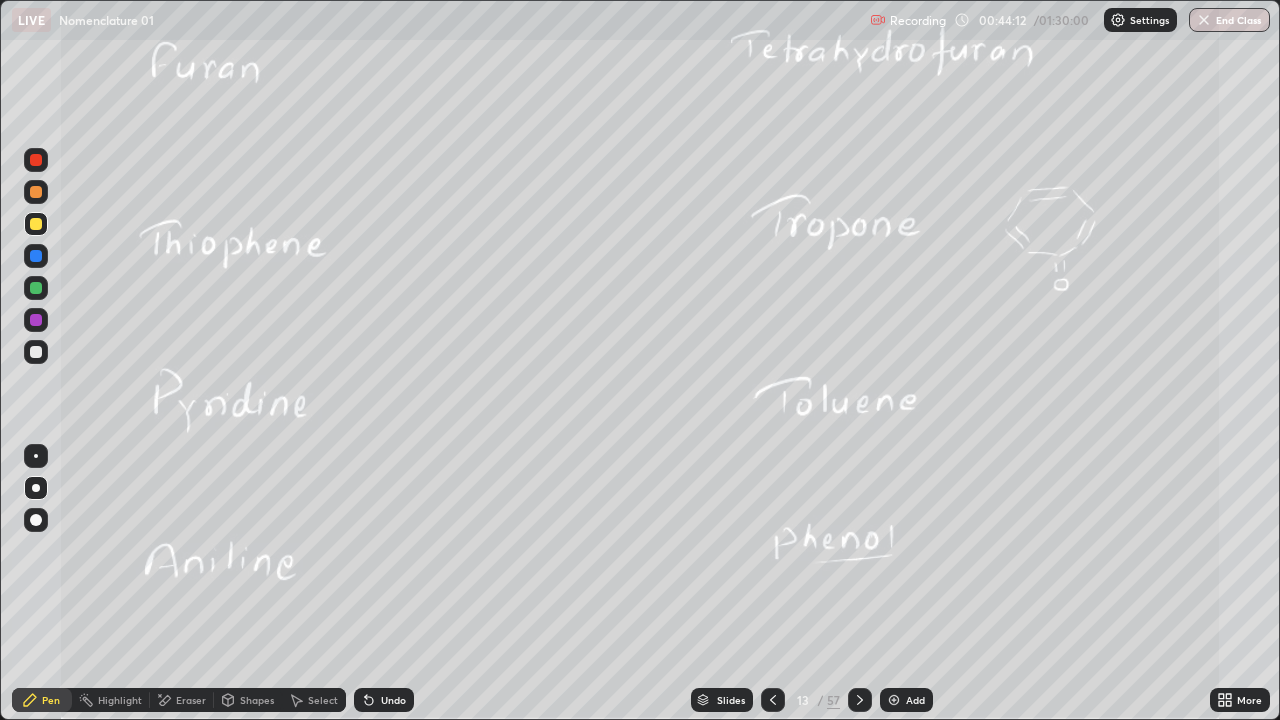 click 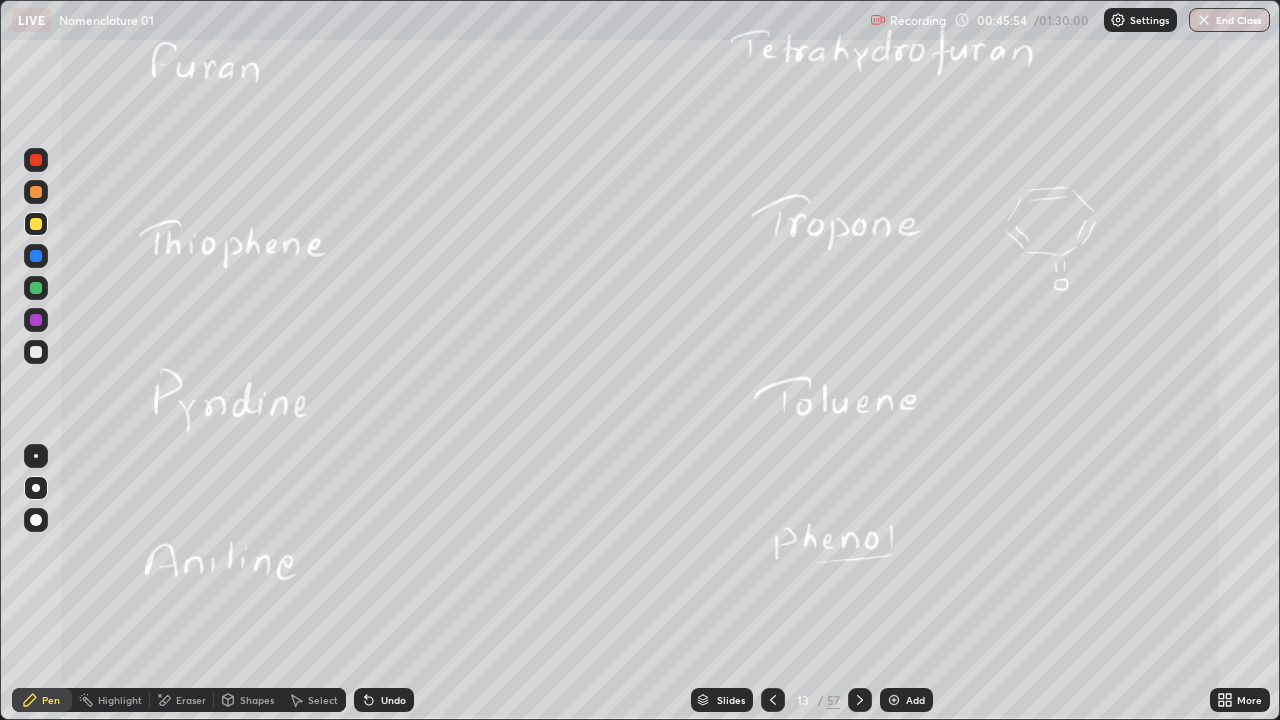 click on "Undo" at bounding box center (393, 700) 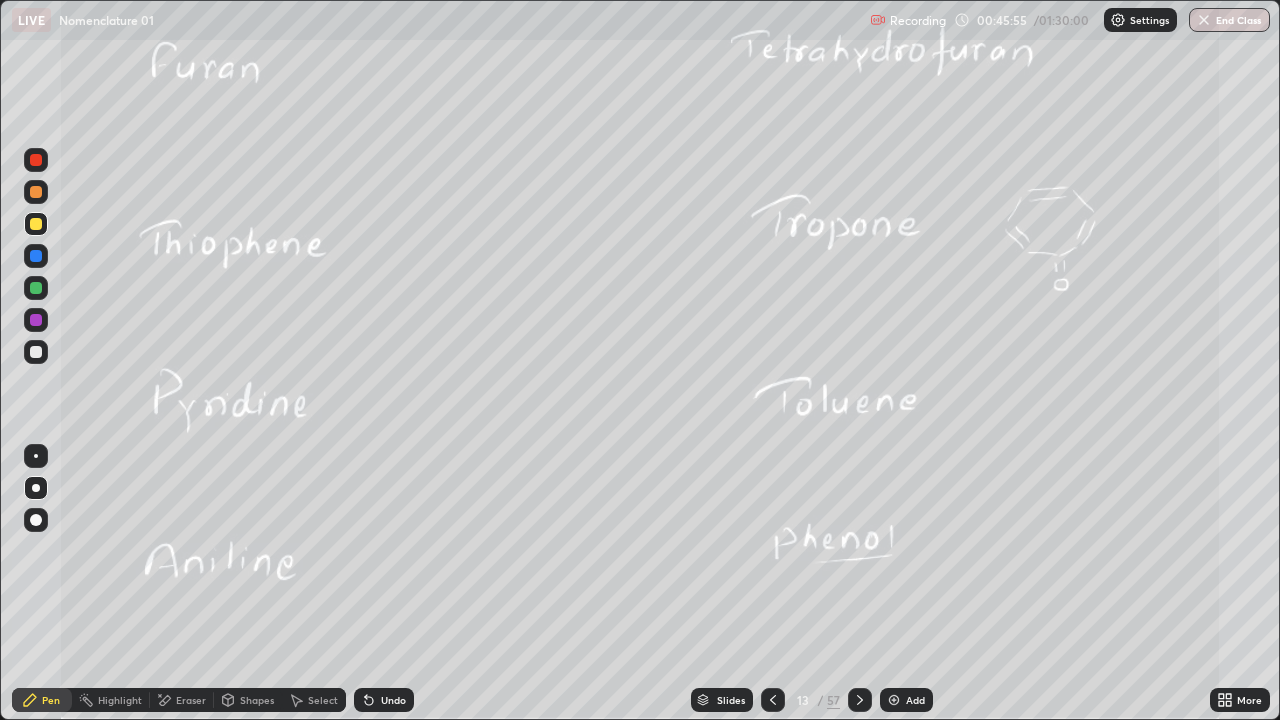click on "Undo" at bounding box center [384, 700] 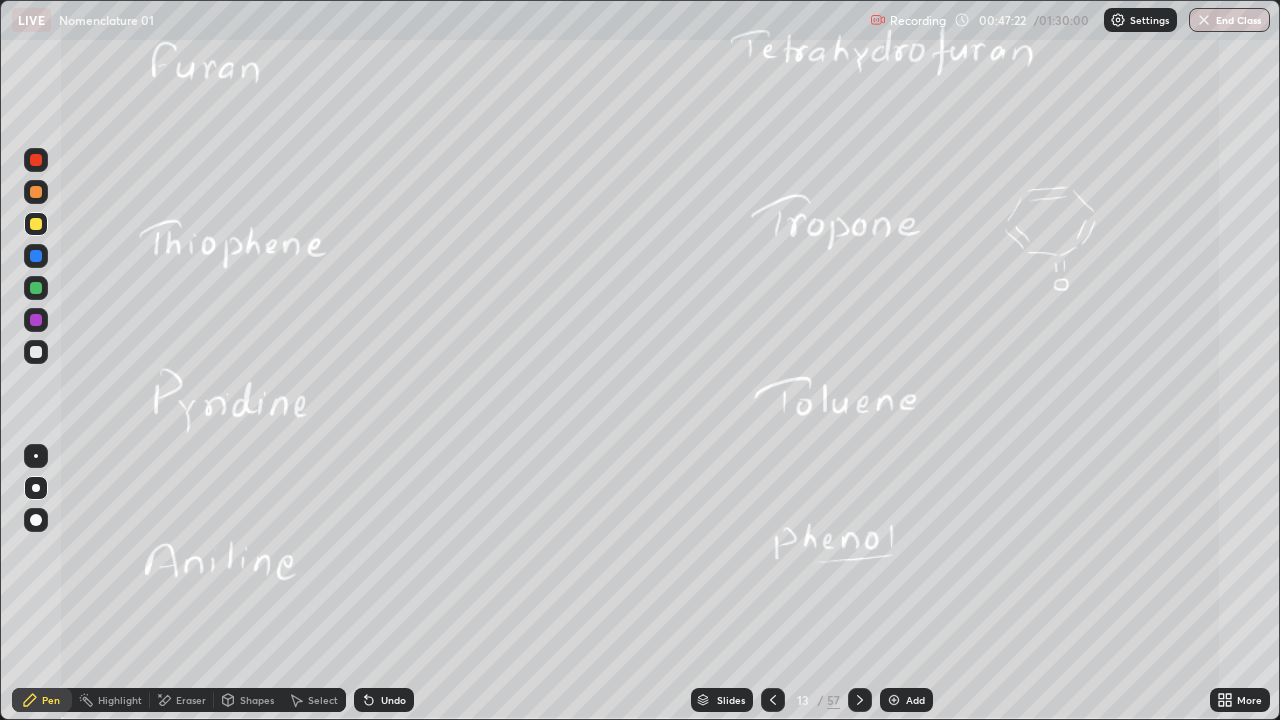 click 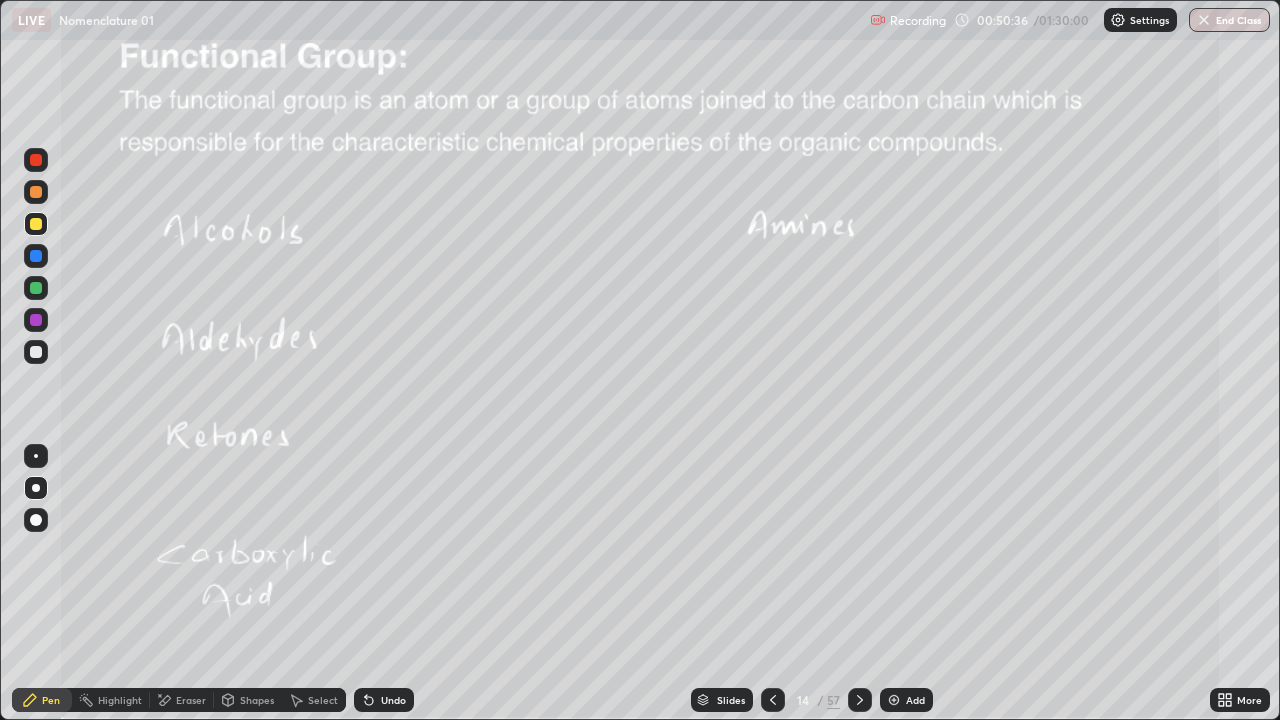 click at bounding box center [36, 352] 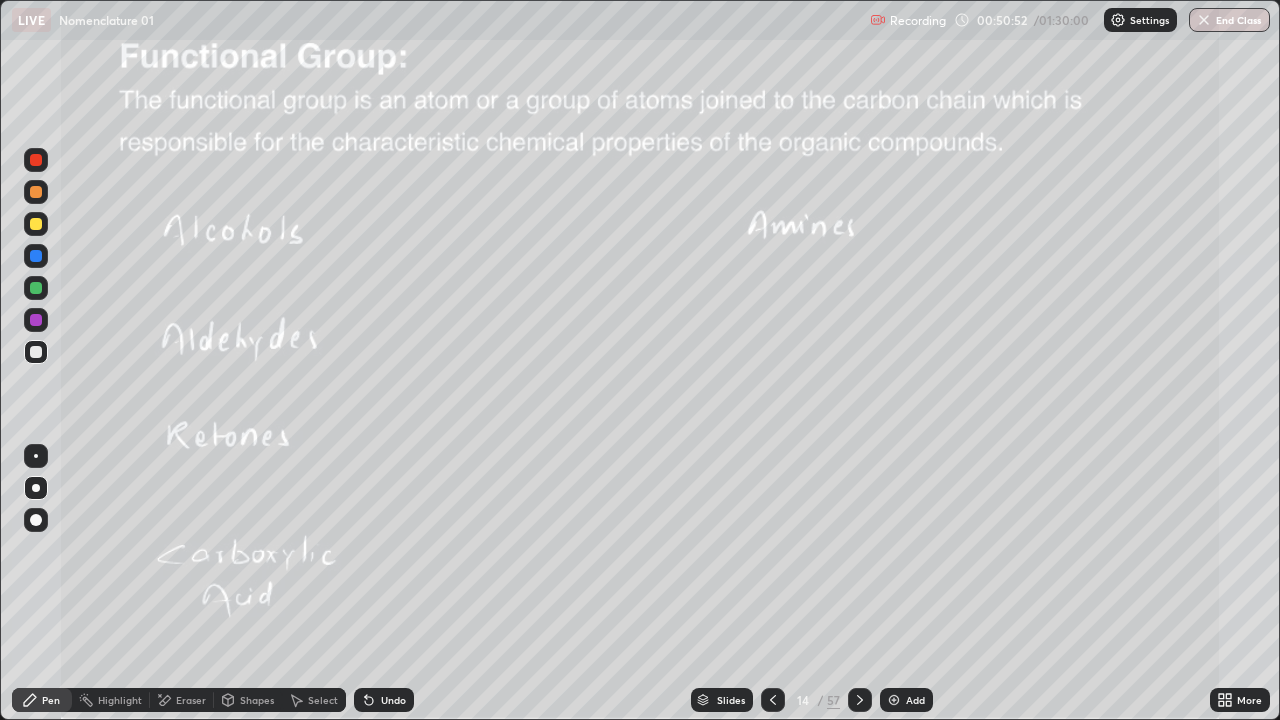 click on "Eraser" at bounding box center (191, 700) 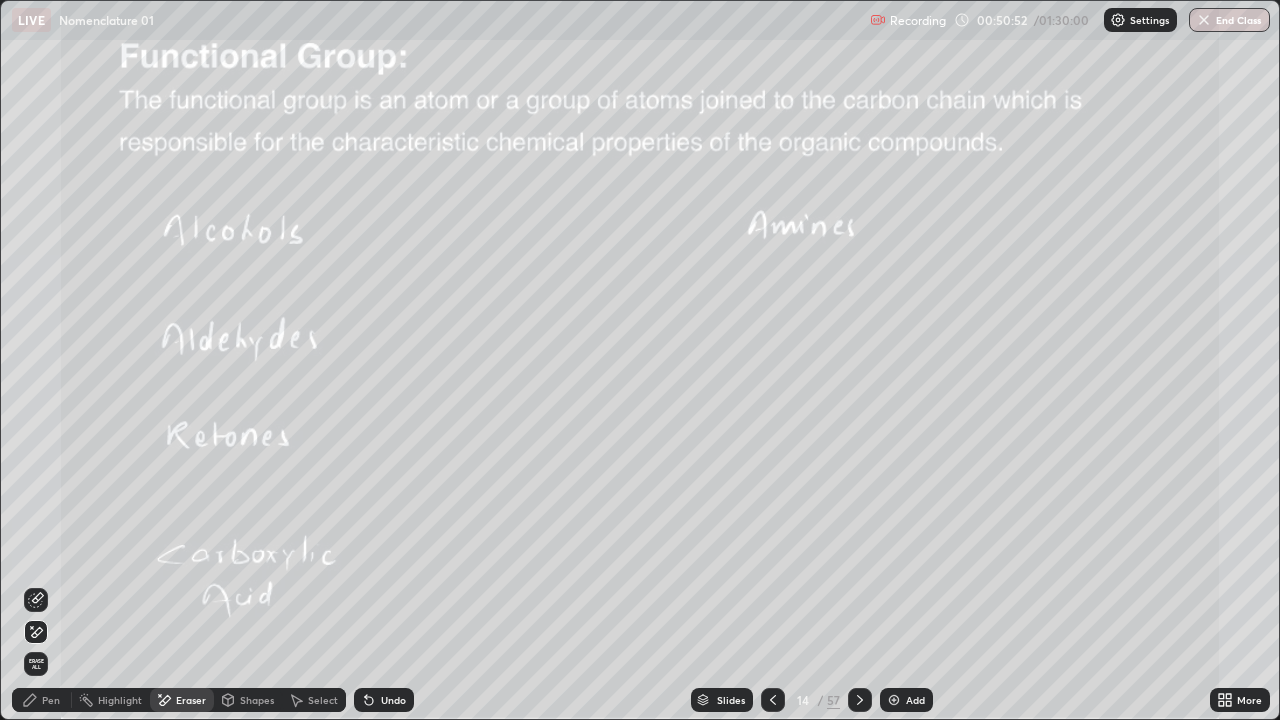 click 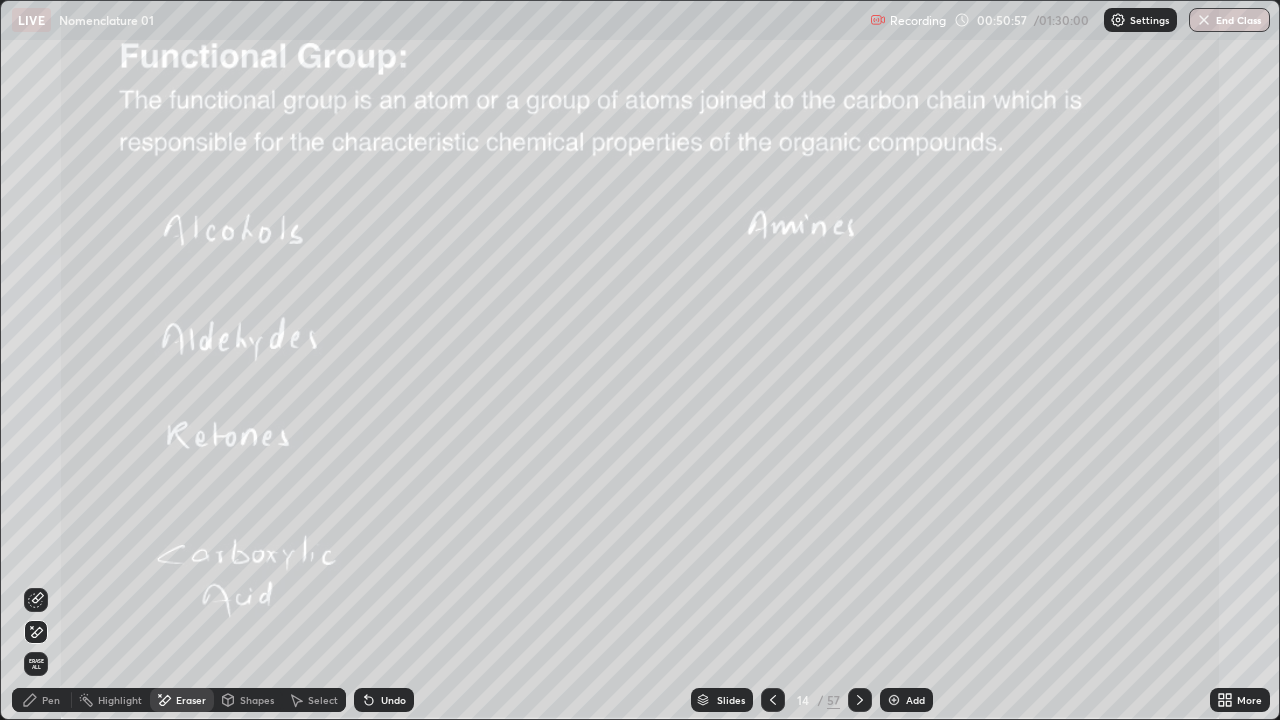 click on "Pen" at bounding box center (51, 700) 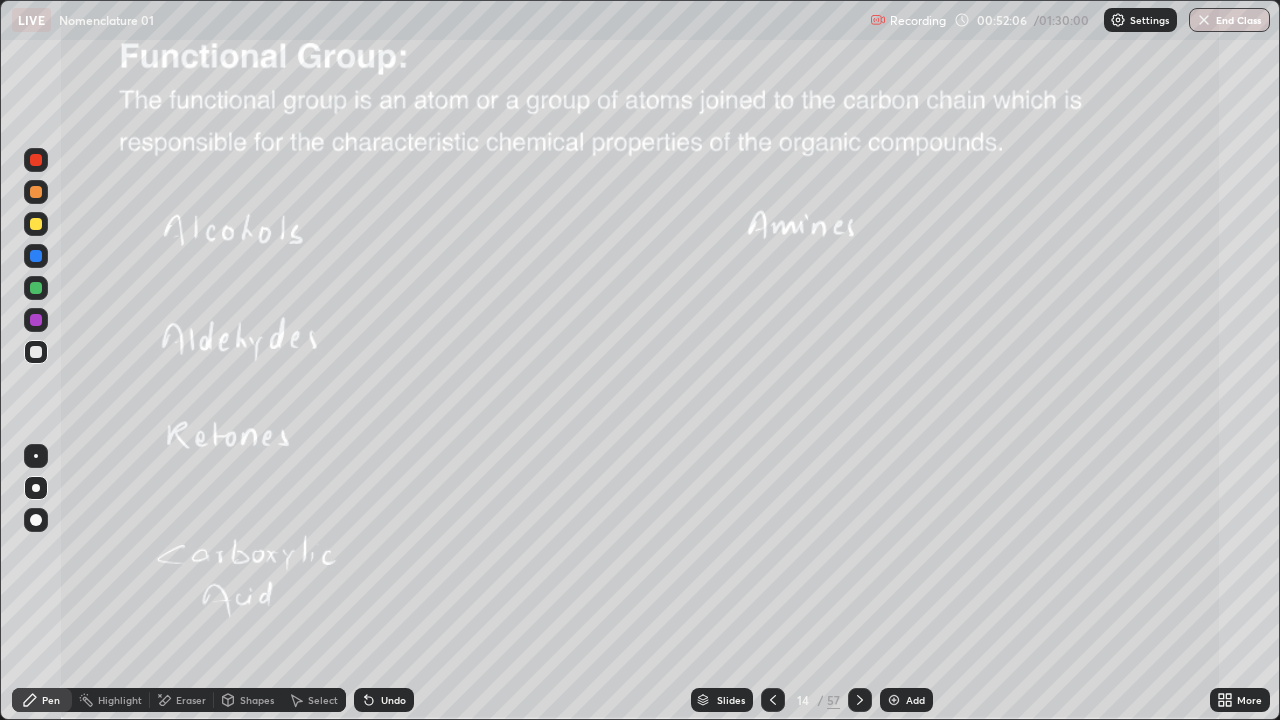 click 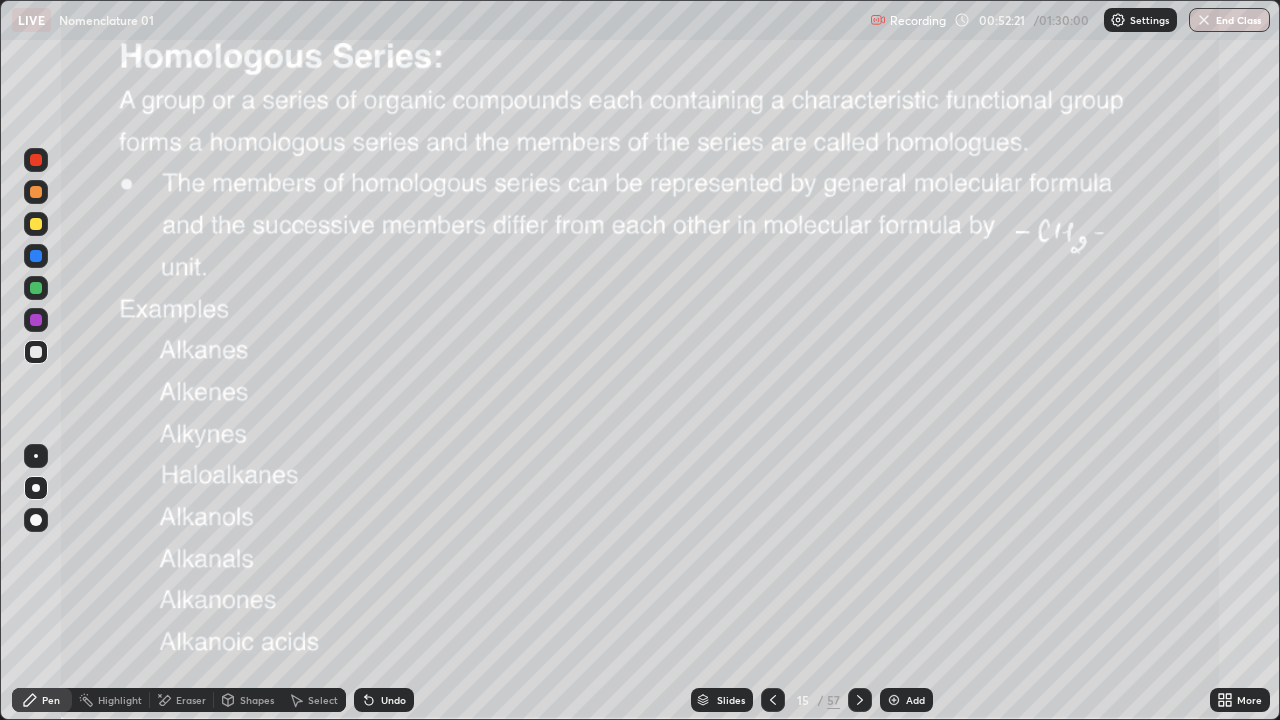 click at bounding box center (36, 224) 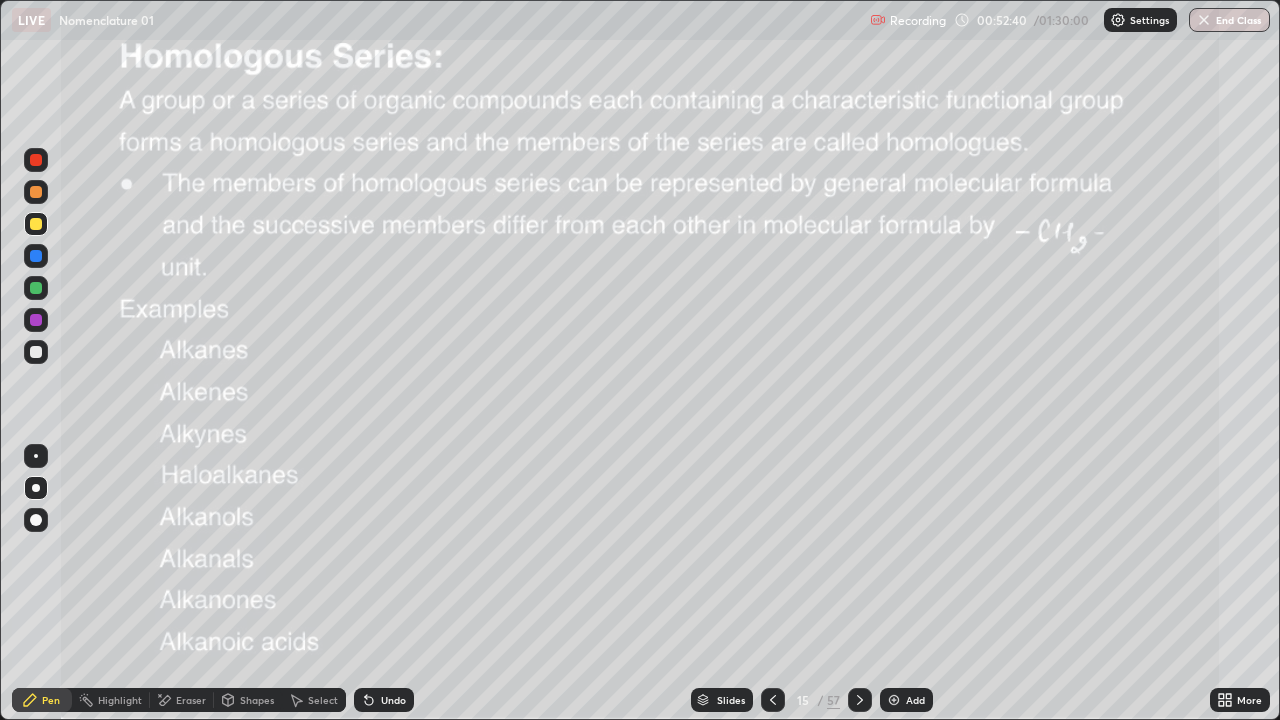 click at bounding box center (36, 288) 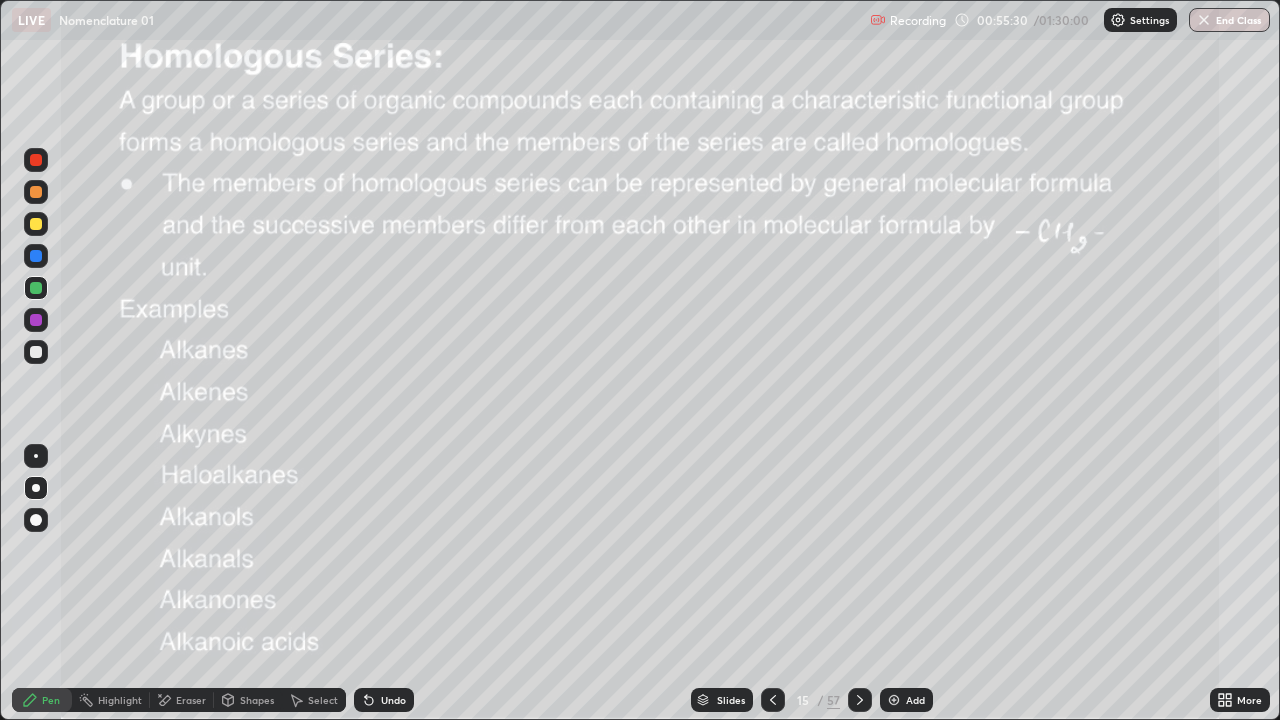 click on "Undo" at bounding box center (393, 700) 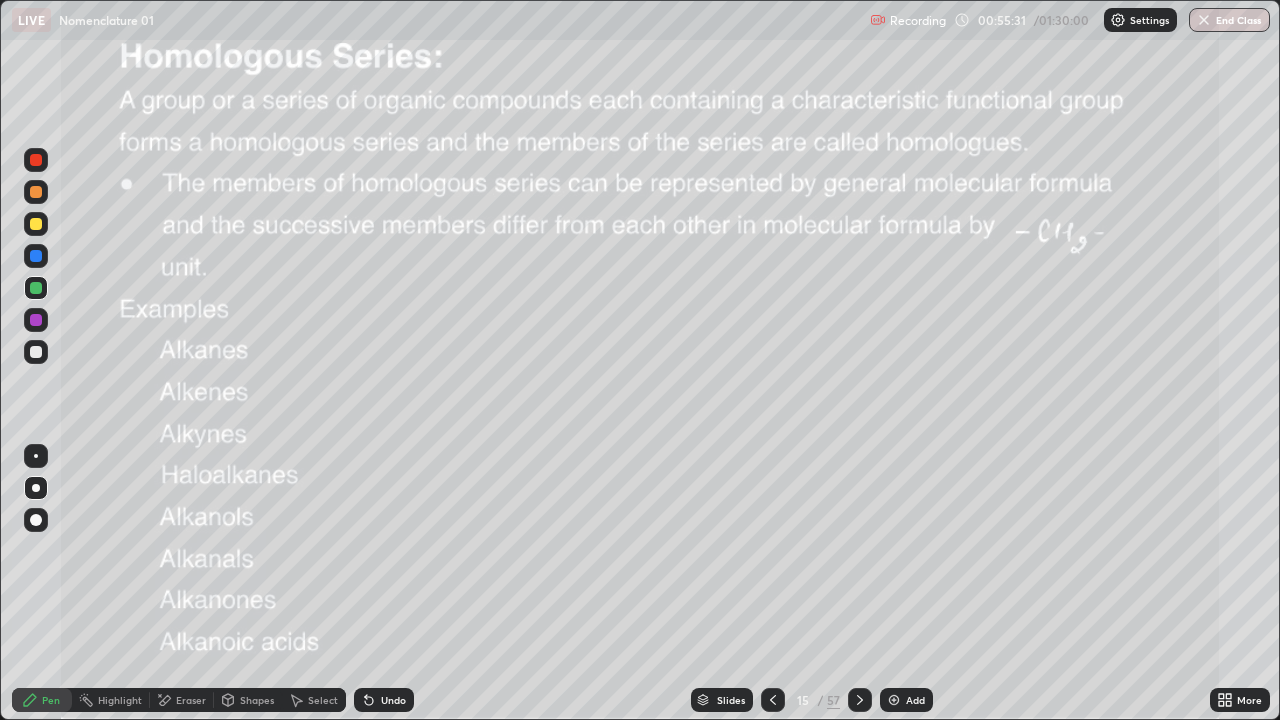 click on "Undo" at bounding box center (393, 700) 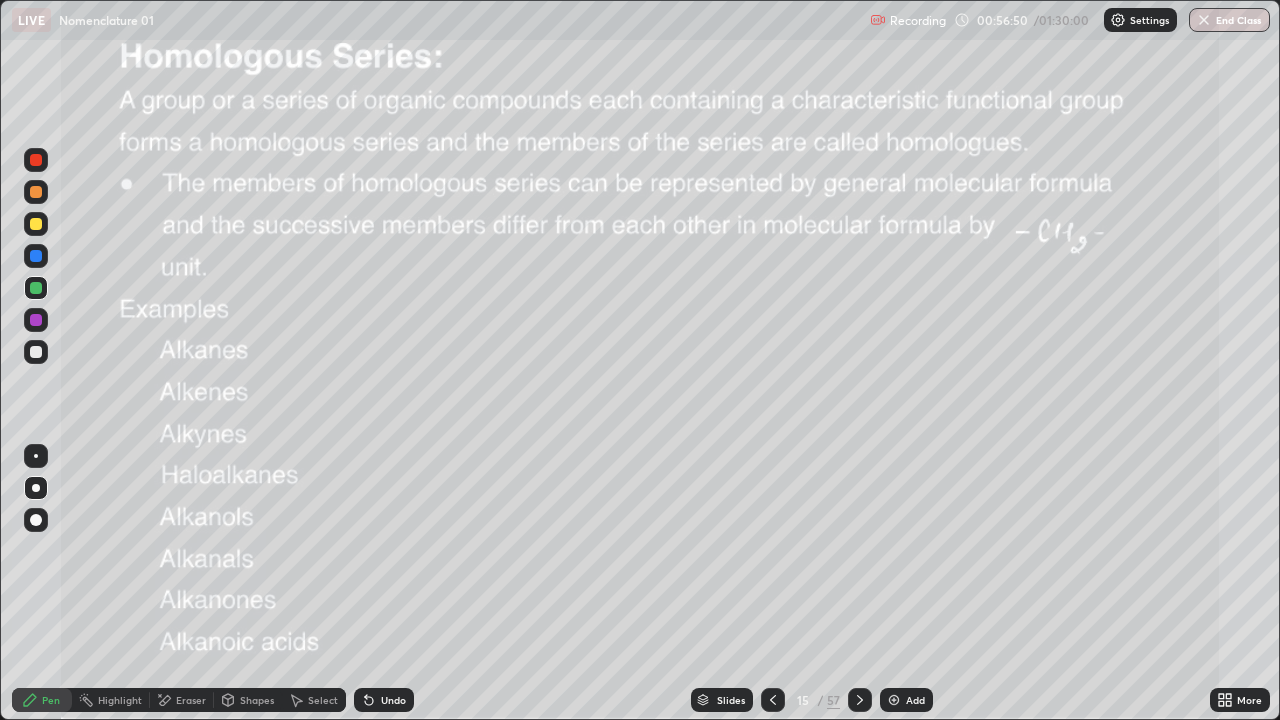 click on "Add" at bounding box center [906, 700] 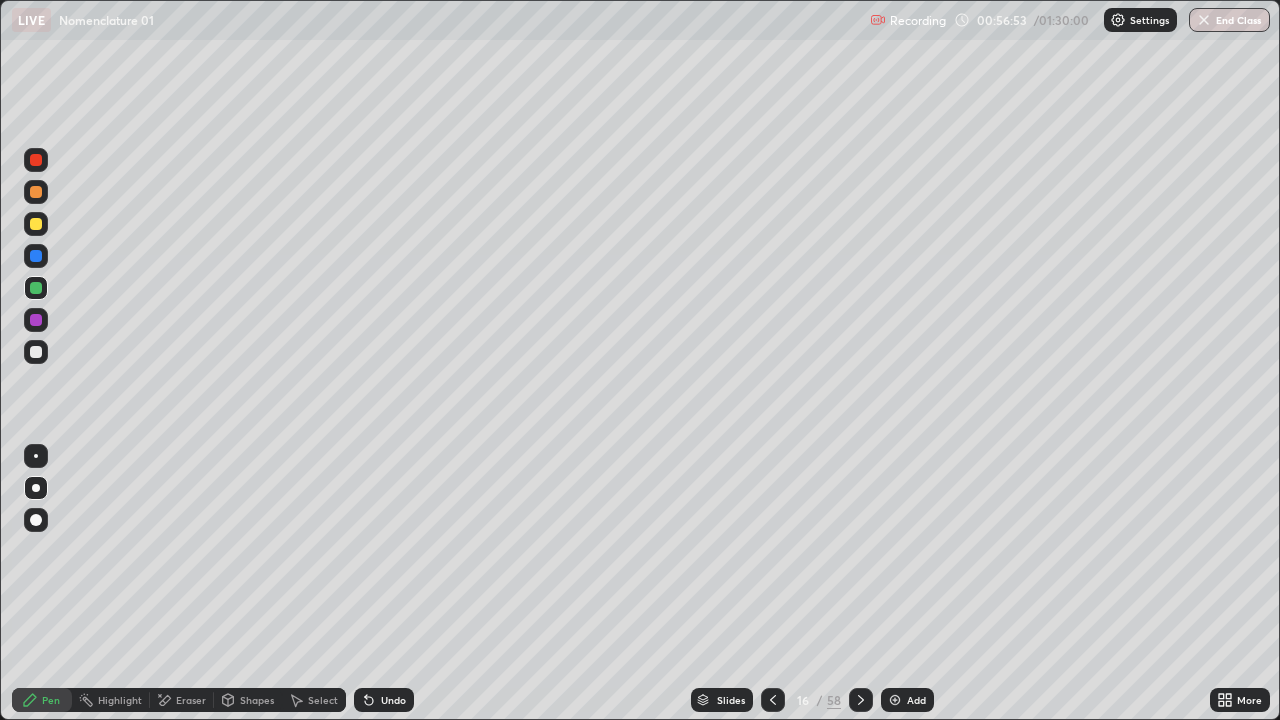 click at bounding box center (36, 224) 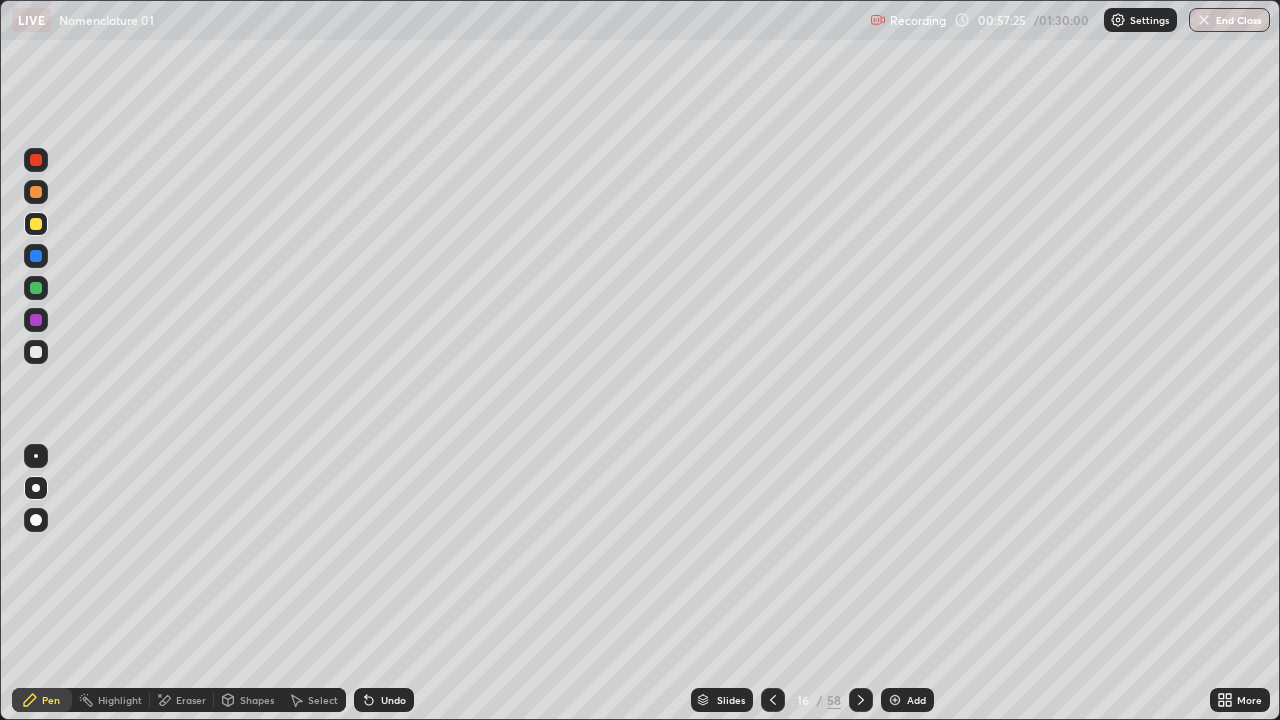 click on "Undo" at bounding box center [393, 700] 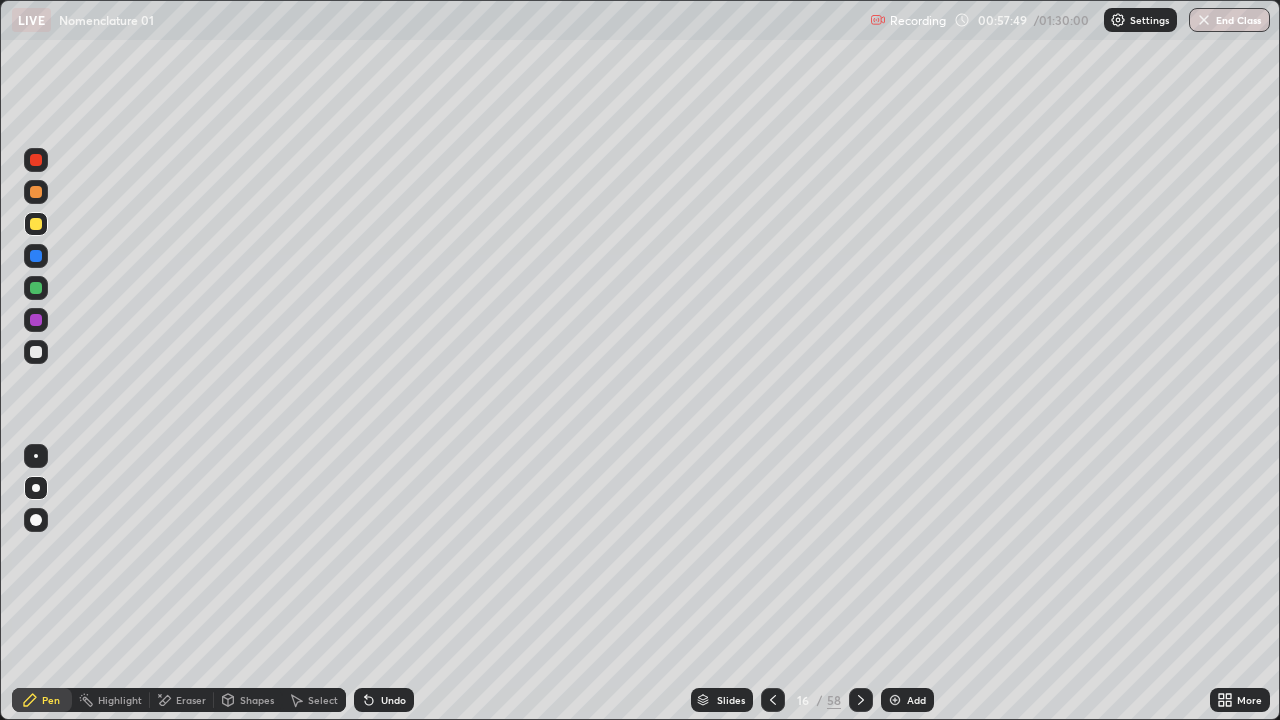 click 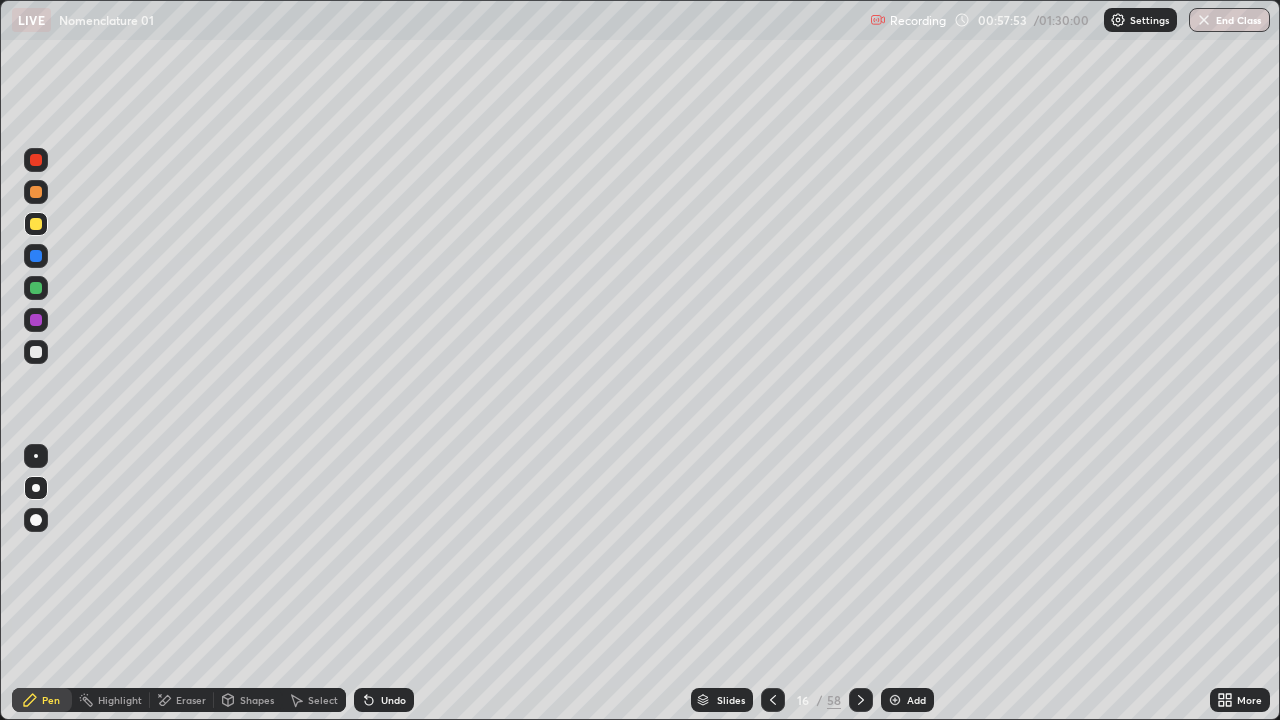 click 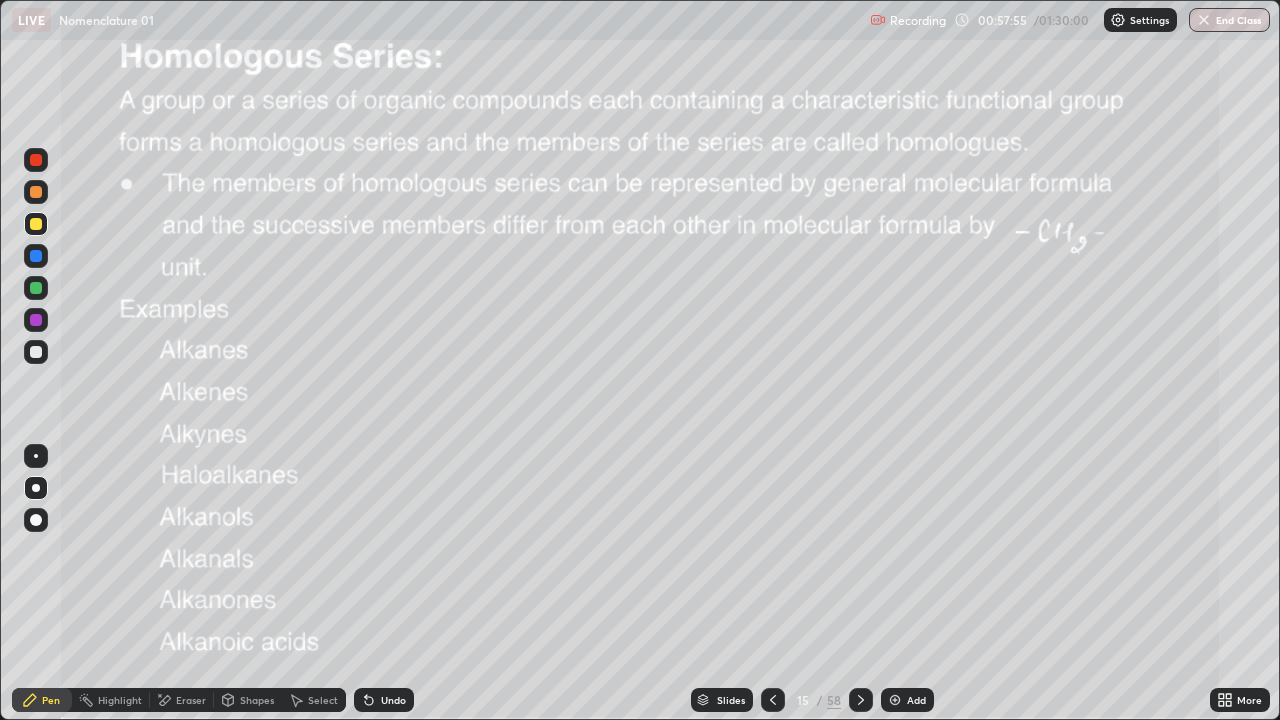 click 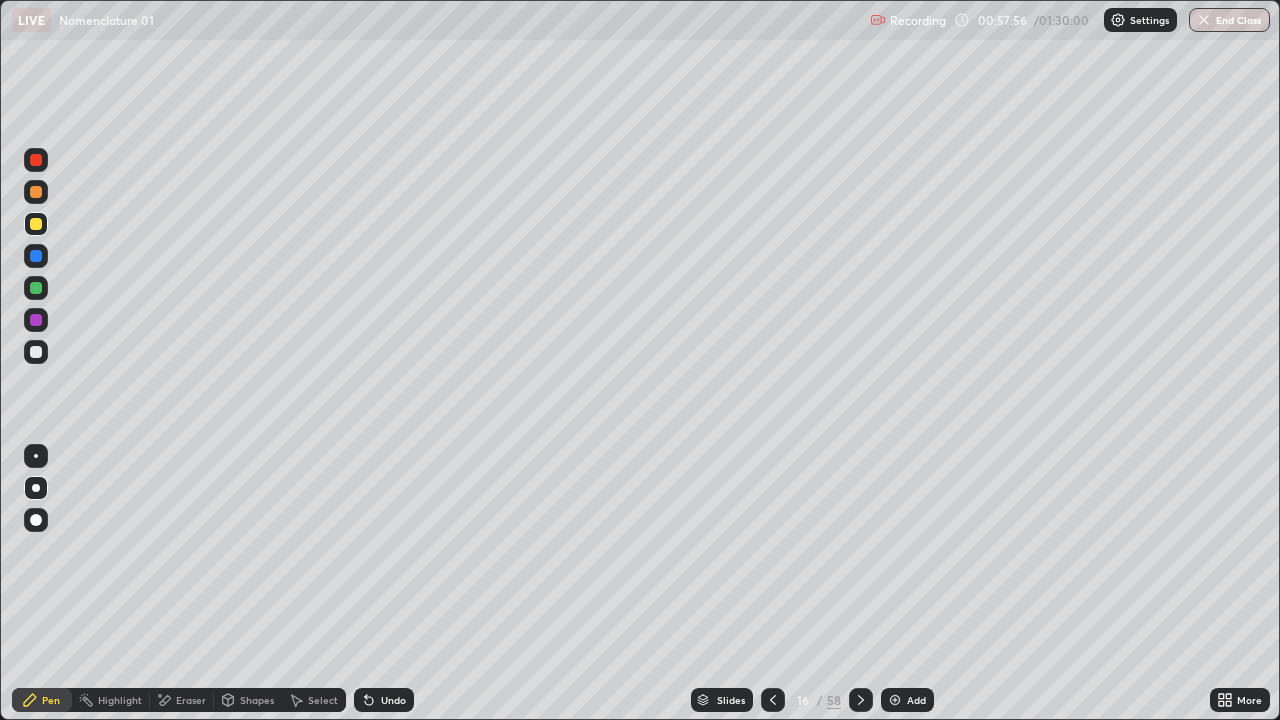 click 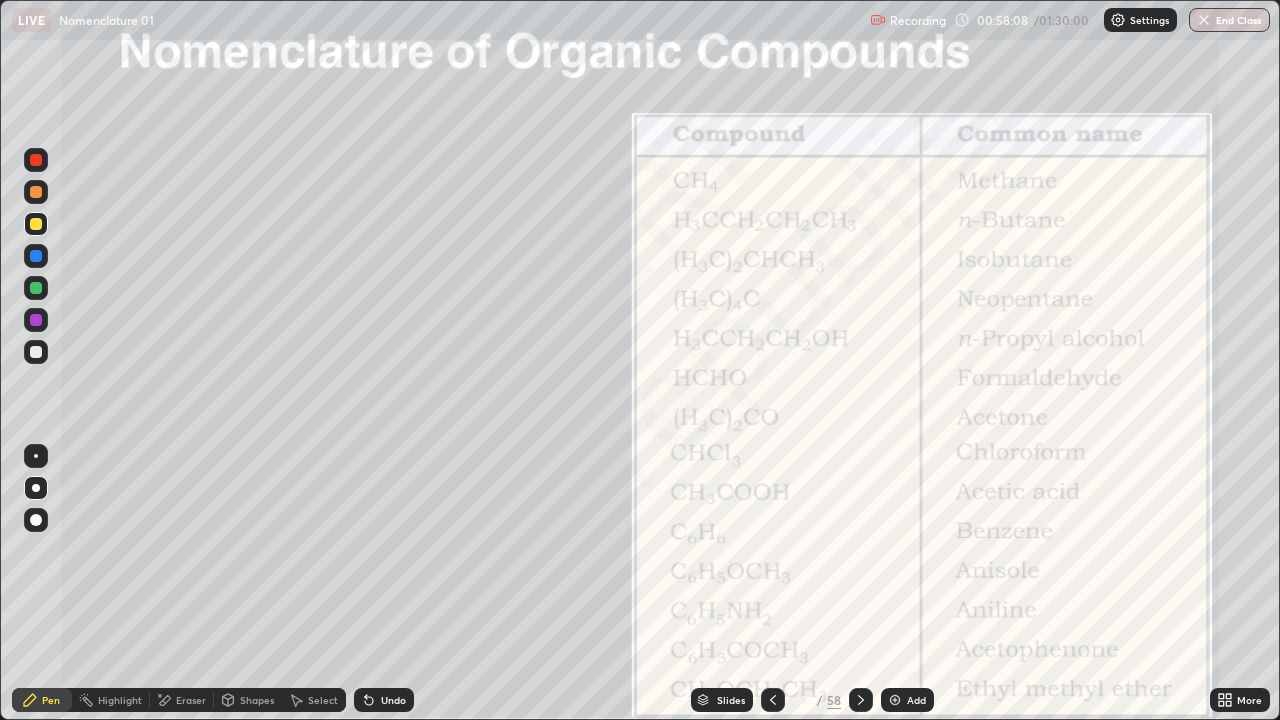 click at bounding box center [36, 160] 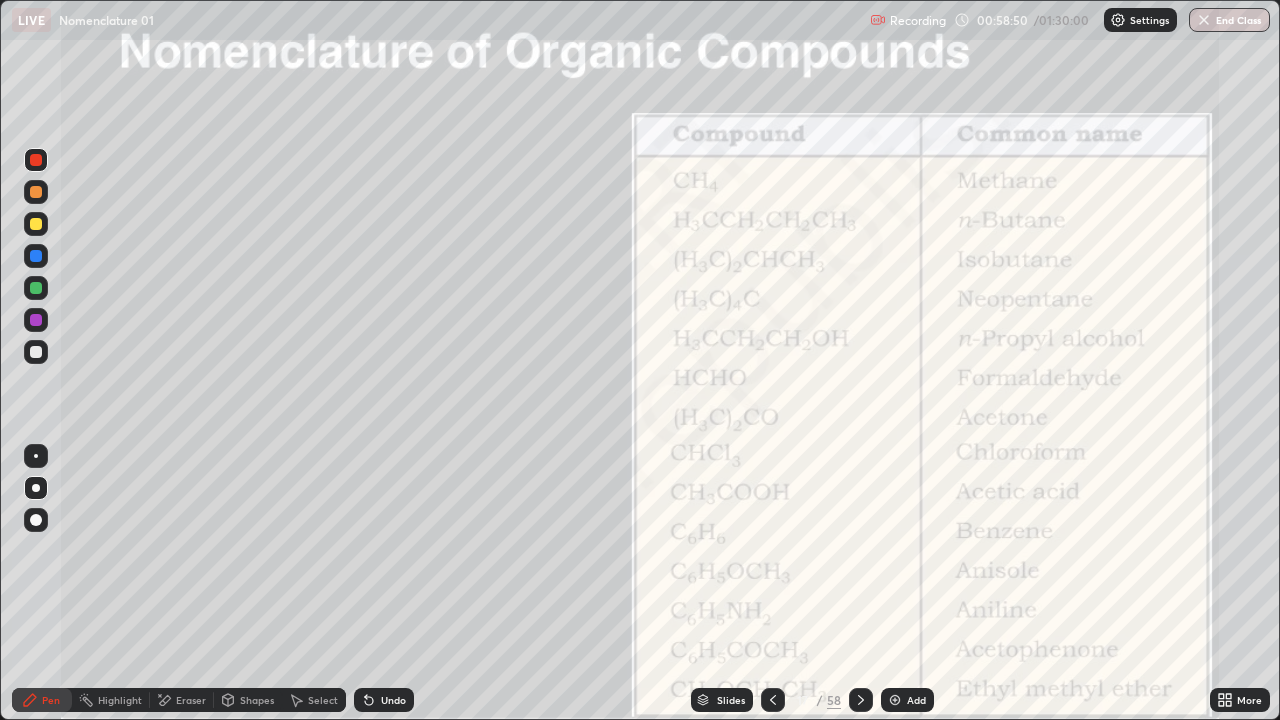click on "Undo" at bounding box center (393, 700) 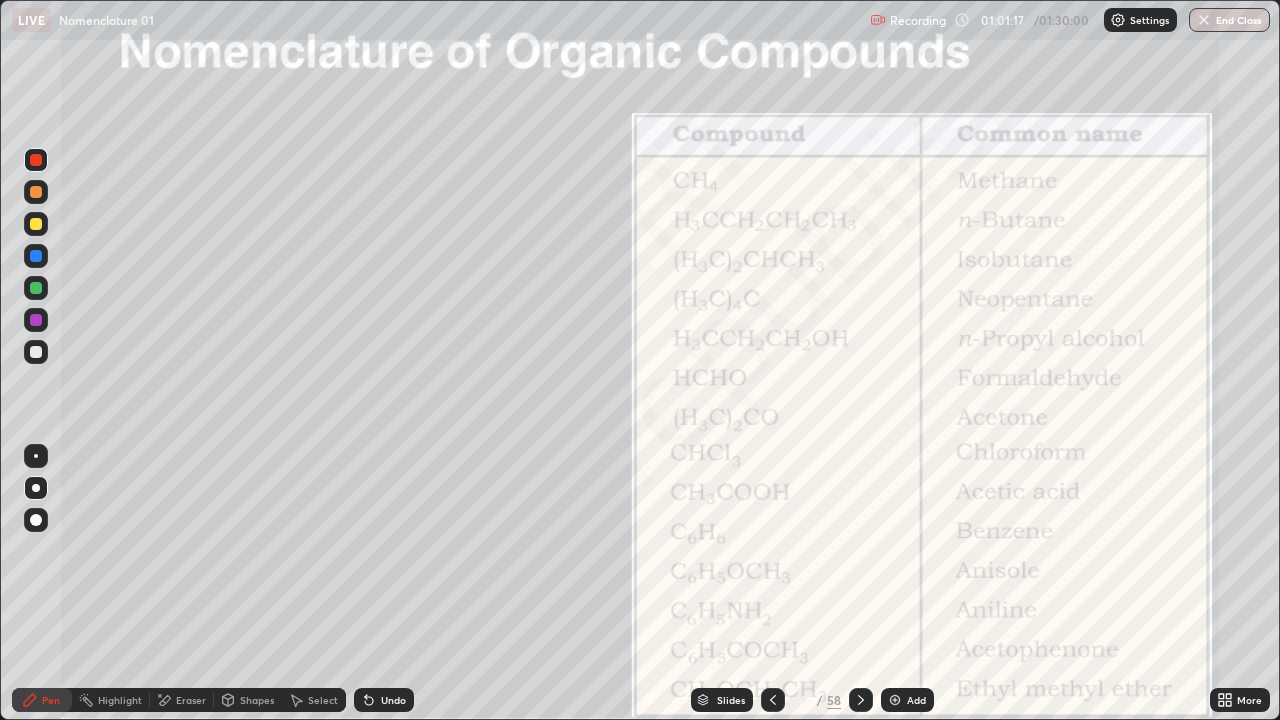 click on "Undo" at bounding box center (384, 700) 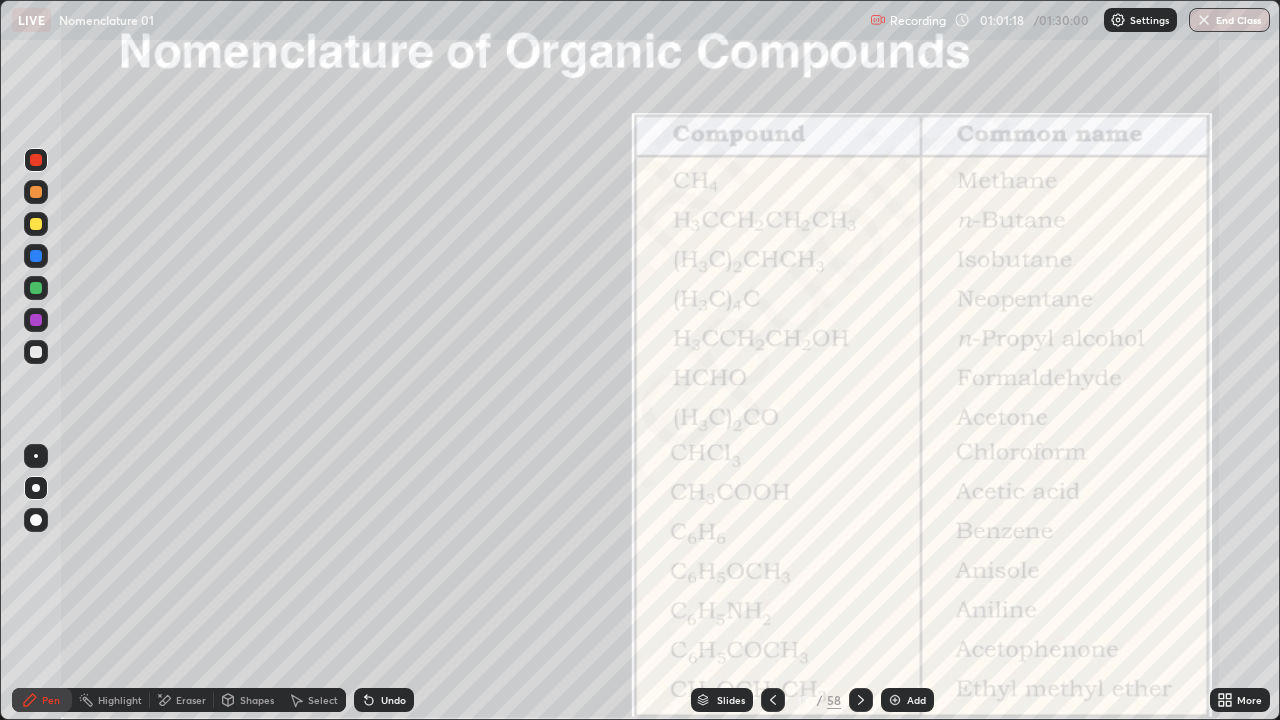 click on "Undo" at bounding box center (384, 700) 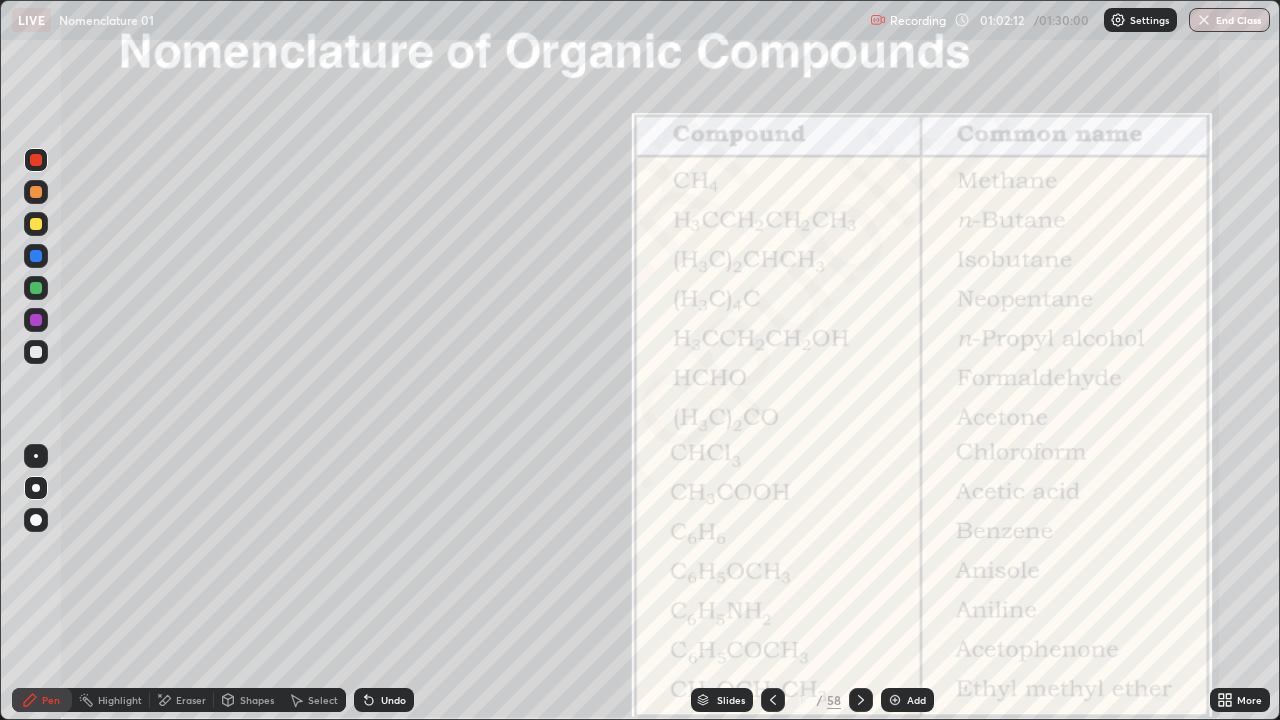 click at bounding box center (36, 224) 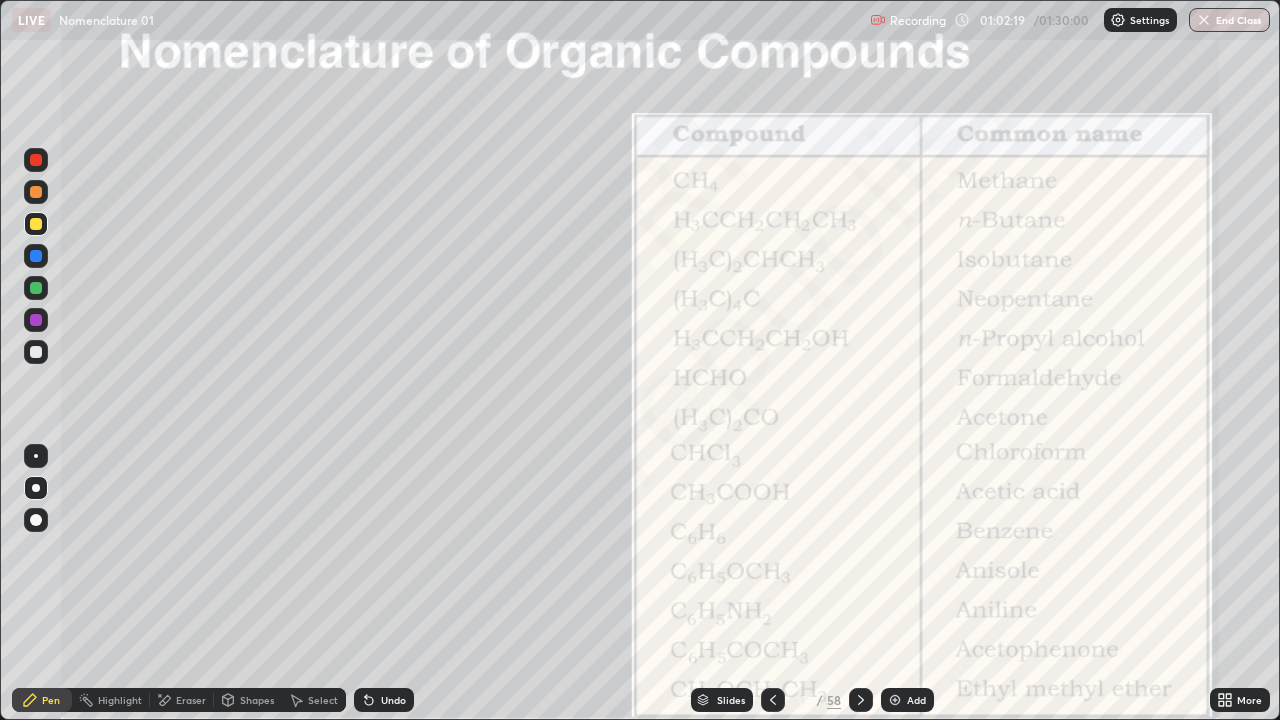 click at bounding box center [36, 256] 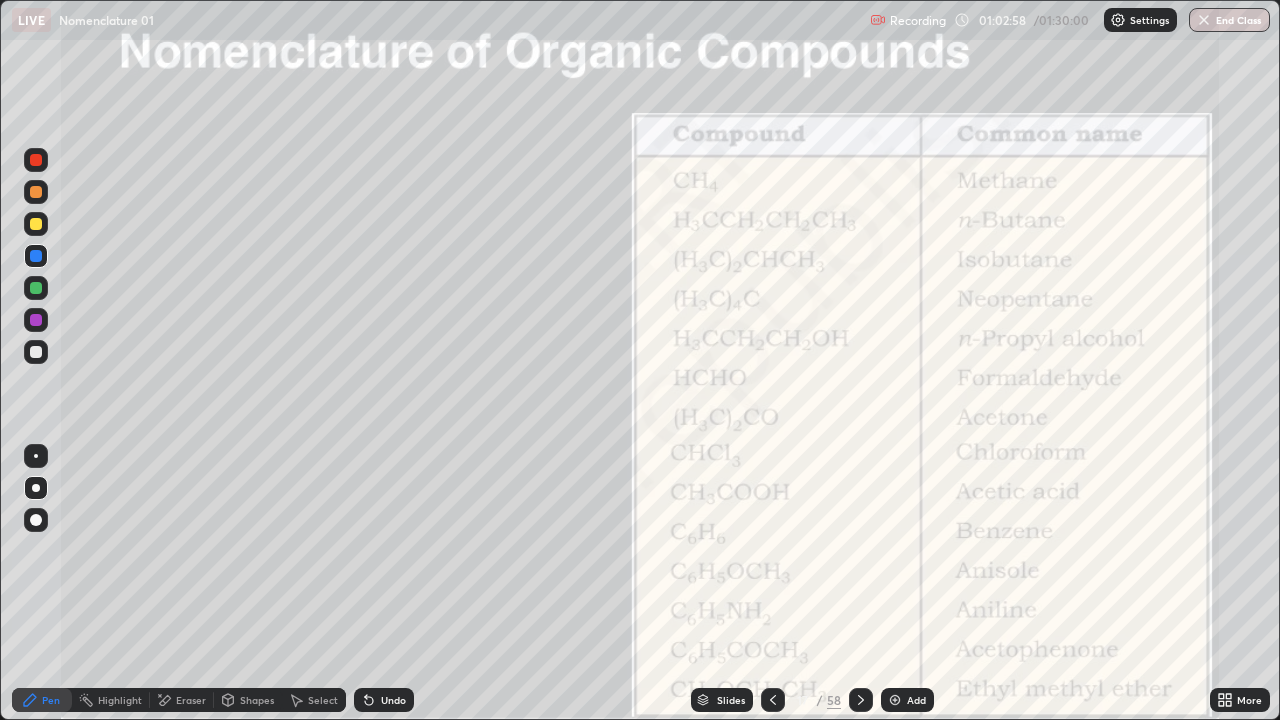 click 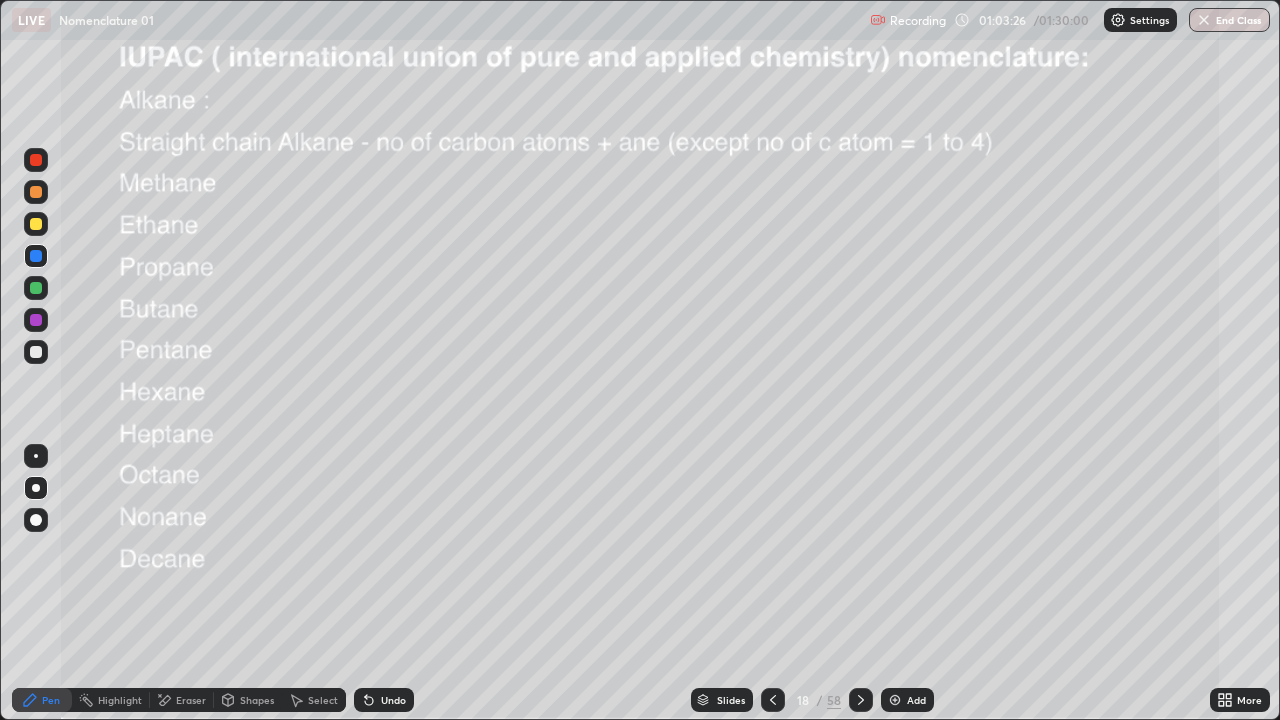 click at bounding box center (36, 160) 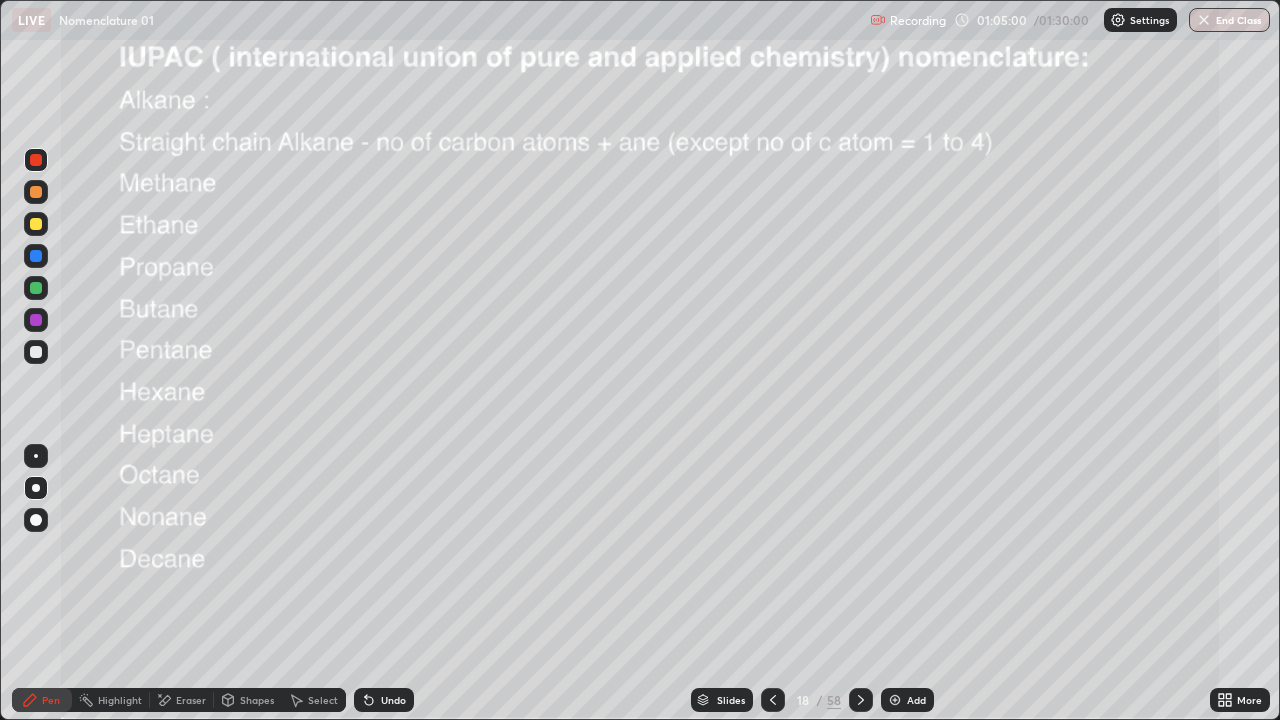 click 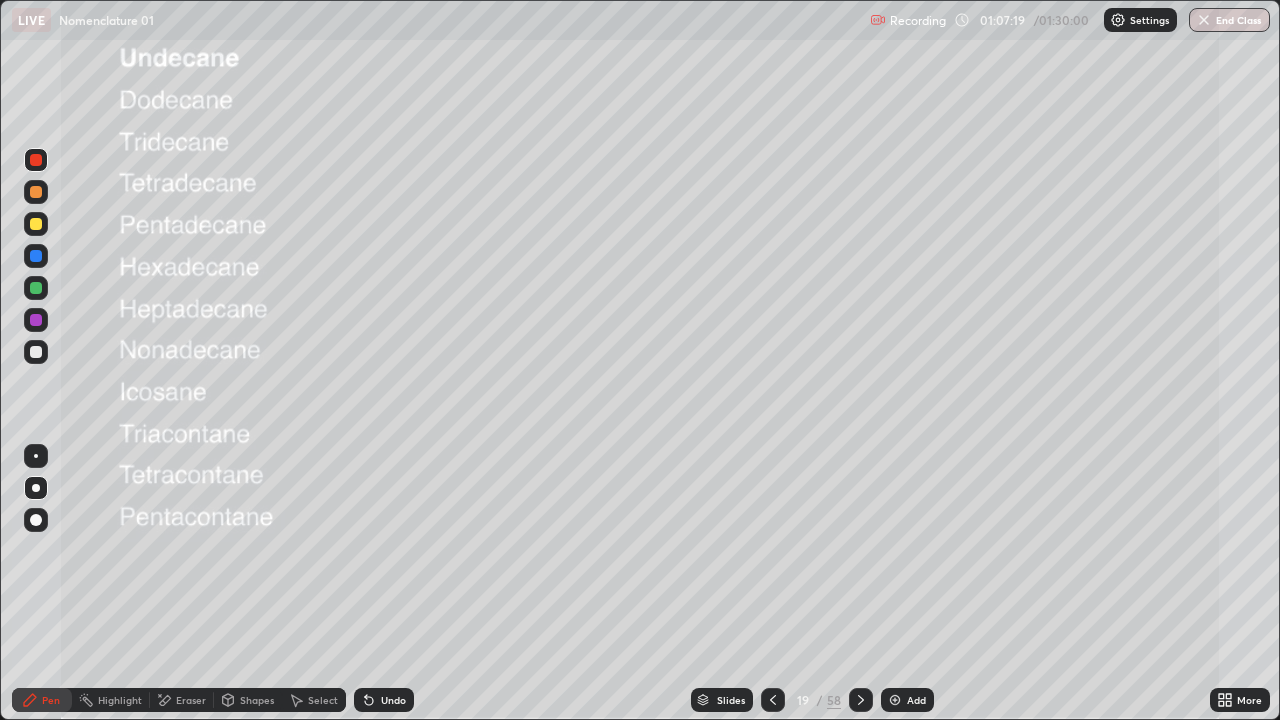 click at bounding box center [773, 700] 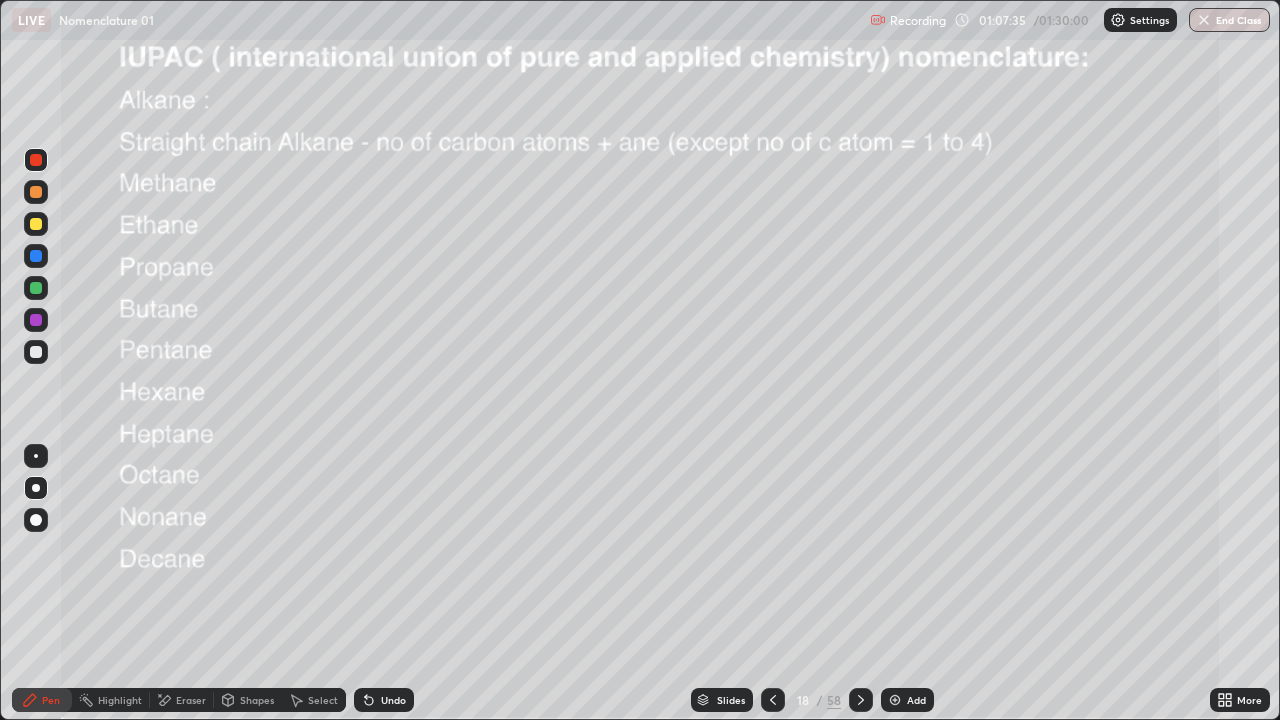 click 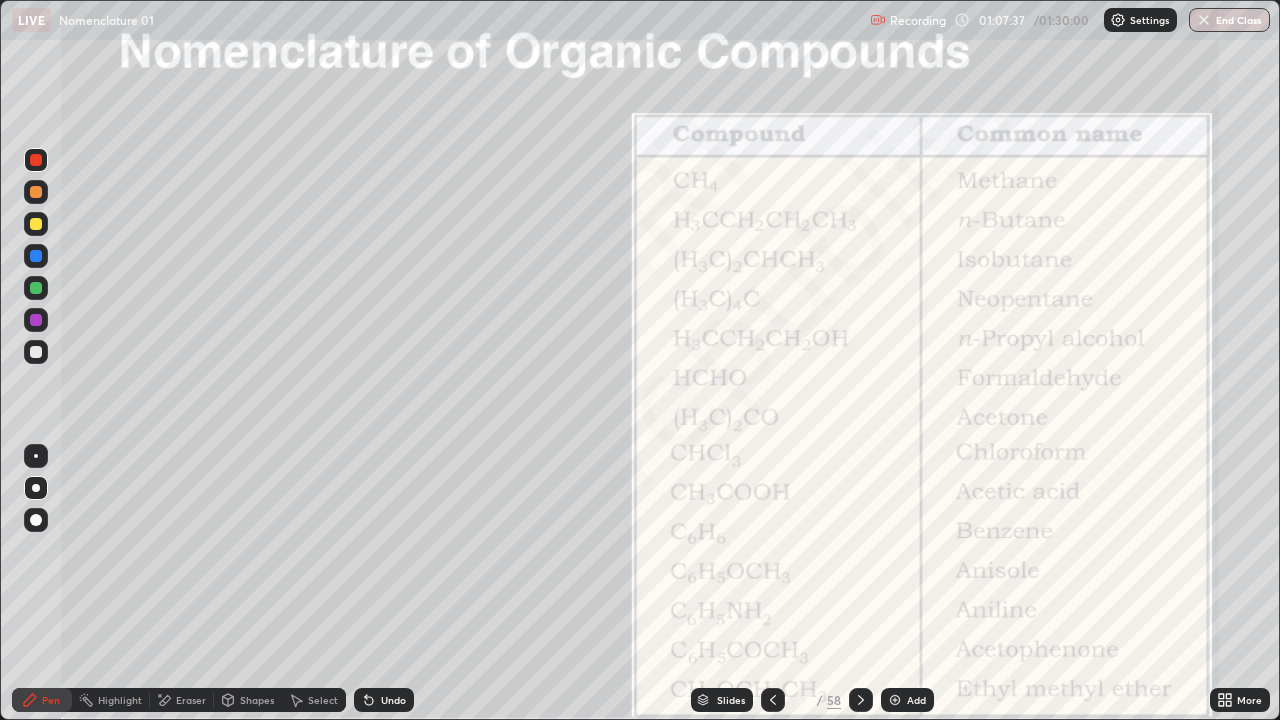 click 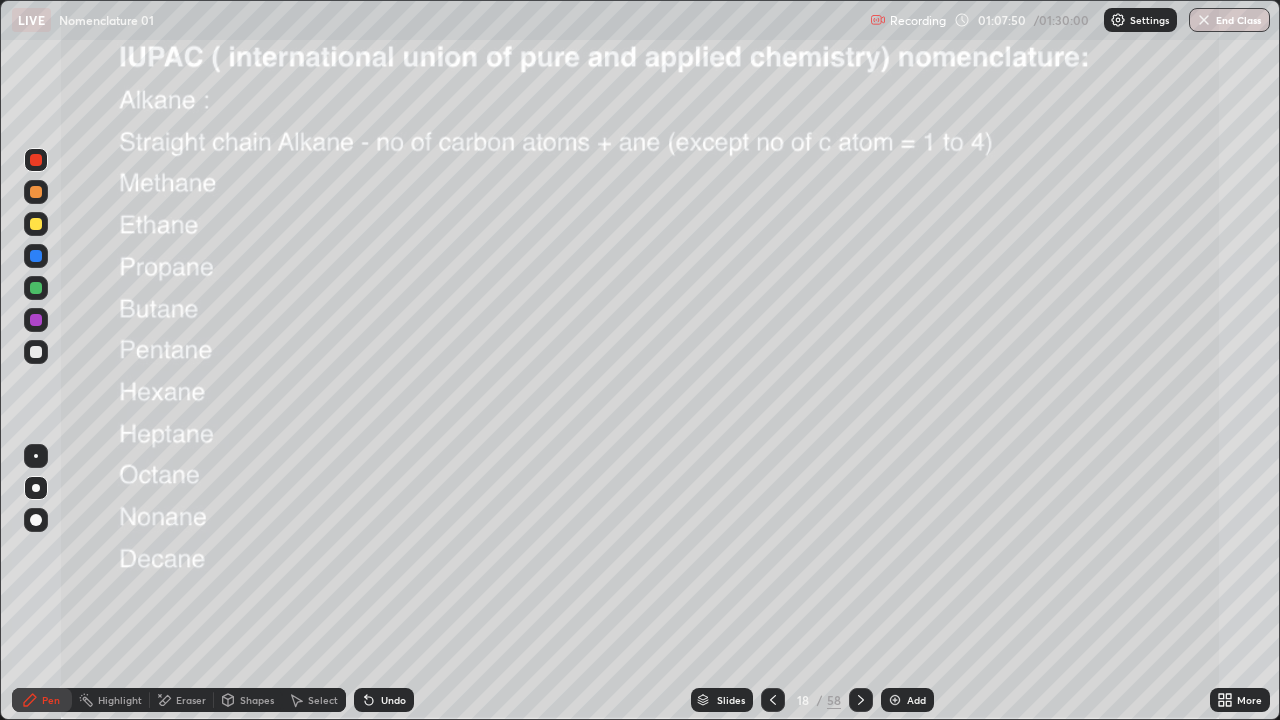 click at bounding box center [773, 700] 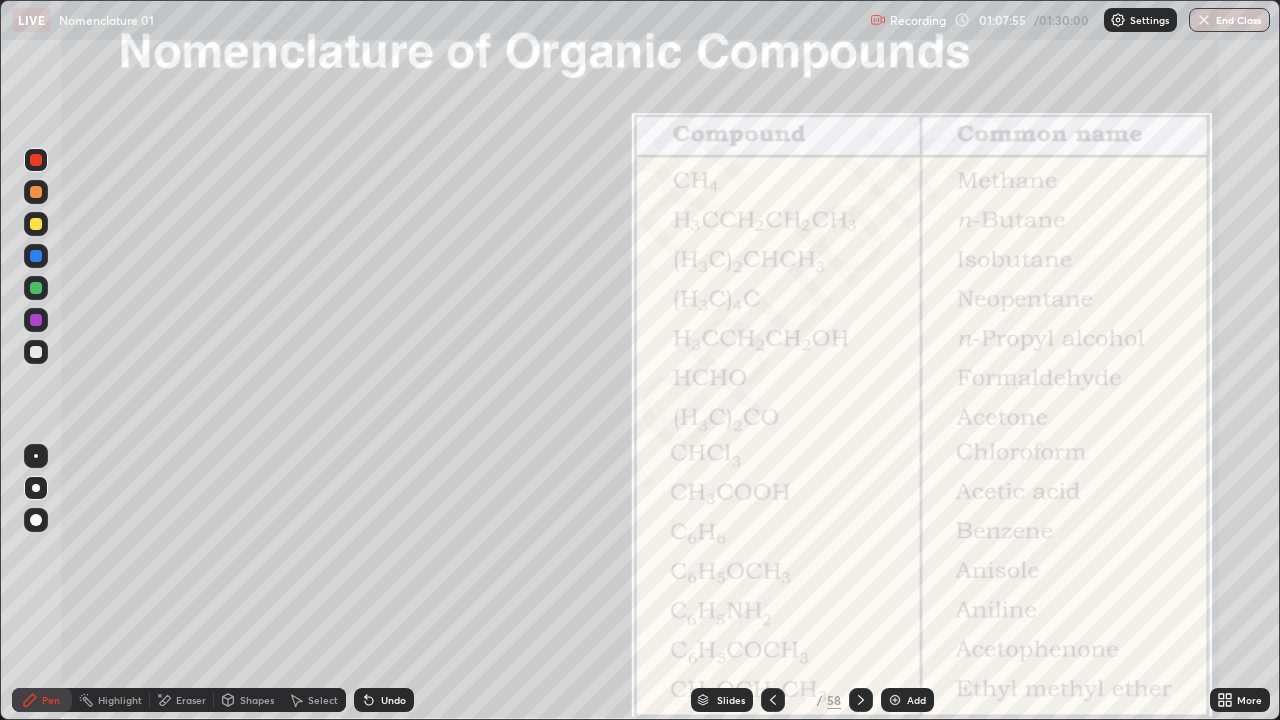 click 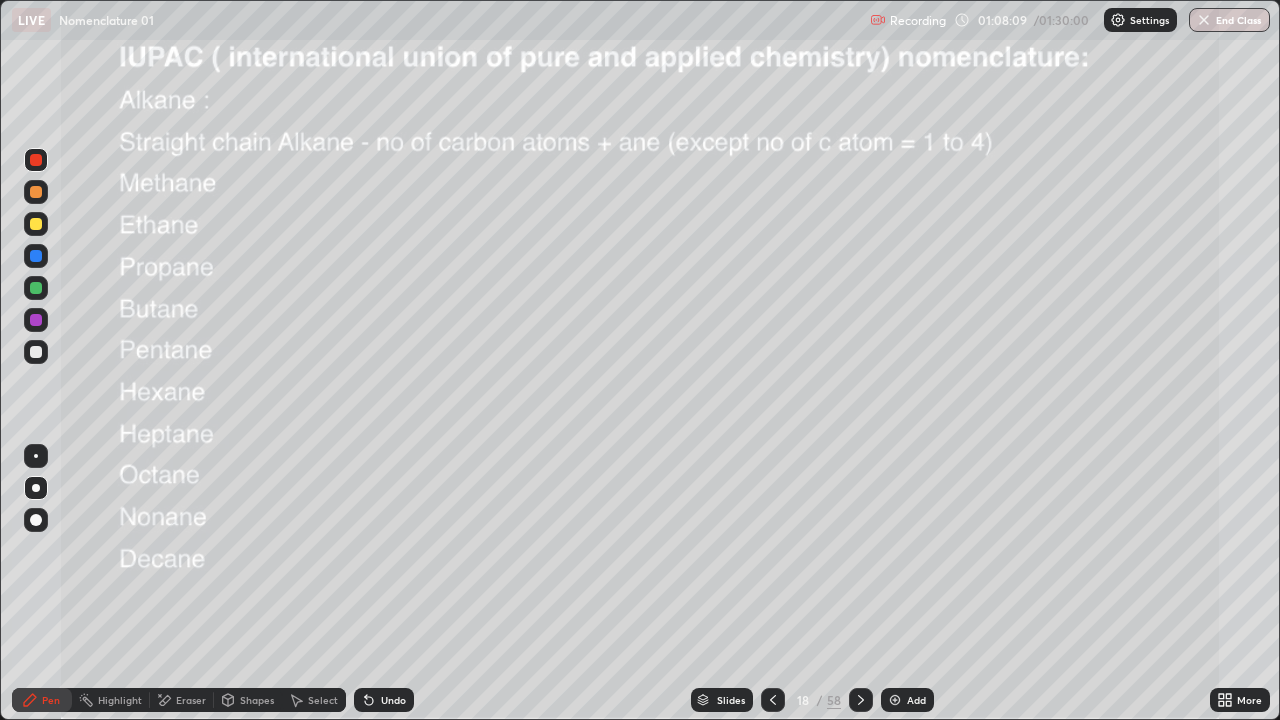 click at bounding box center (36, 160) 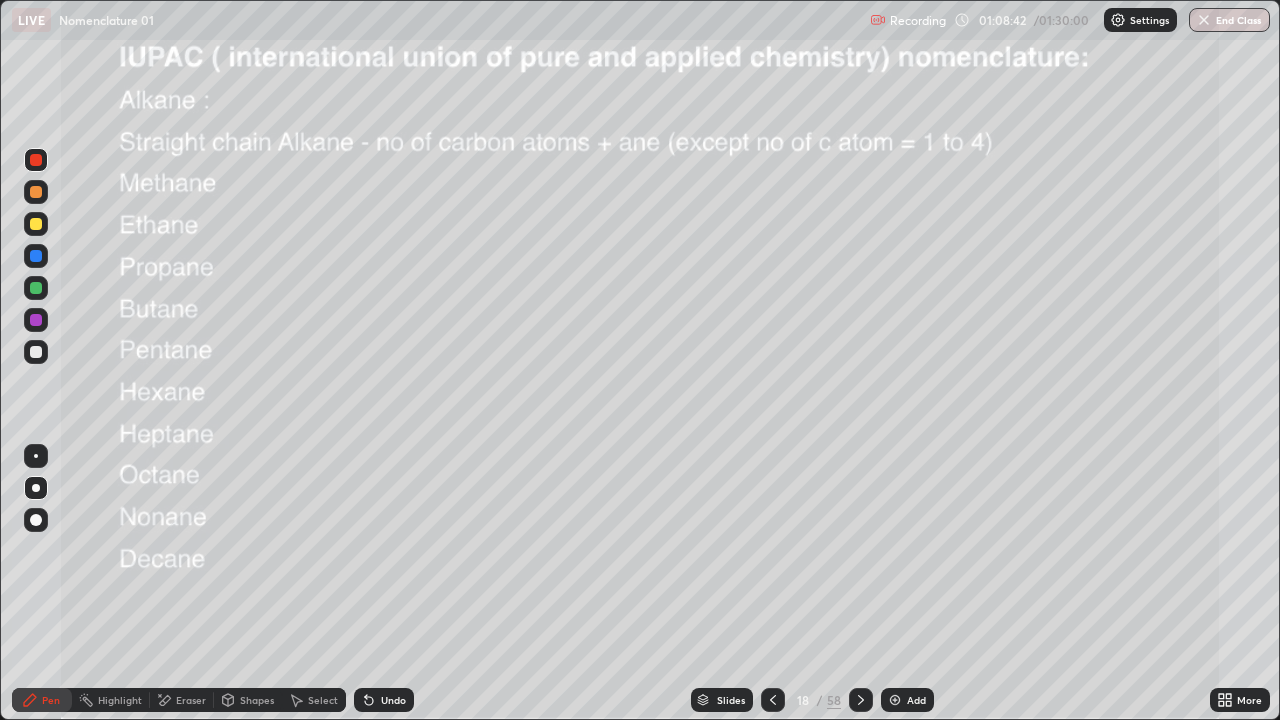 click on "Undo" at bounding box center (393, 700) 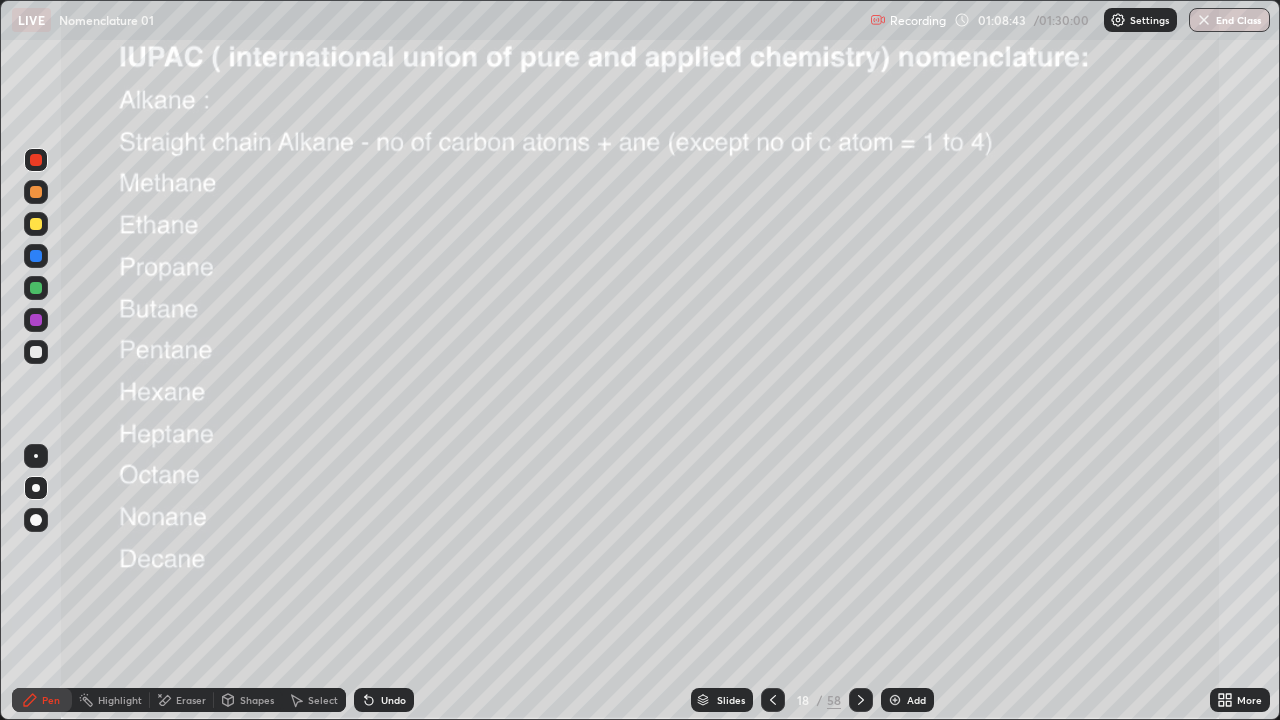 click on "Undo" at bounding box center (393, 700) 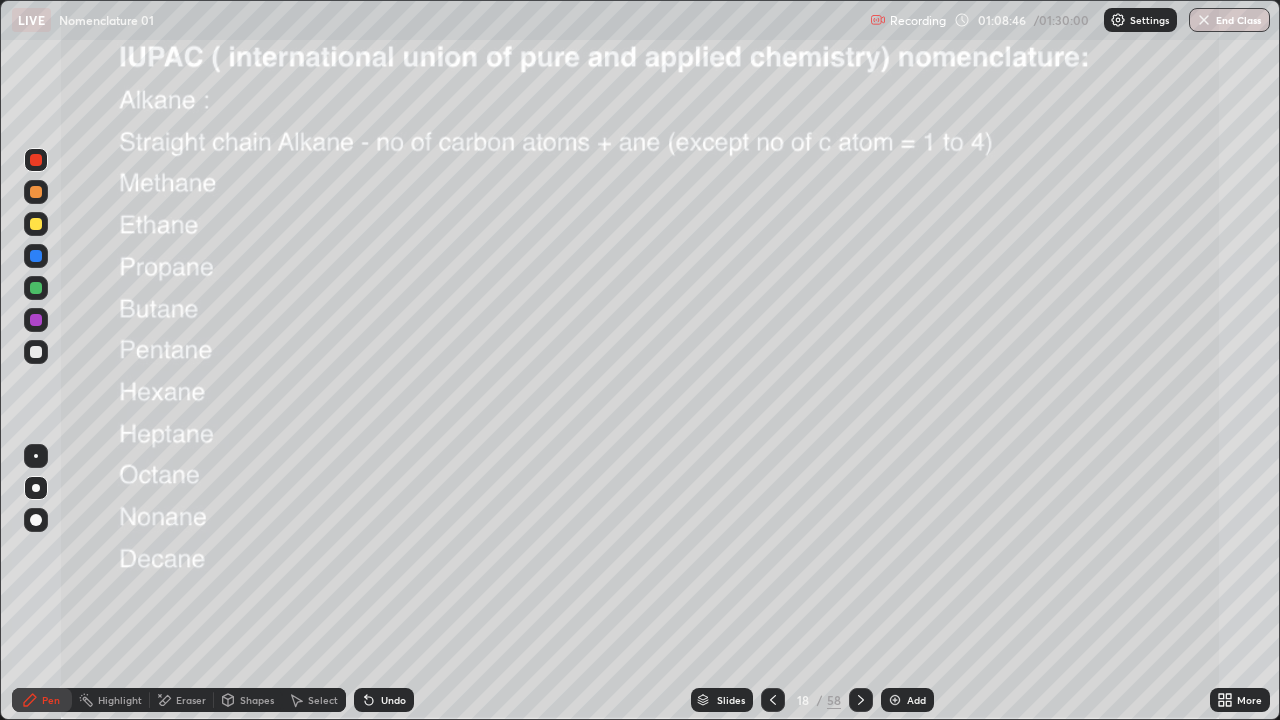 click on "Undo" at bounding box center (393, 700) 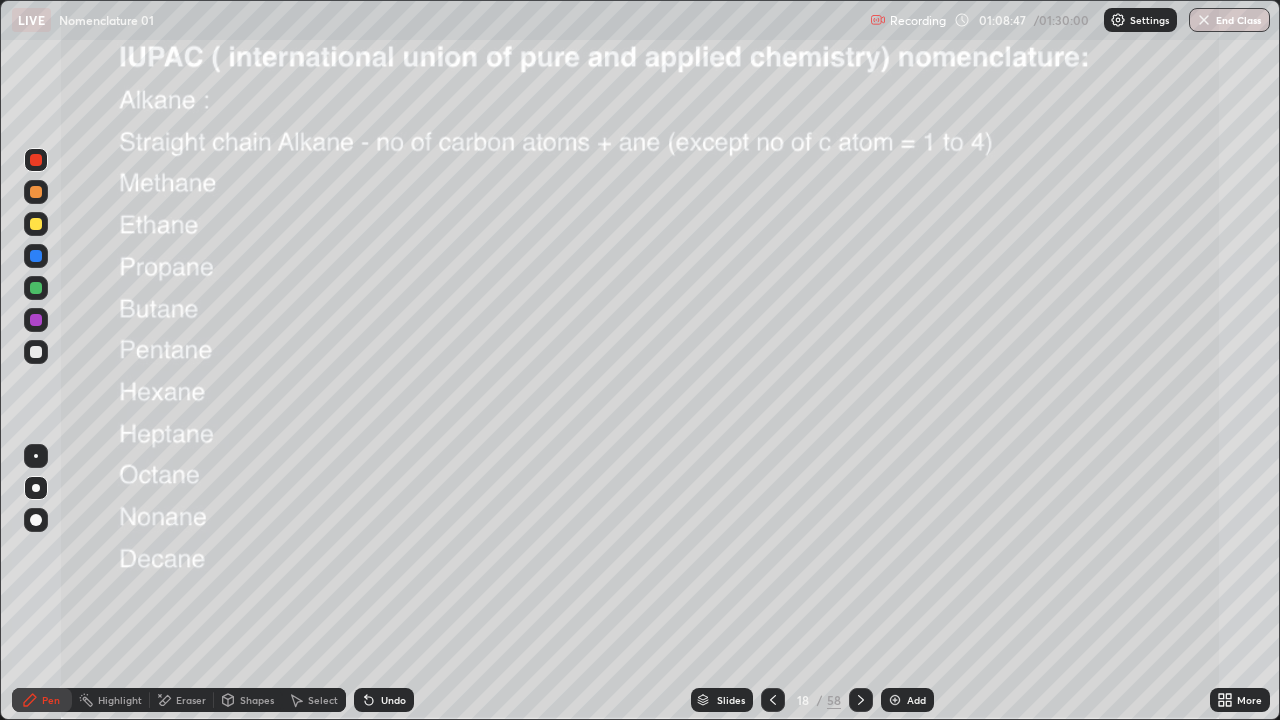 click on "Undo" at bounding box center (384, 700) 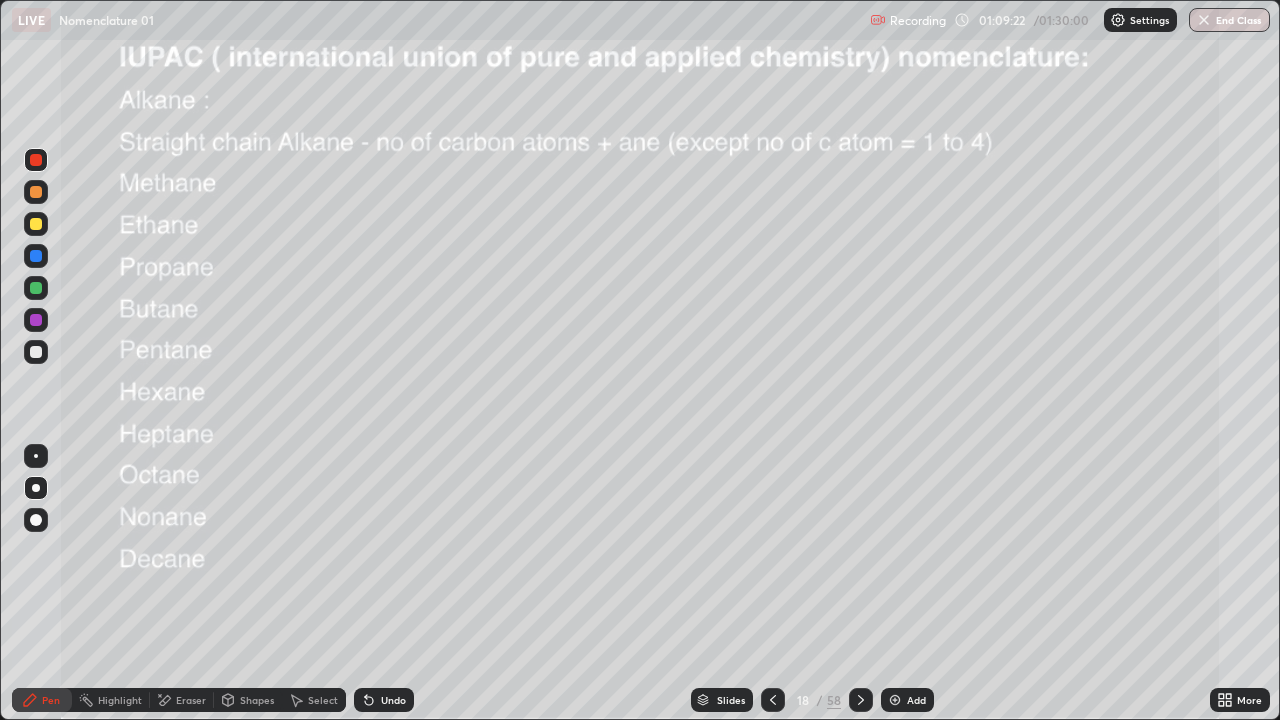 click on "Undo" at bounding box center (384, 700) 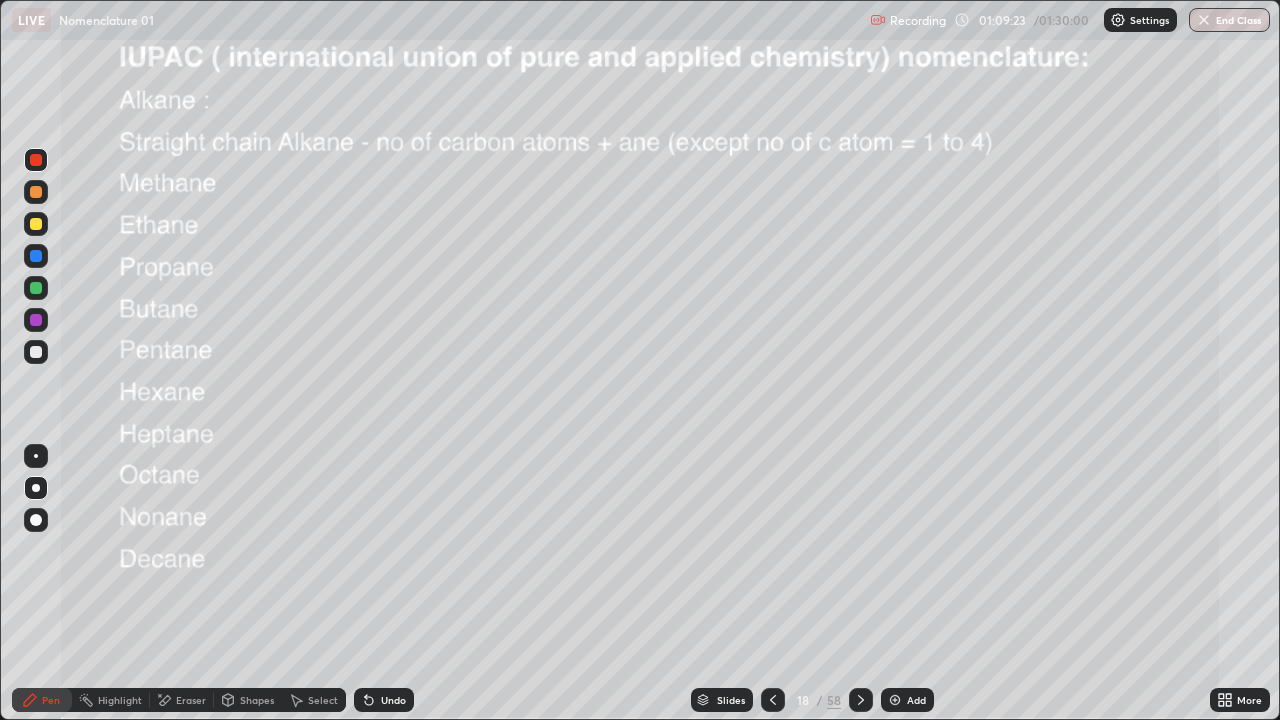 click on "Undo" at bounding box center (384, 700) 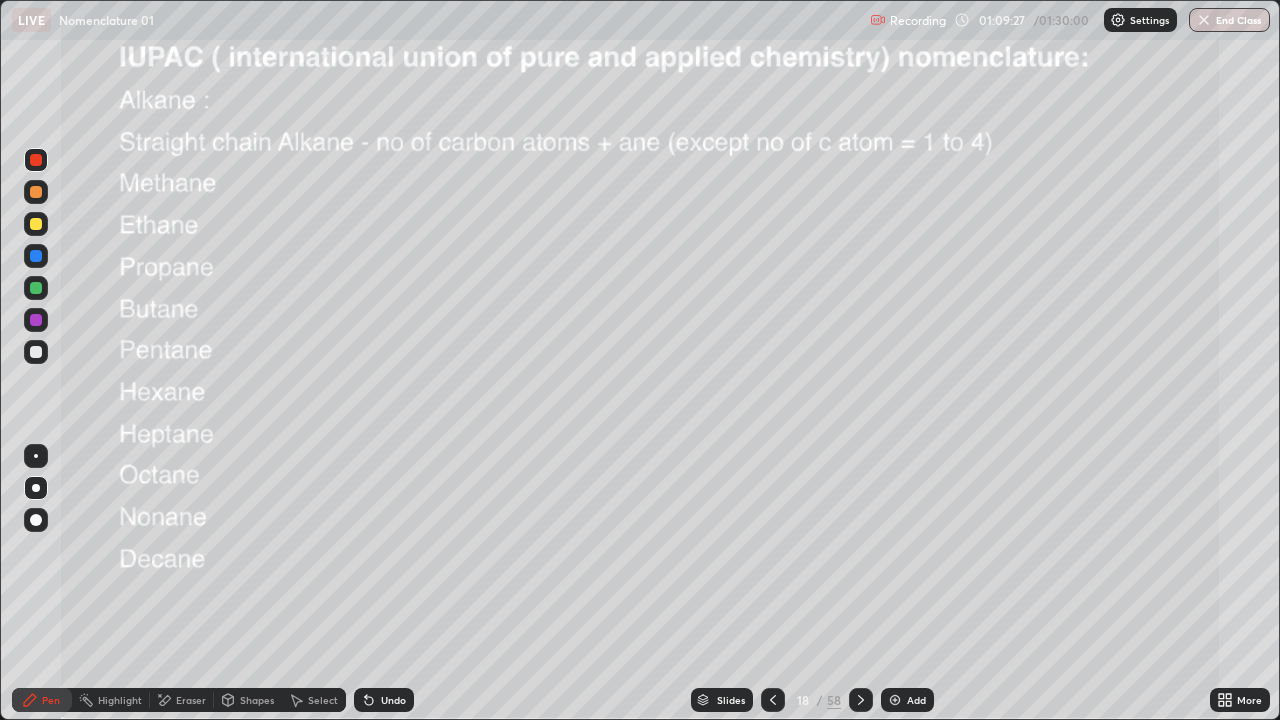 click on "Undo" at bounding box center [393, 700] 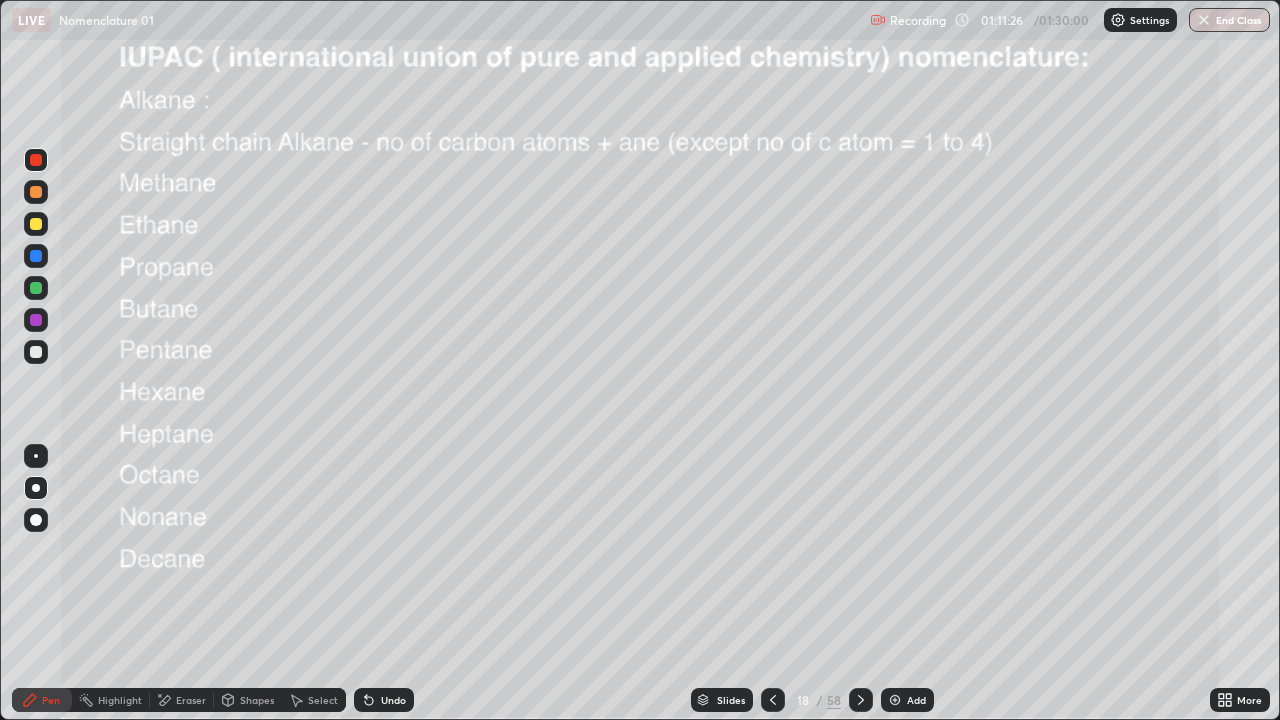 click 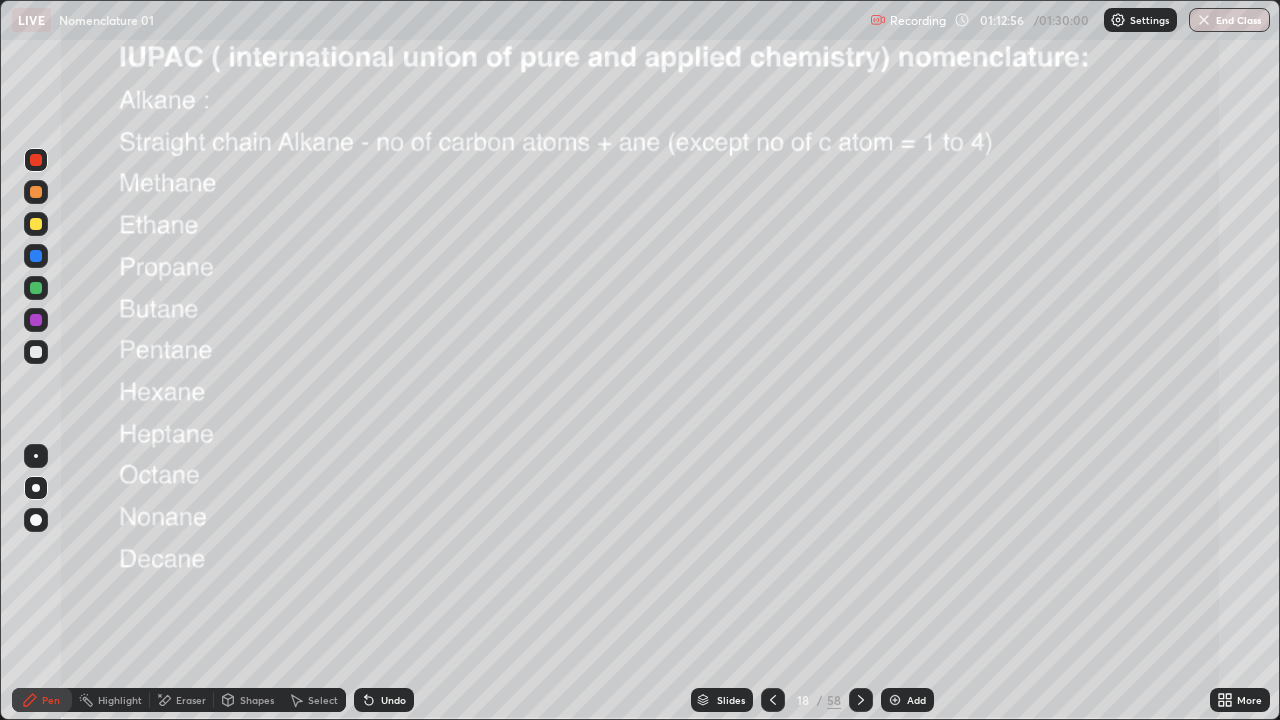 click on "Pen" at bounding box center (51, 700) 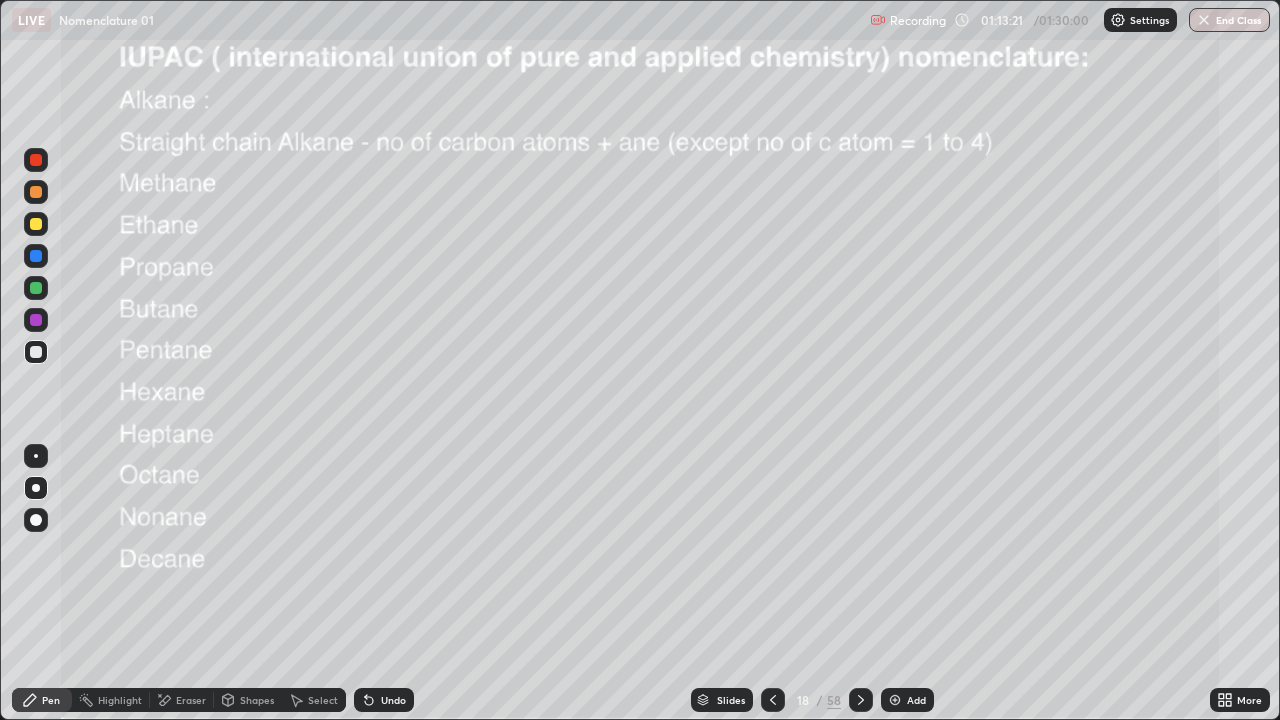click 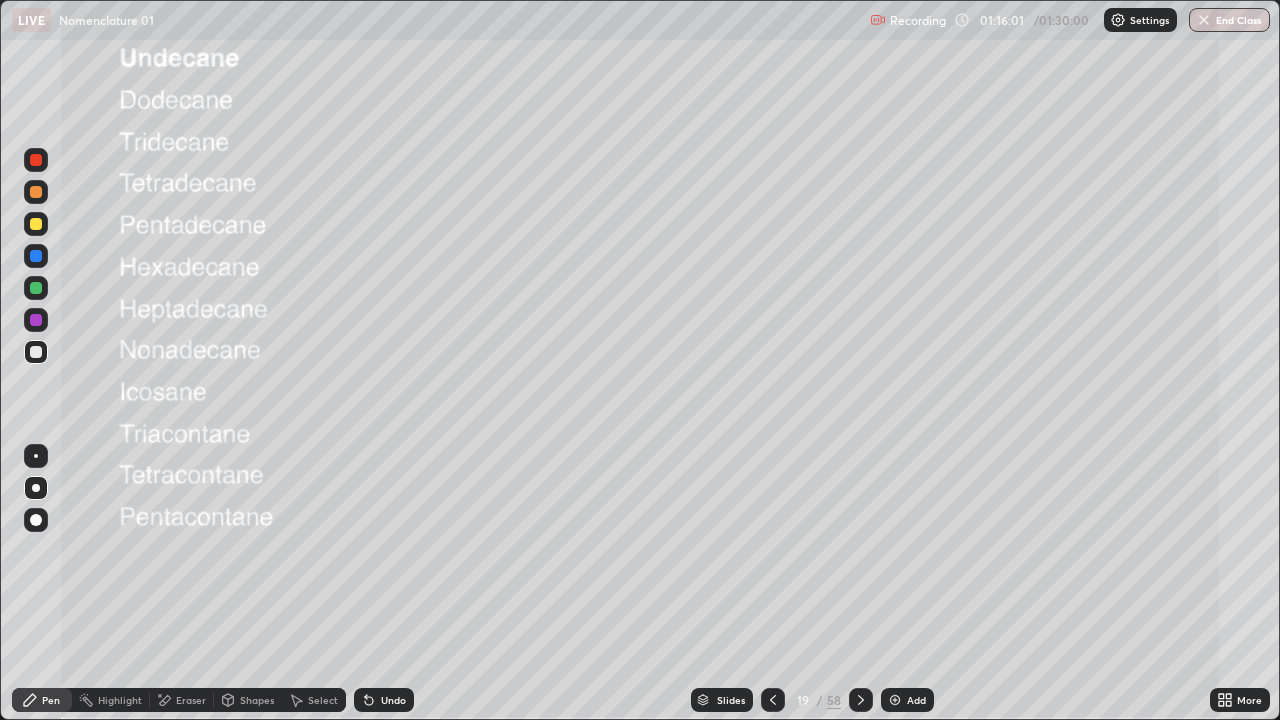 click 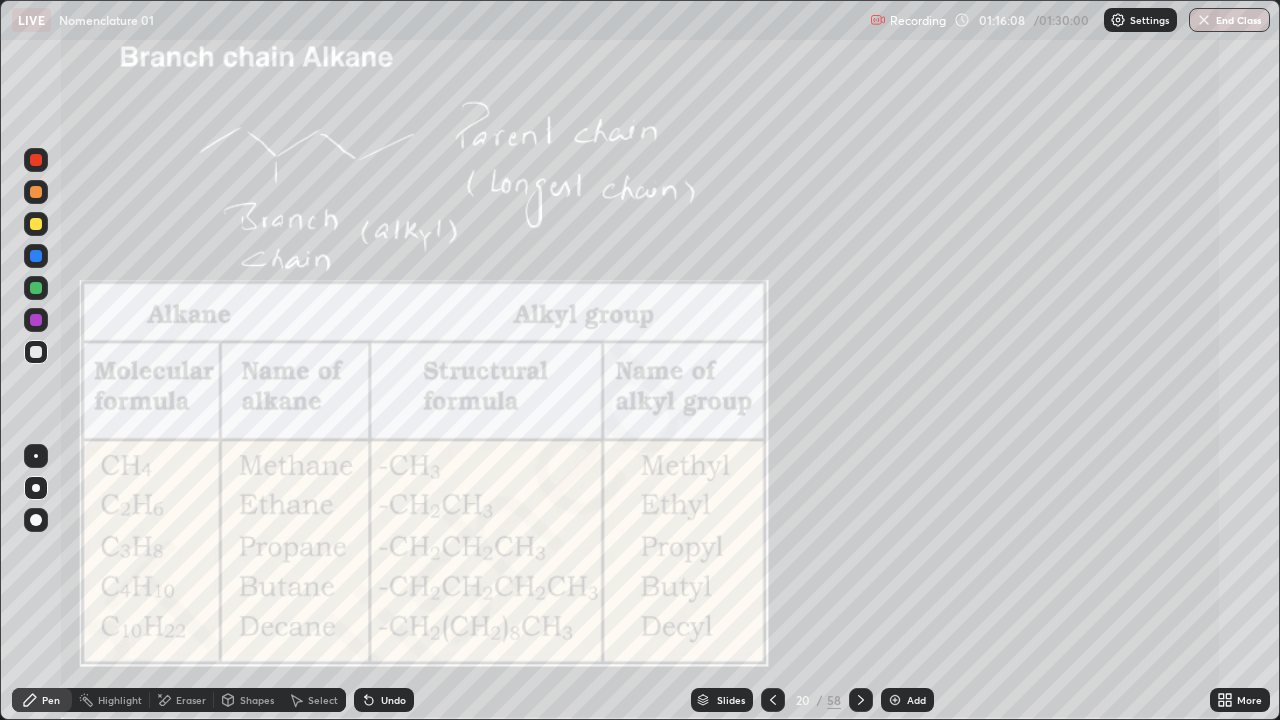 click on "Highlight" at bounding box center [120, 700] 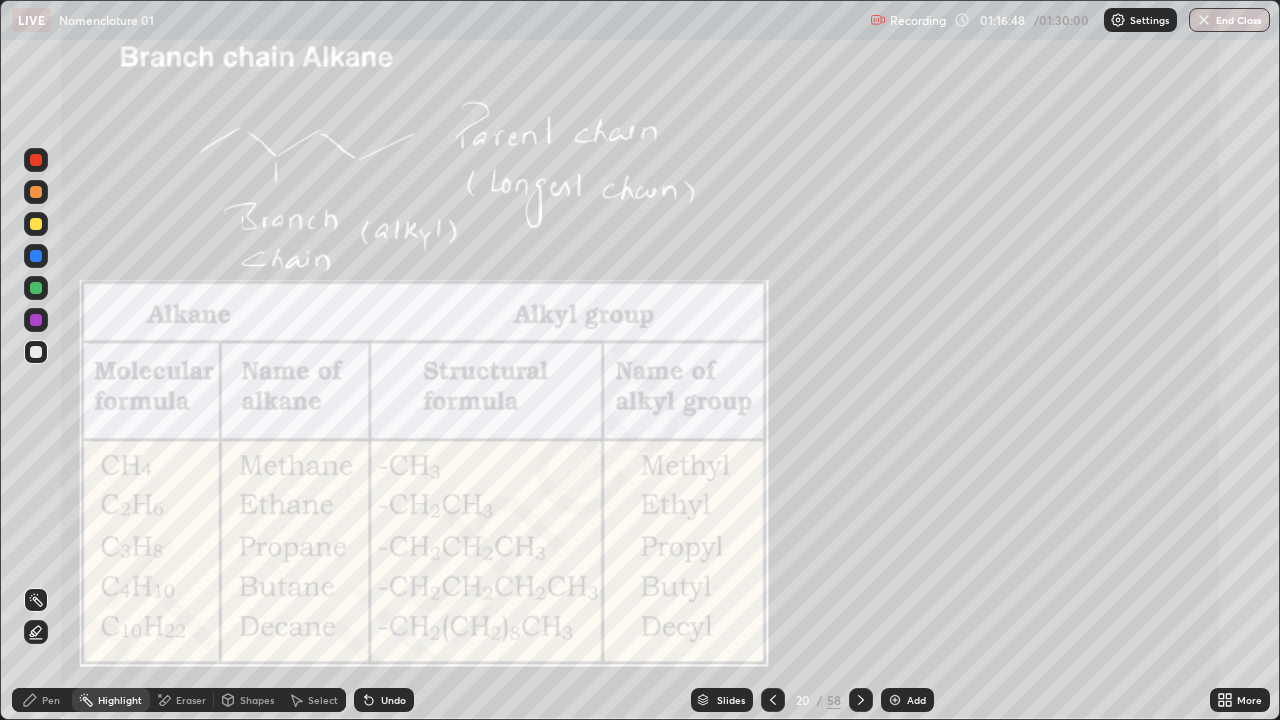 click on "Pen" at bounding box center (51, 700) 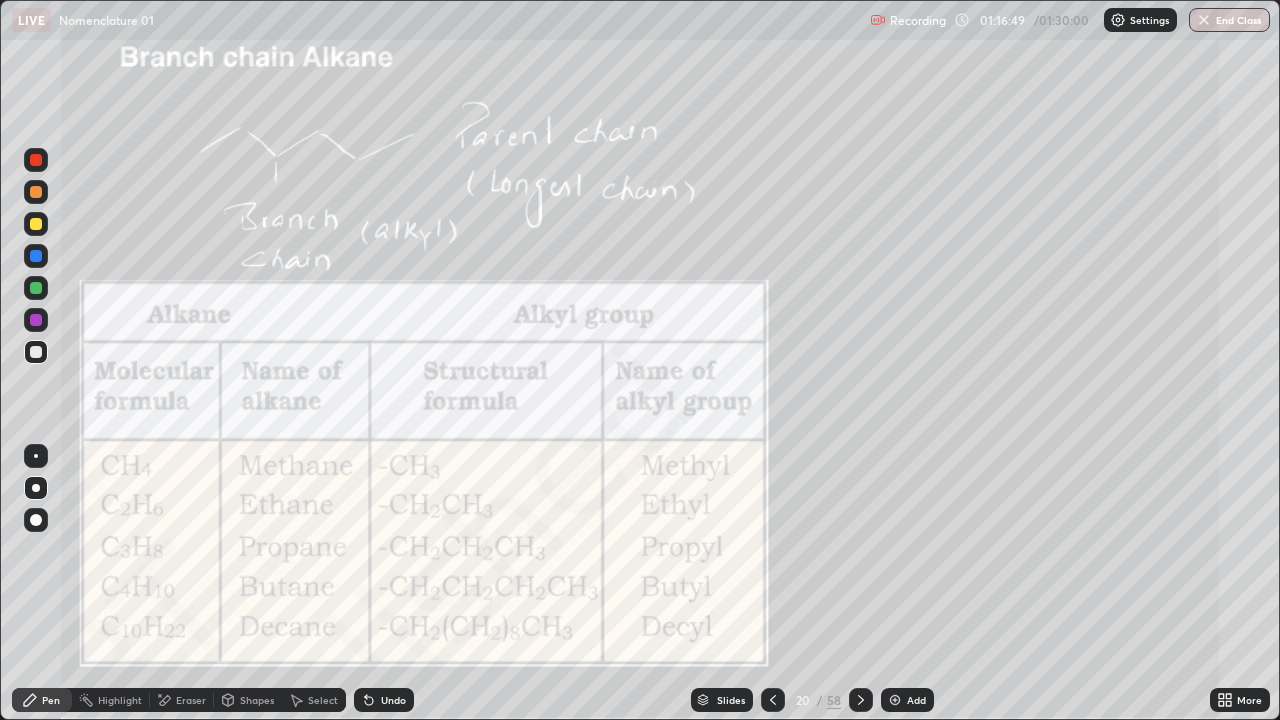 click at bounding box center (36, 160) 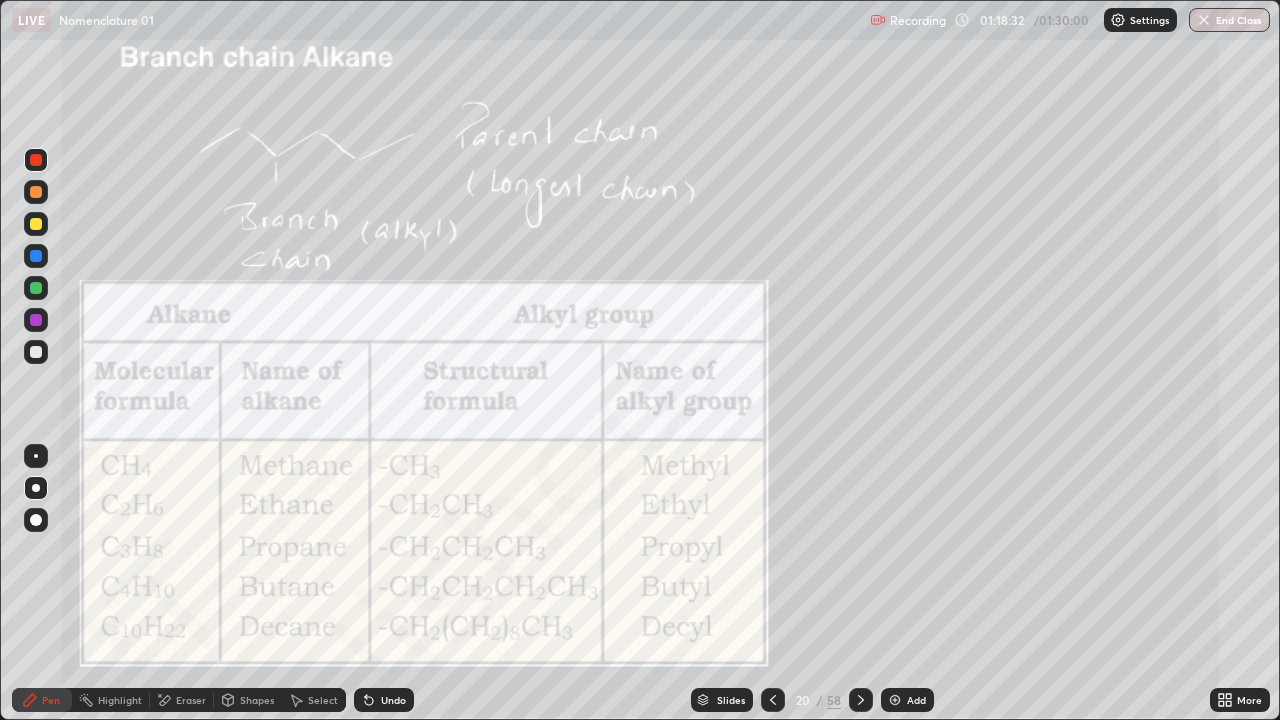 click 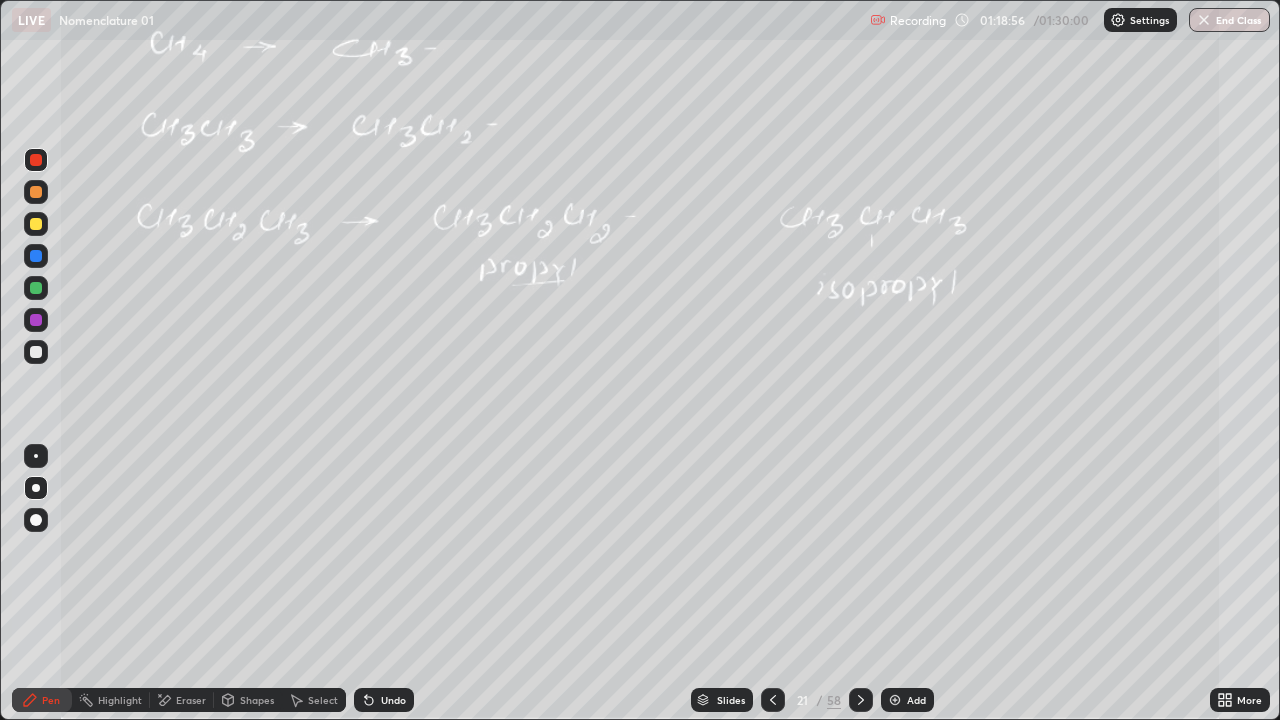 click 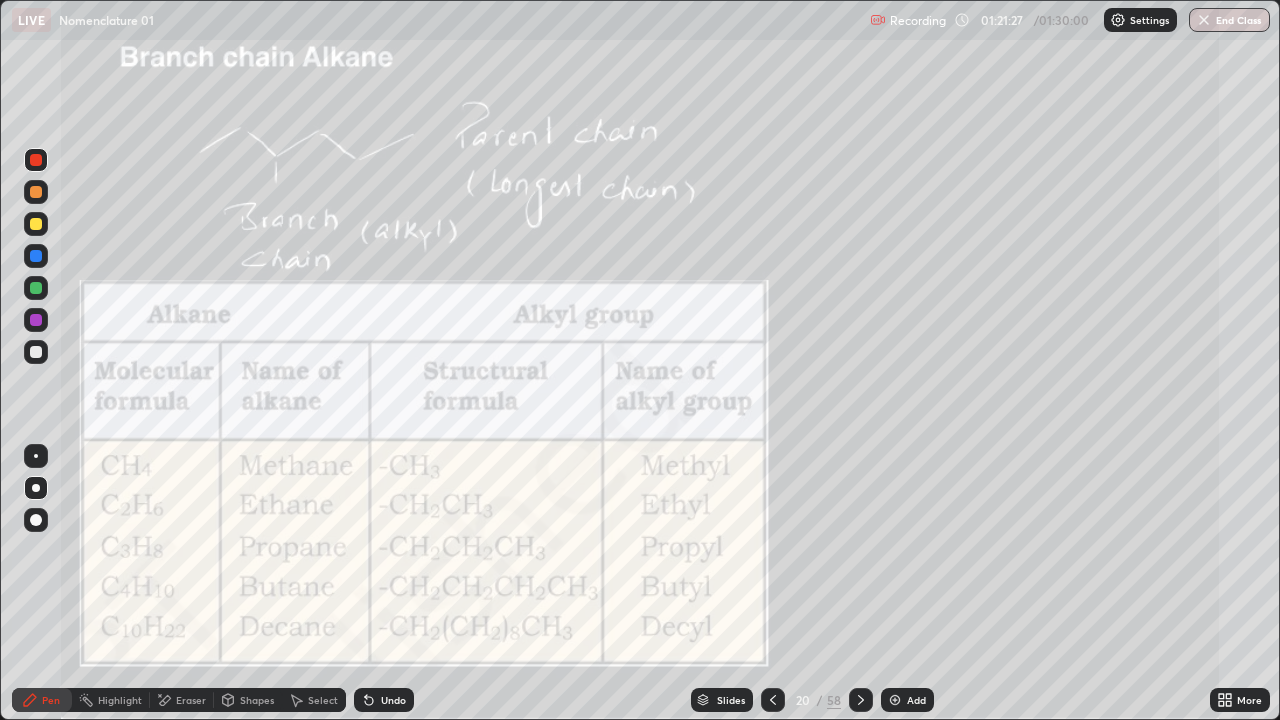 click on "End Class" at bounding box center (1229, 20) 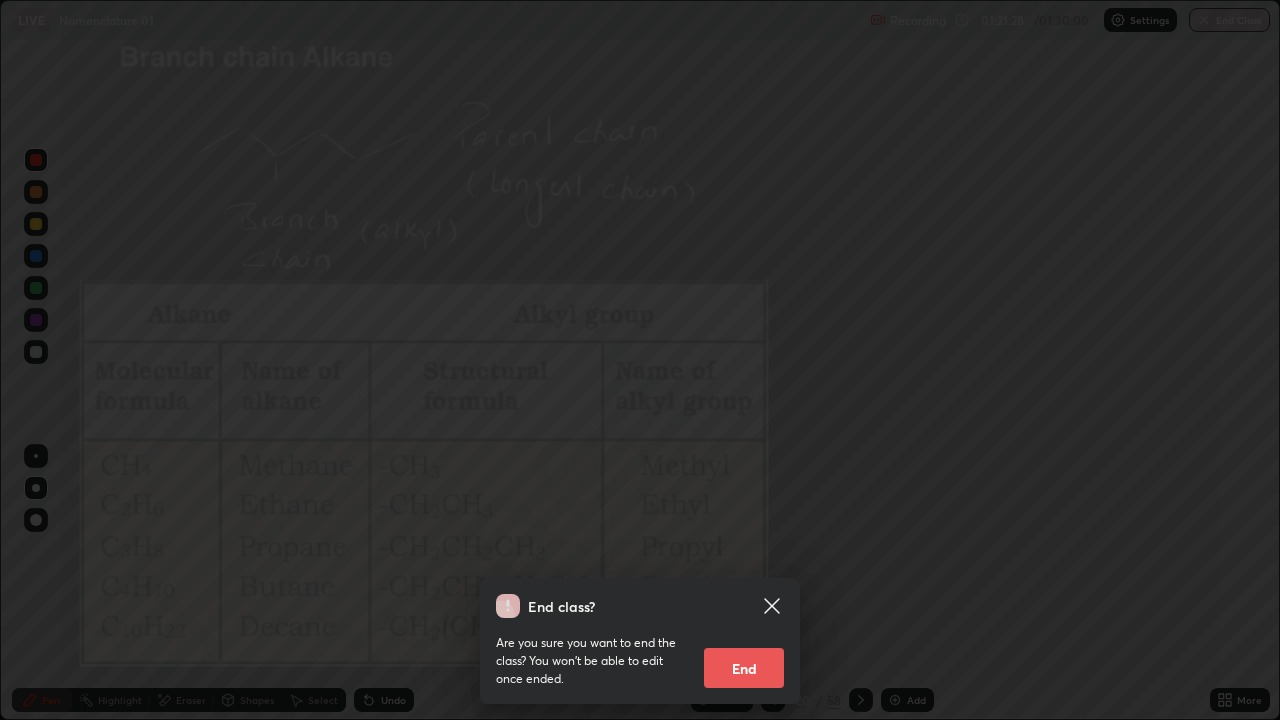 click on "End" at bounding box center [744, 668] 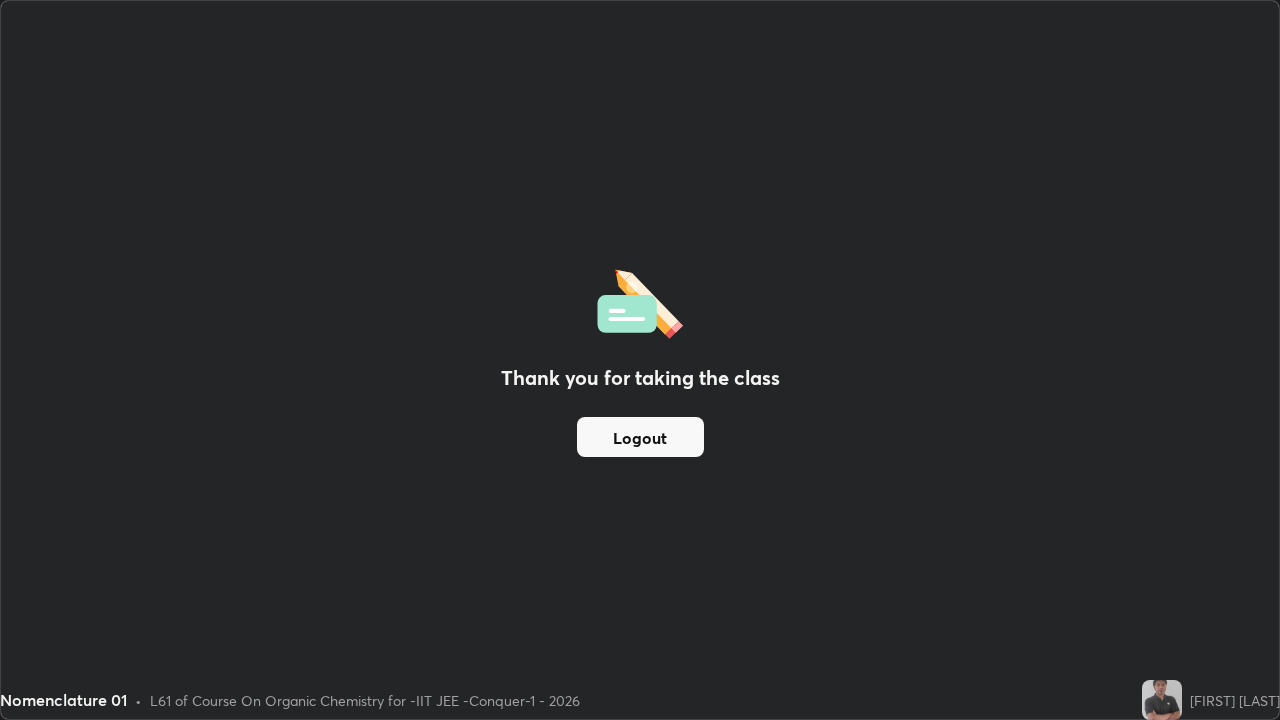 click on "Logout" at bounding box center [640, 437] 